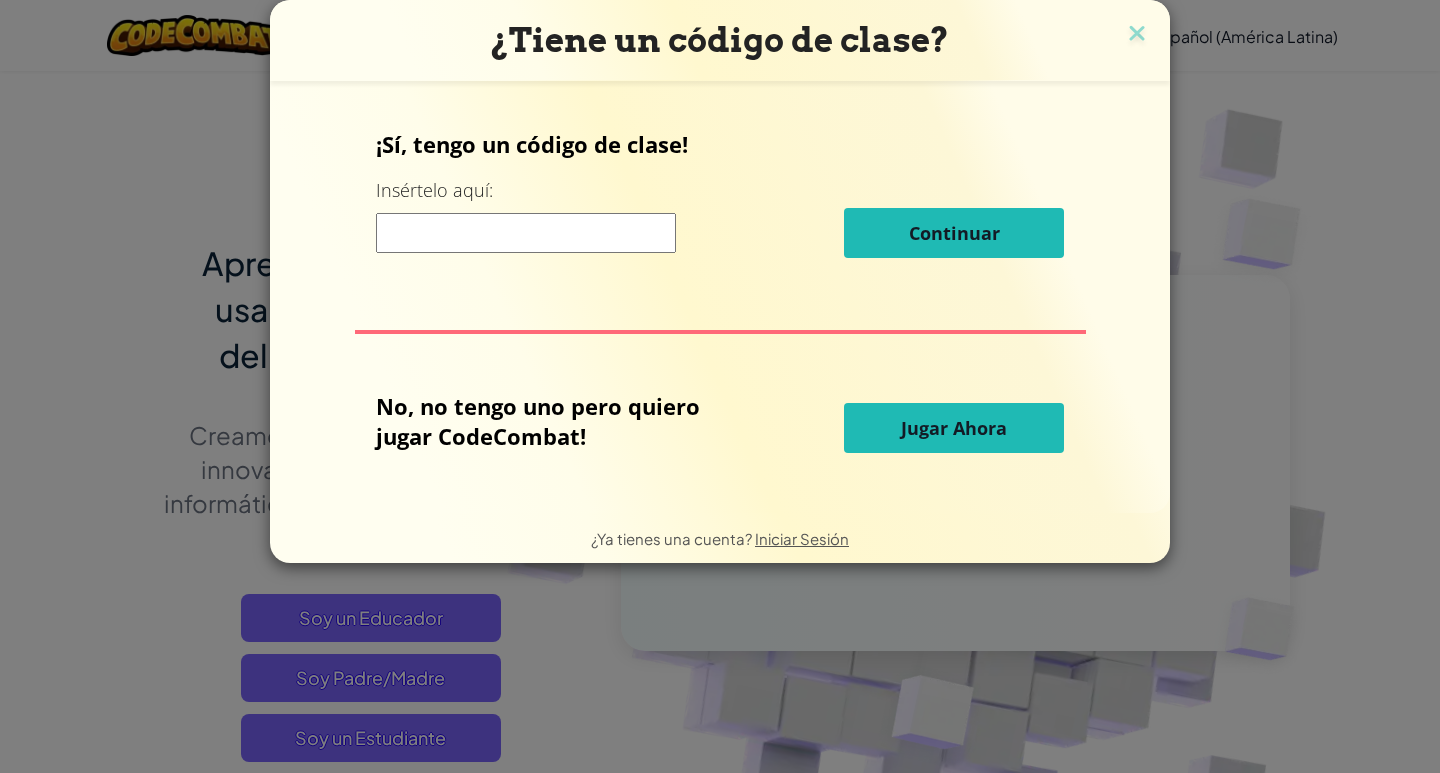 scroll, scrollTop: 0, scrollLeft: 0, axis: both 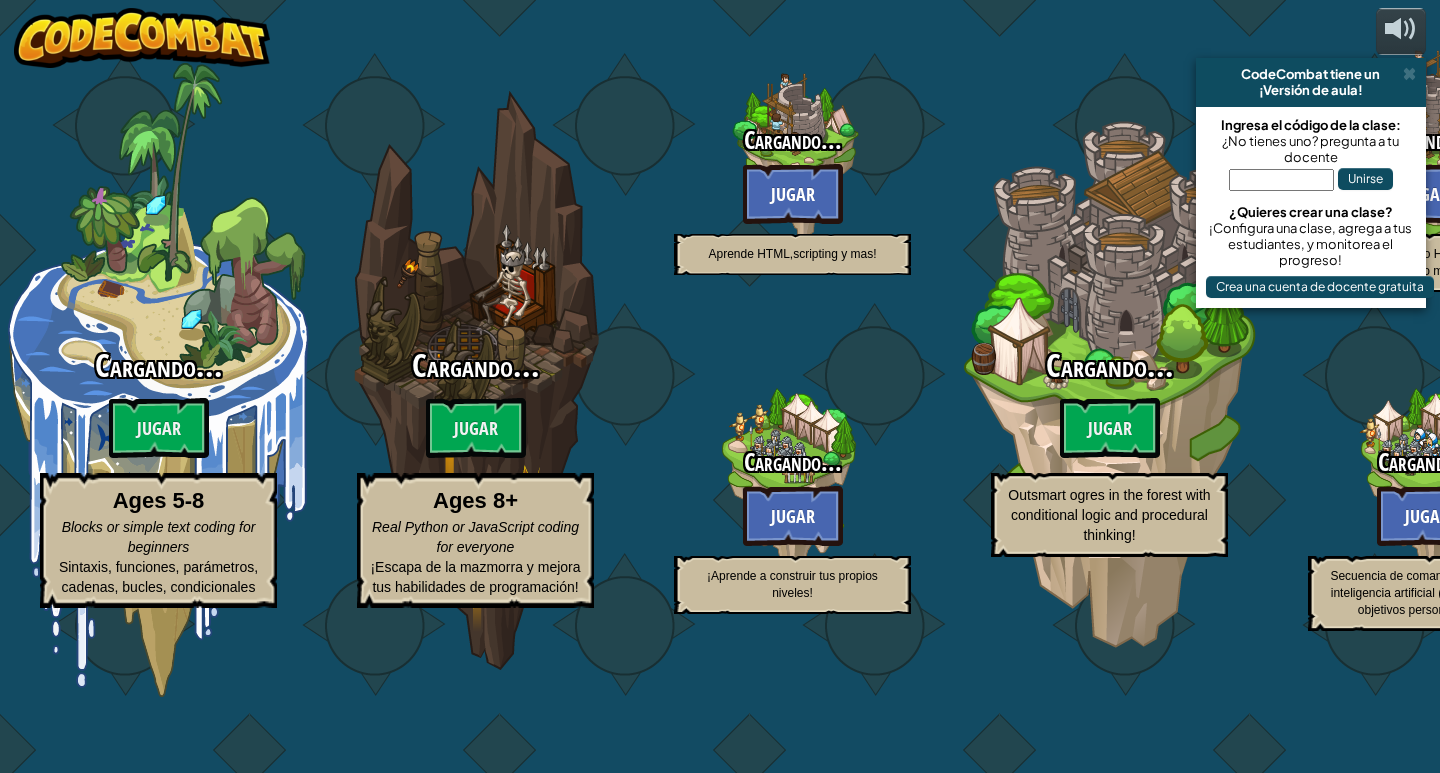 select on "es-419" 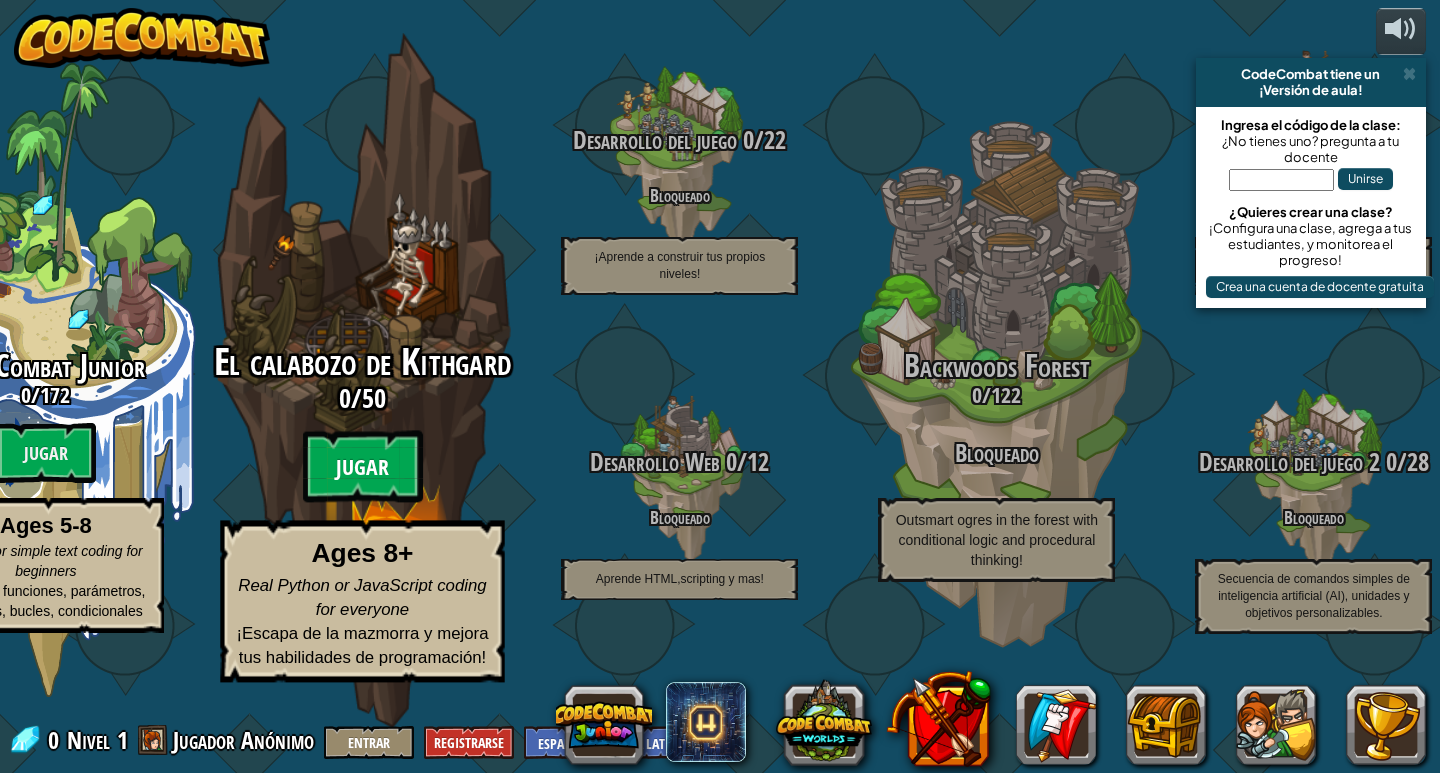 click on "Jugar" at bounding box center (363, 467) 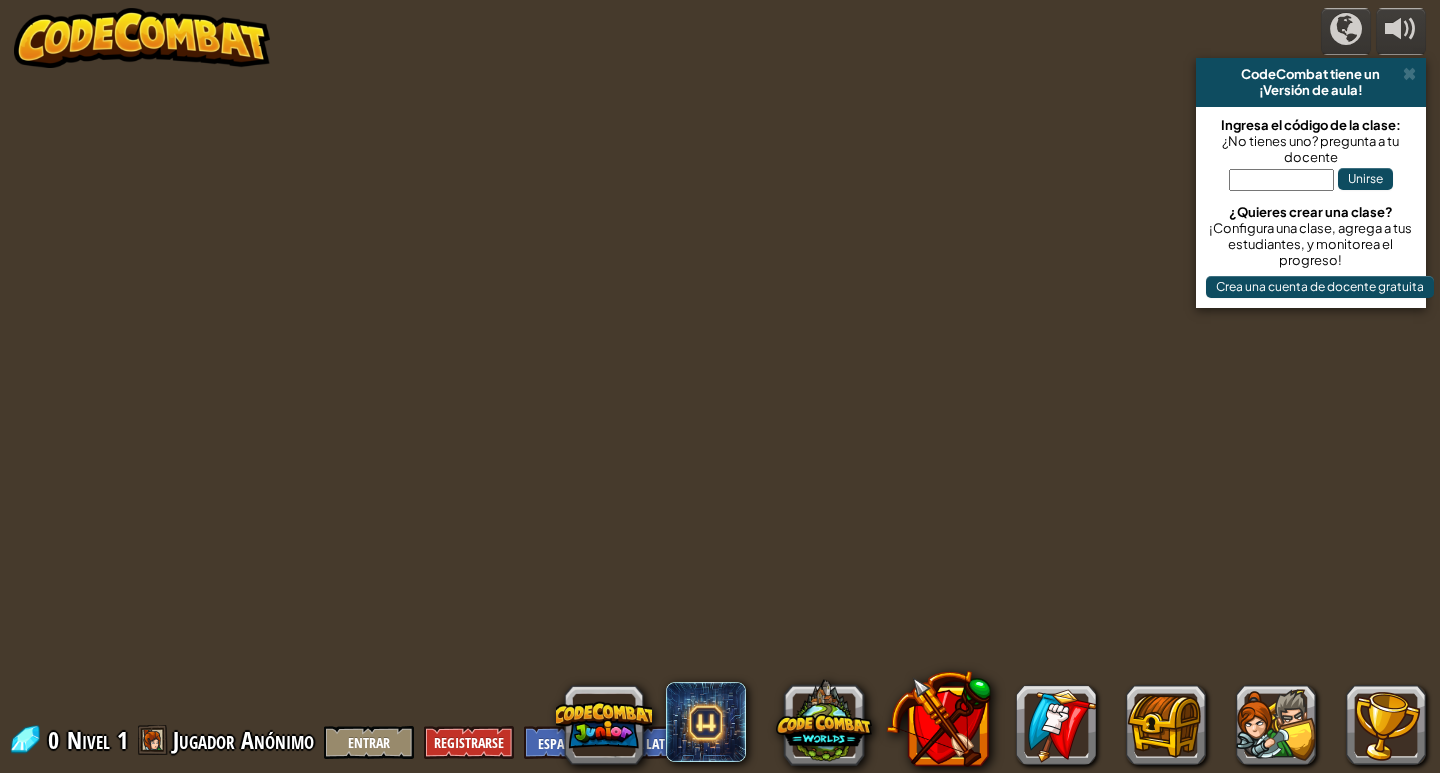 select on "es-419" 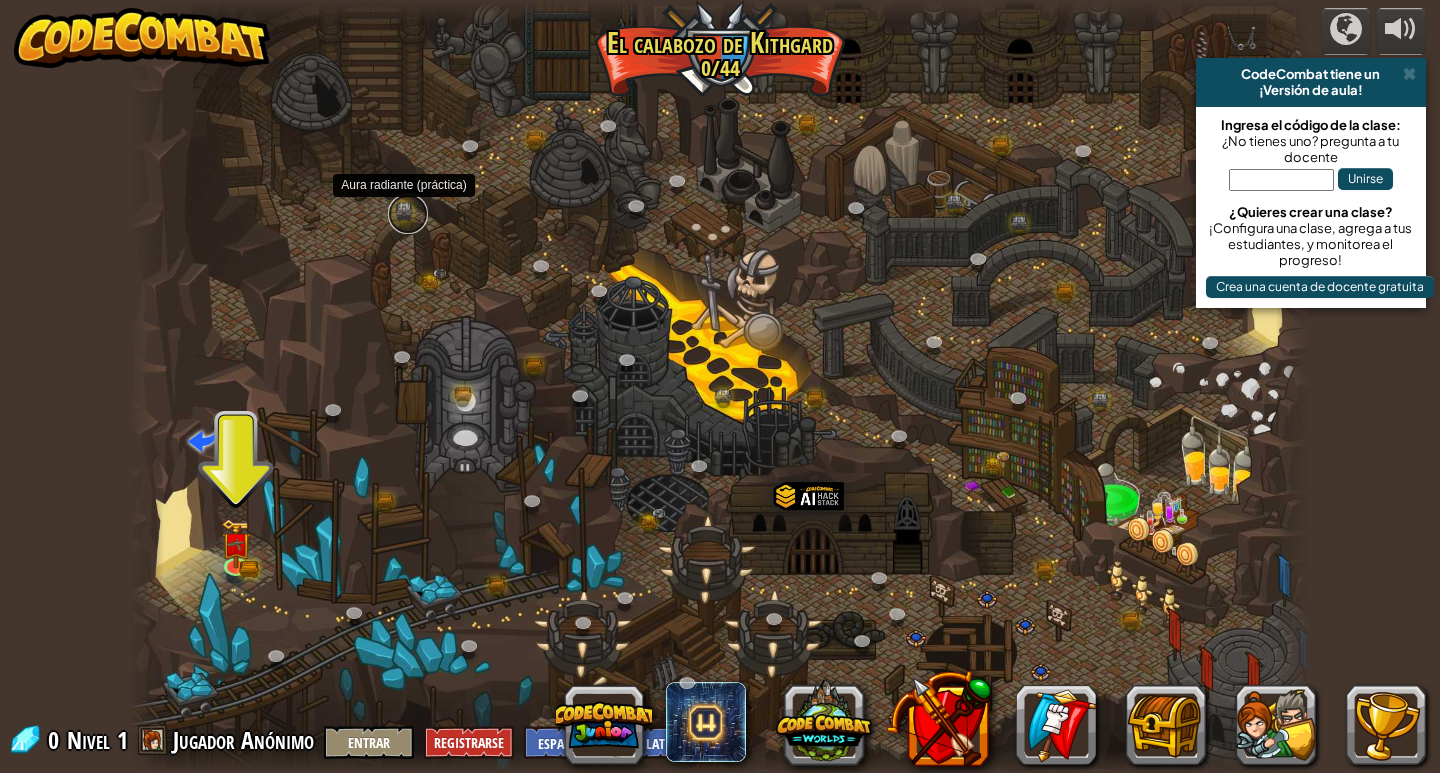 click at bounding box center [408, 214] 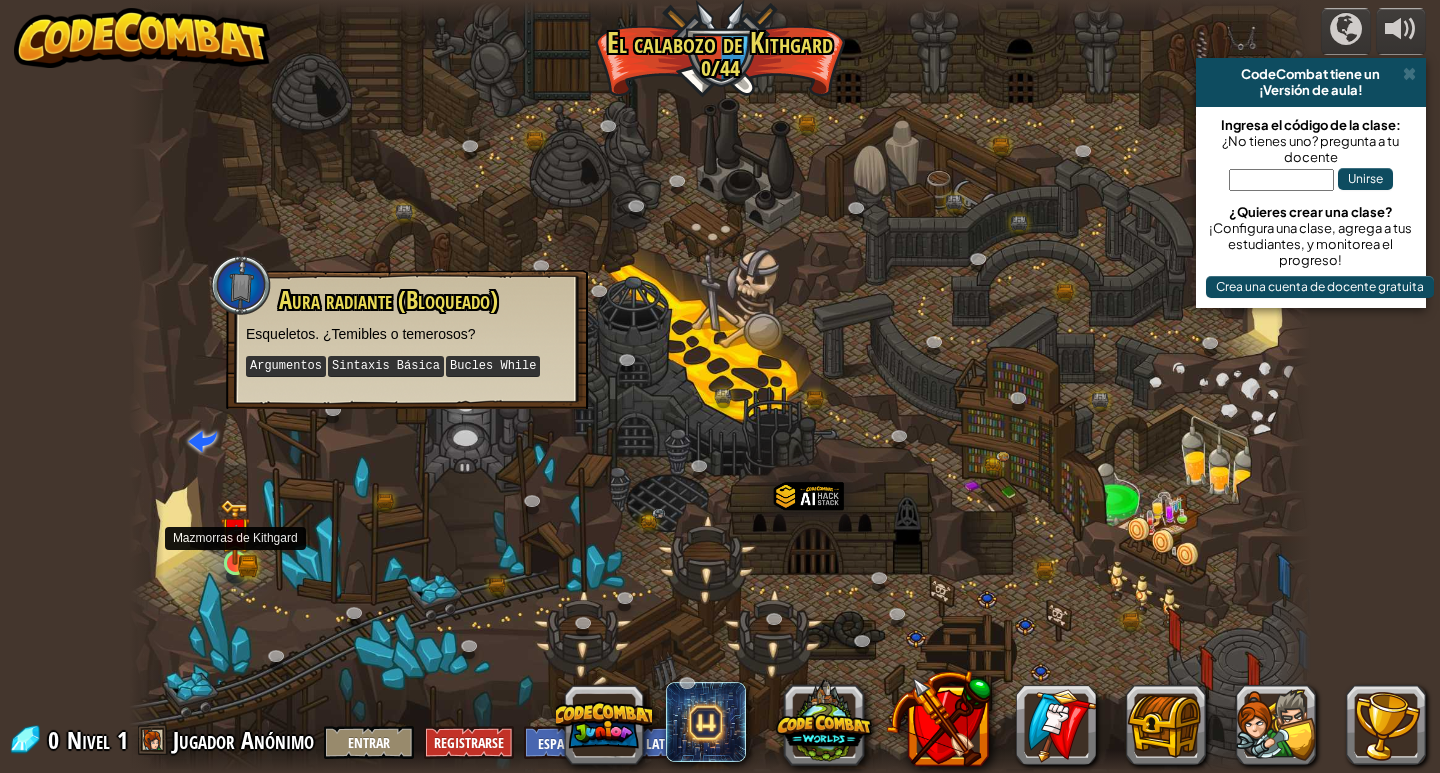 click at bounding box center [235, 532] 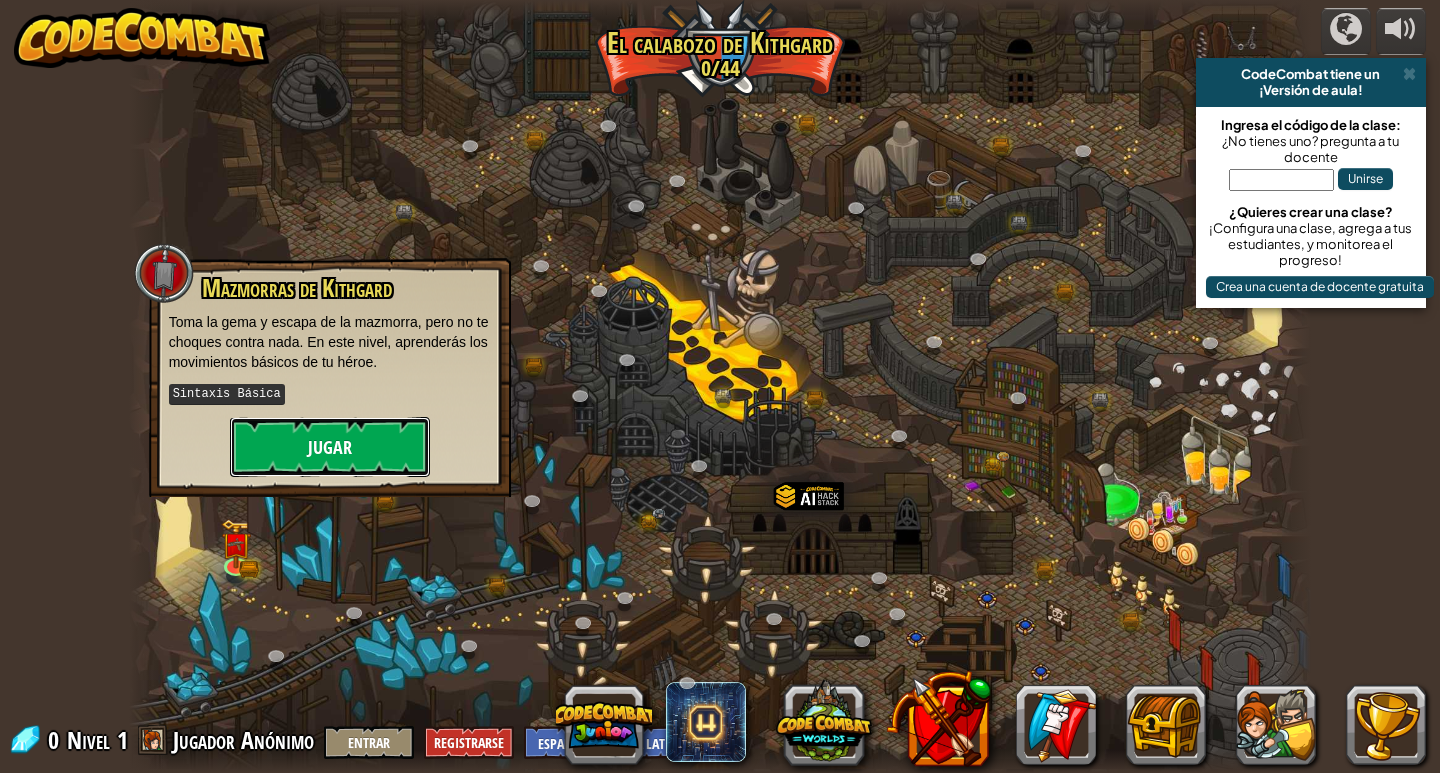click on "Jugar" at bounding box center [330, 447] 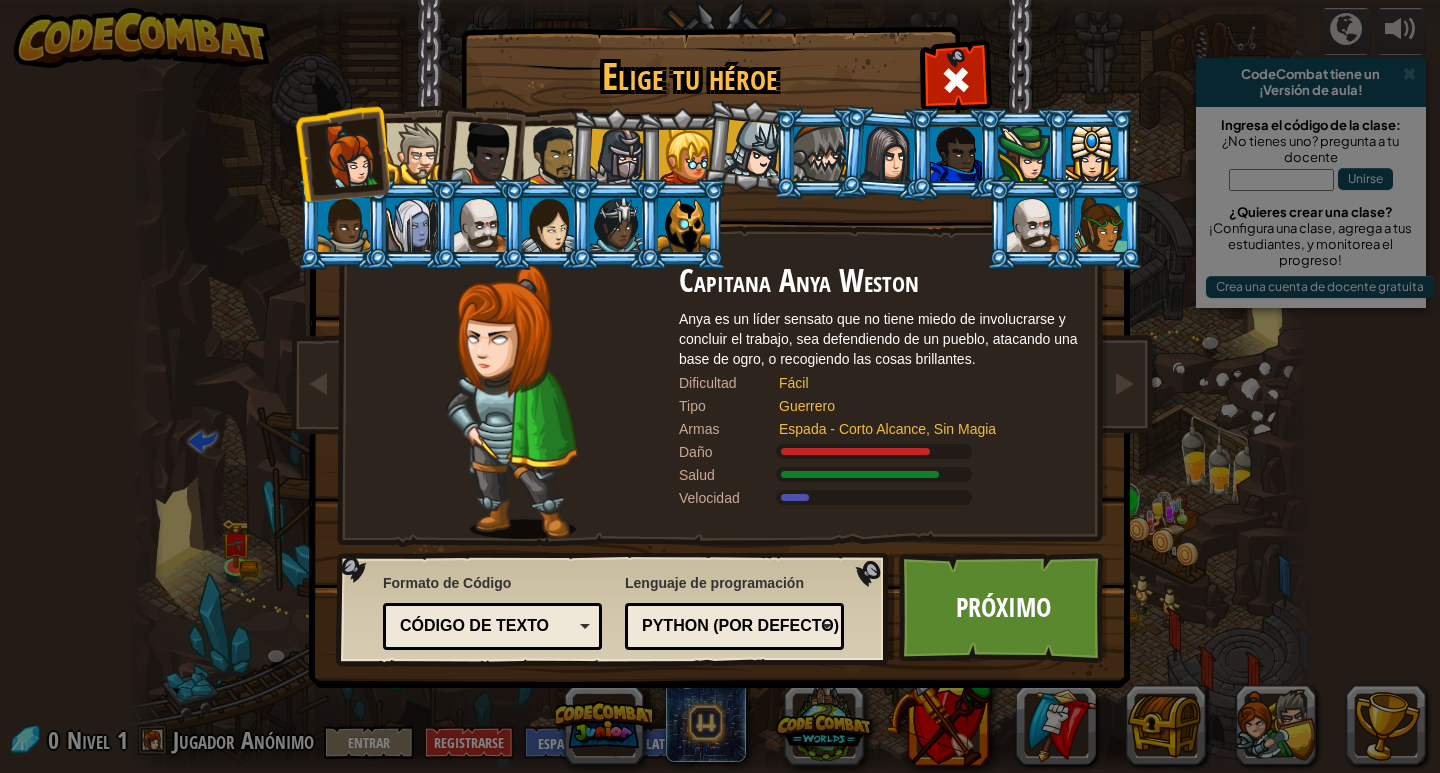 click at bounding box center [1024, 154] 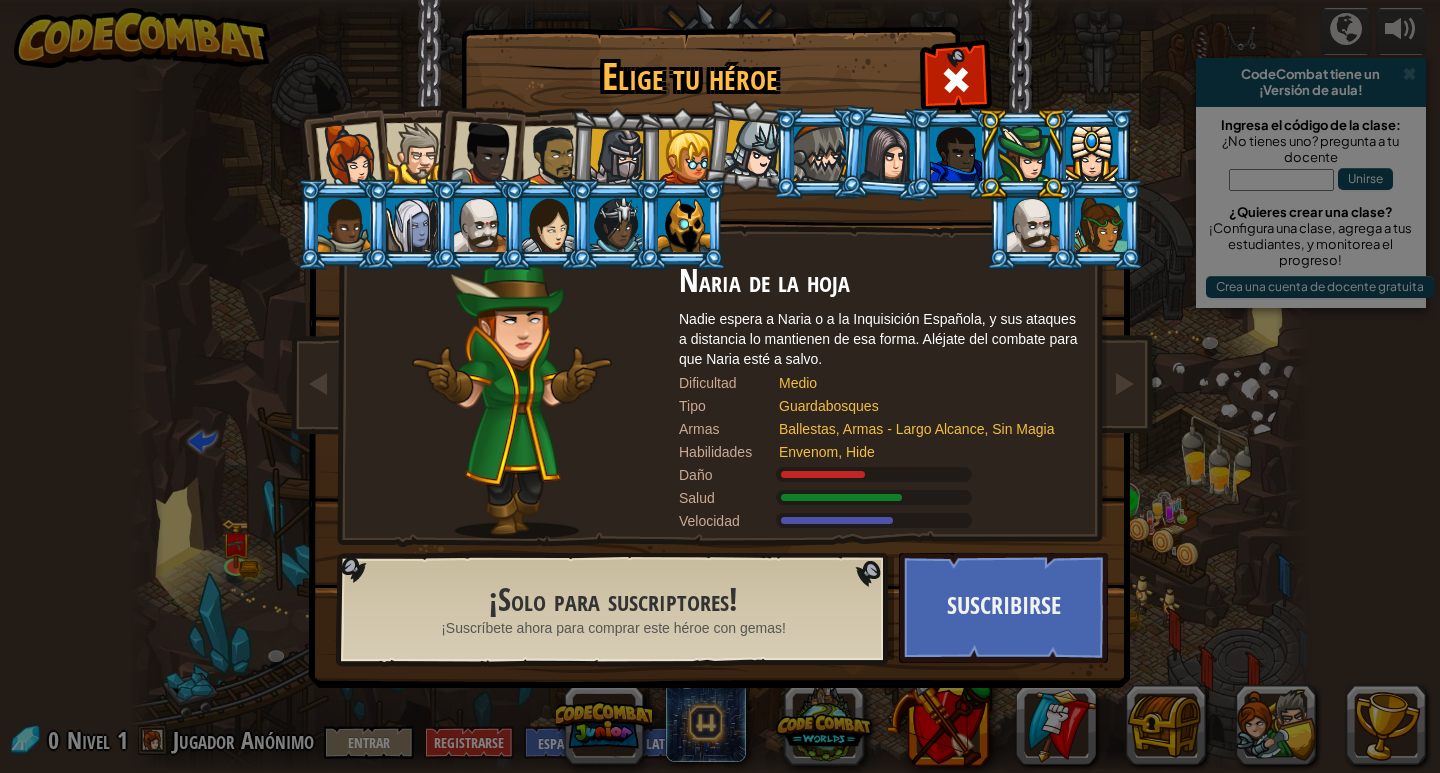 click at bounding box center (478, 150) 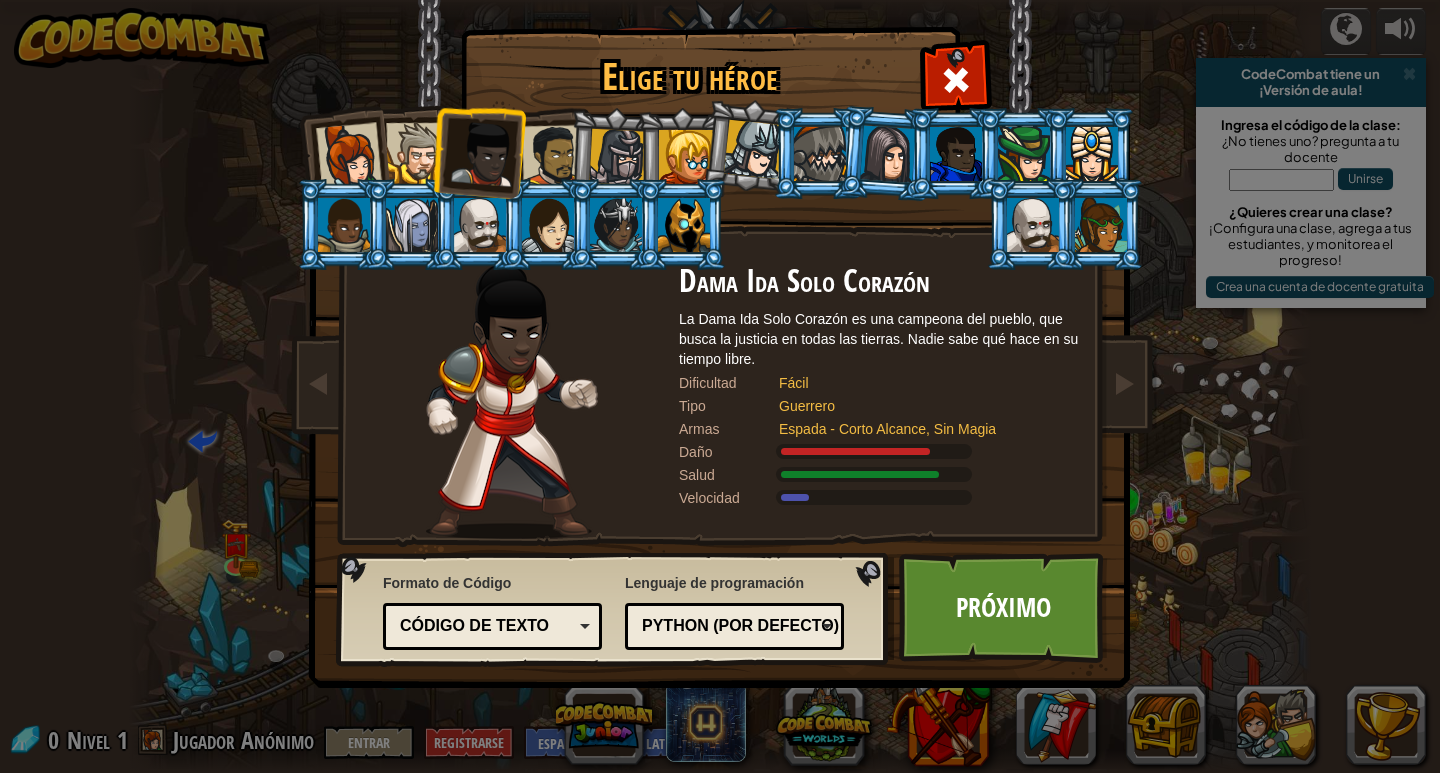 click at bounding box center (416, 153) 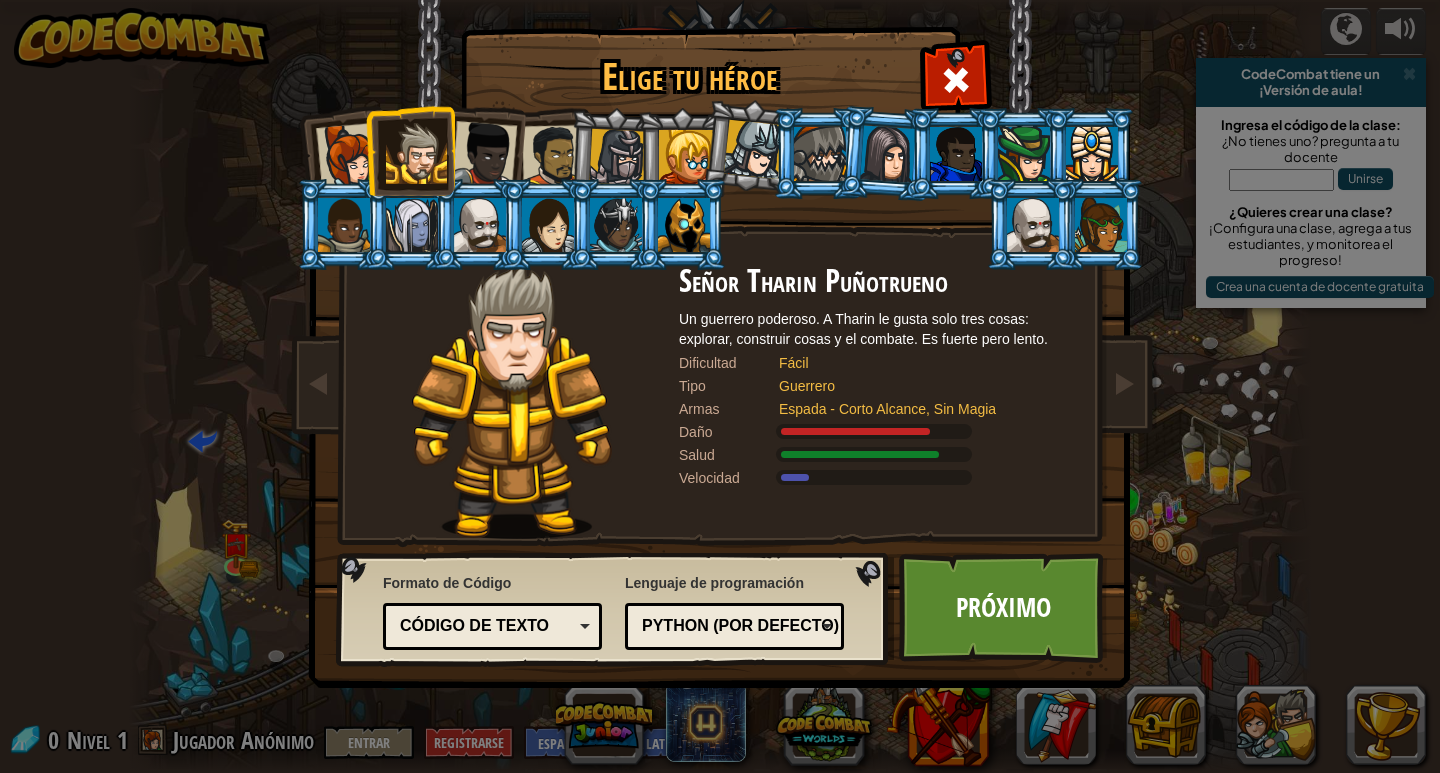 click at bounding box center [548, 225] 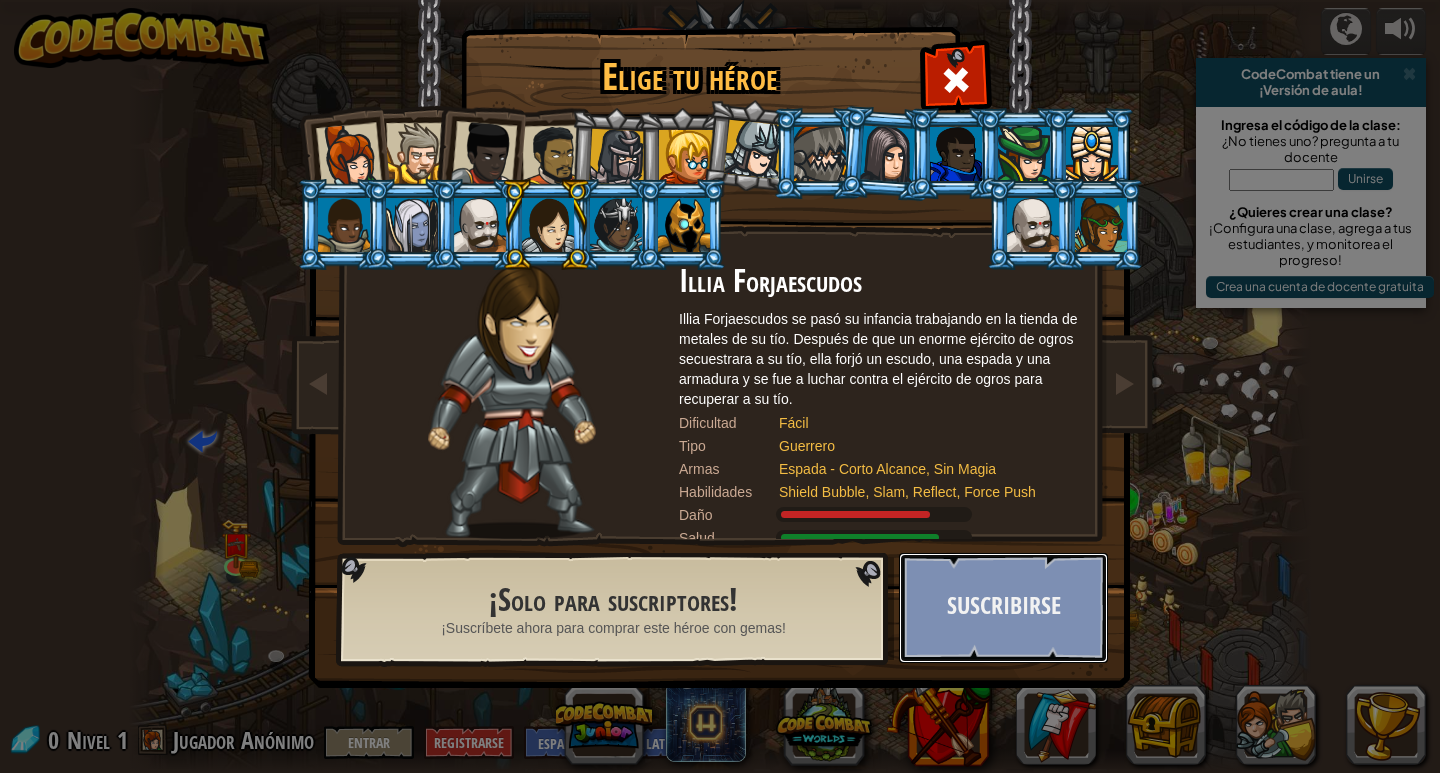 click on "Suscribirse" at bounding box center (1003, 608) 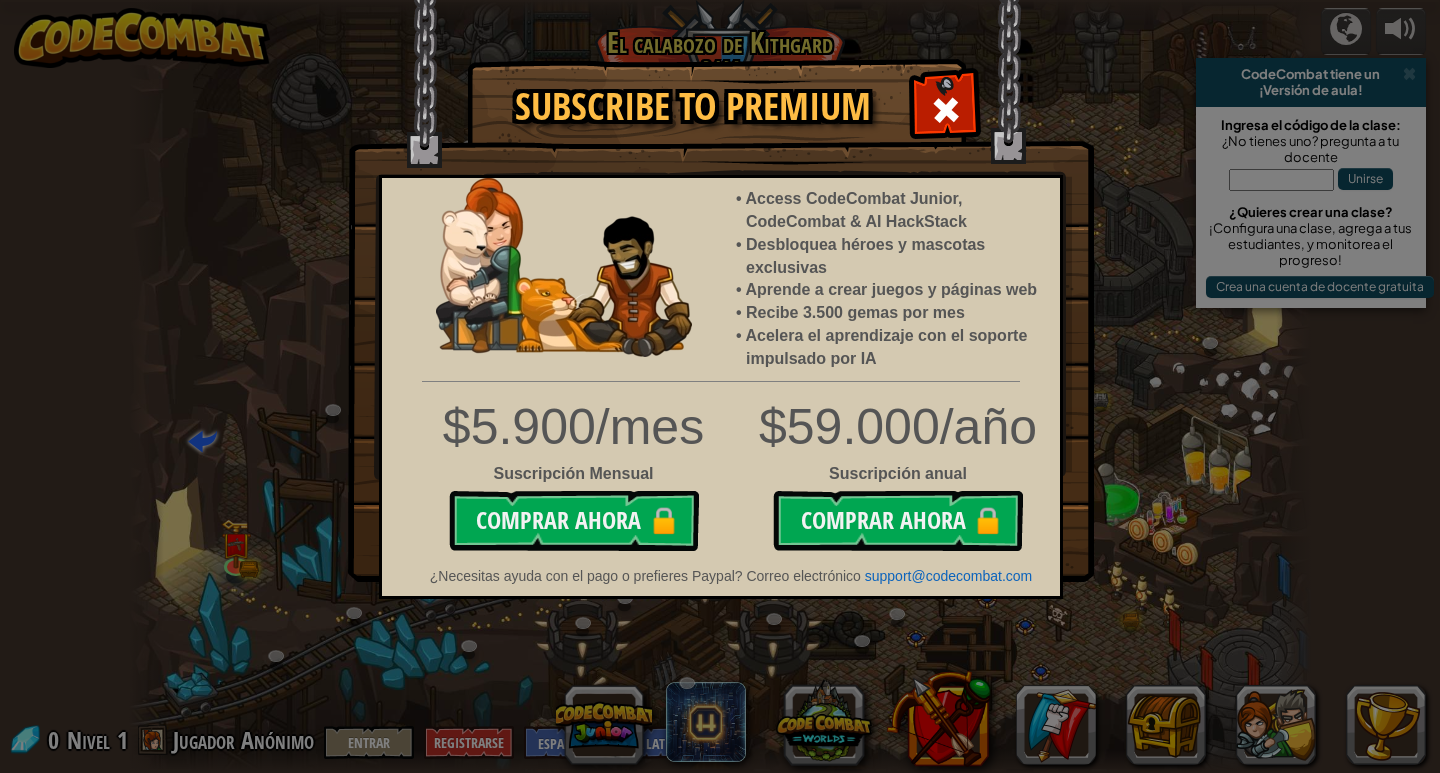 click at bounding box center (946, 110) 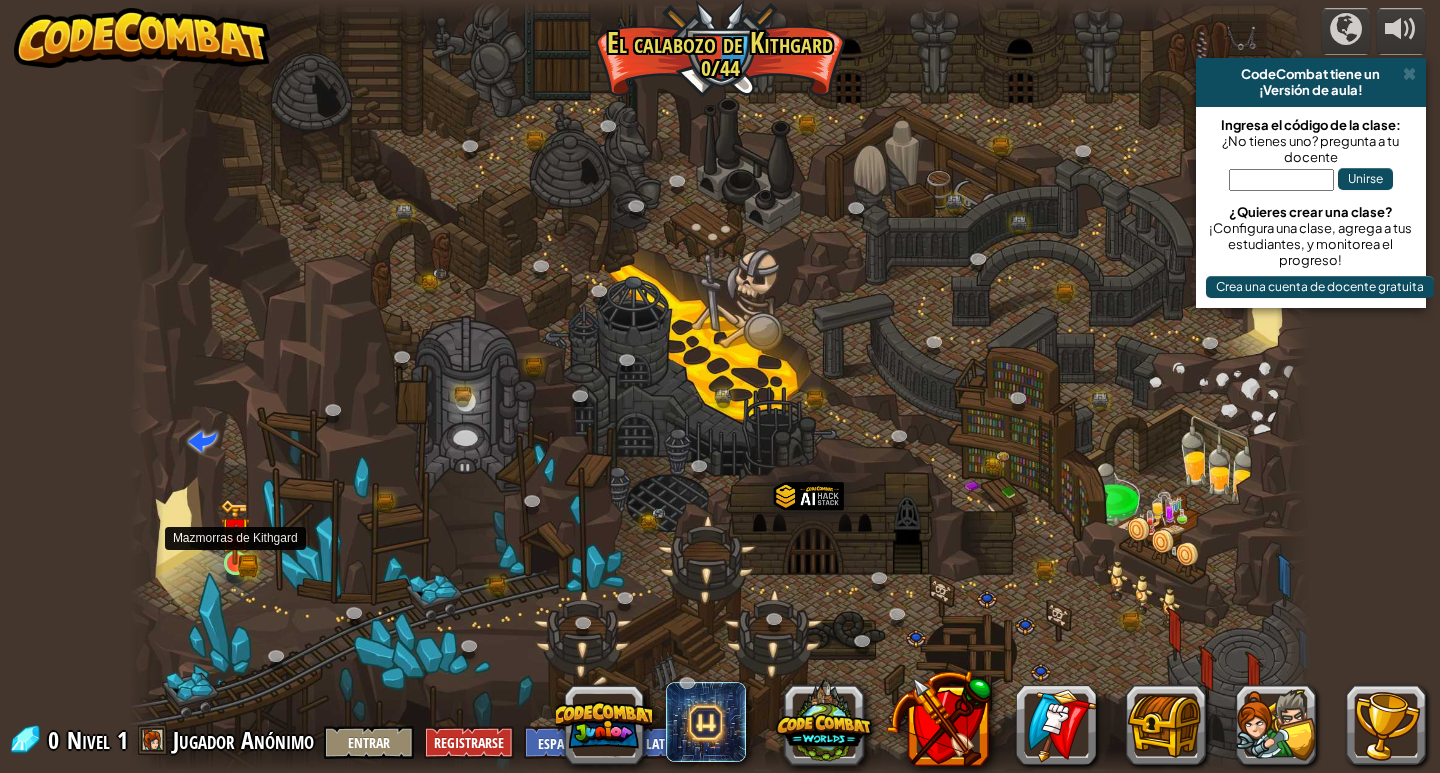 click at bounding box center (235, 532) 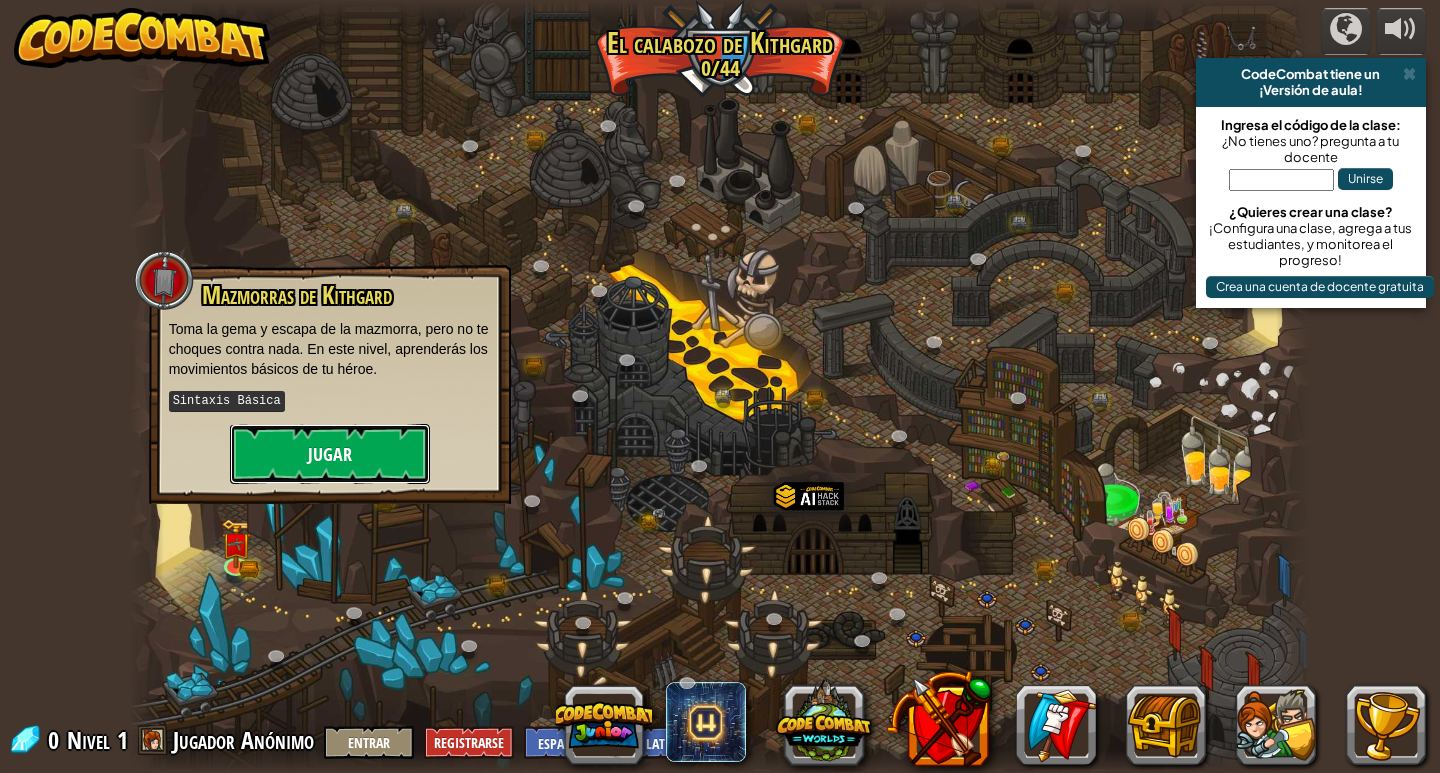 click on "Jugar" at bounding box center (330, 454) 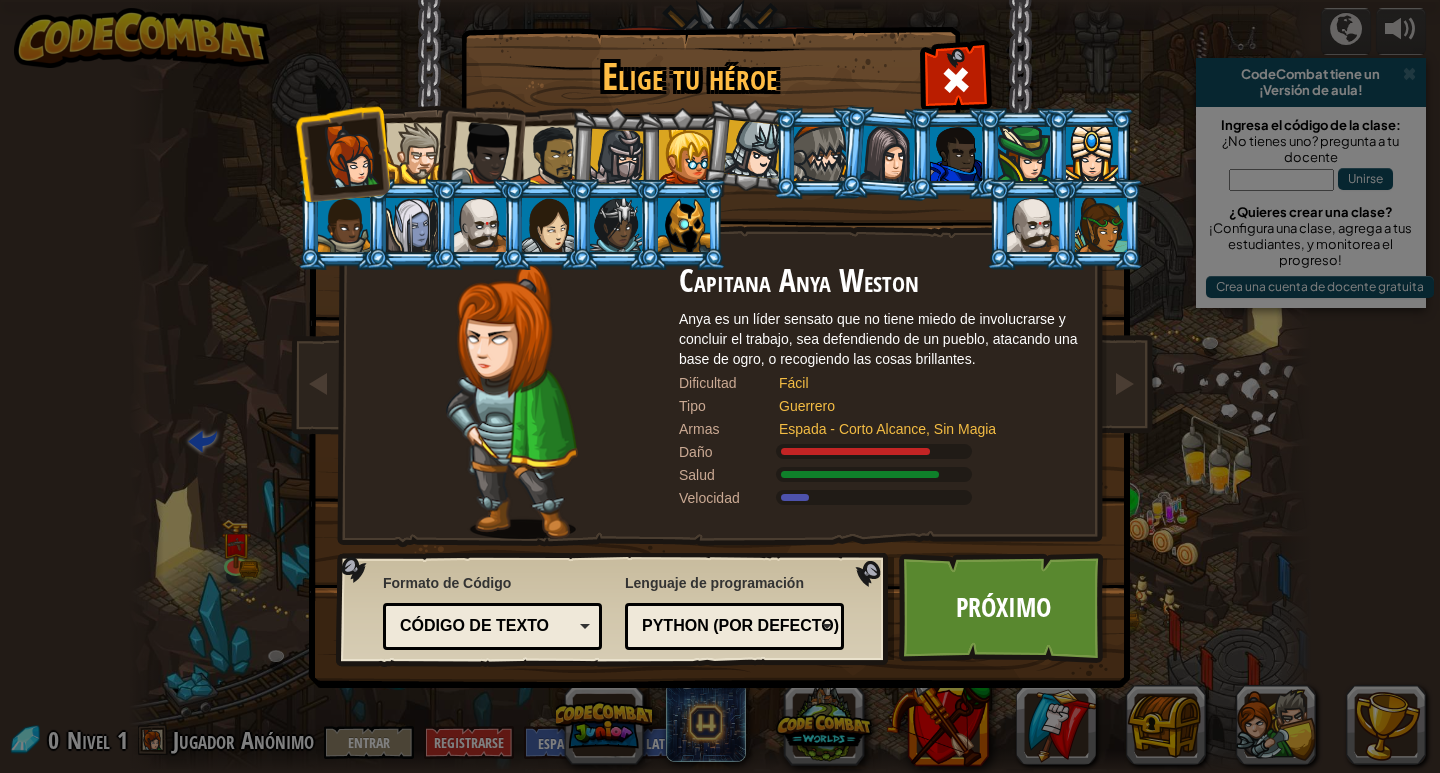 click at bounding box center (416, 153) 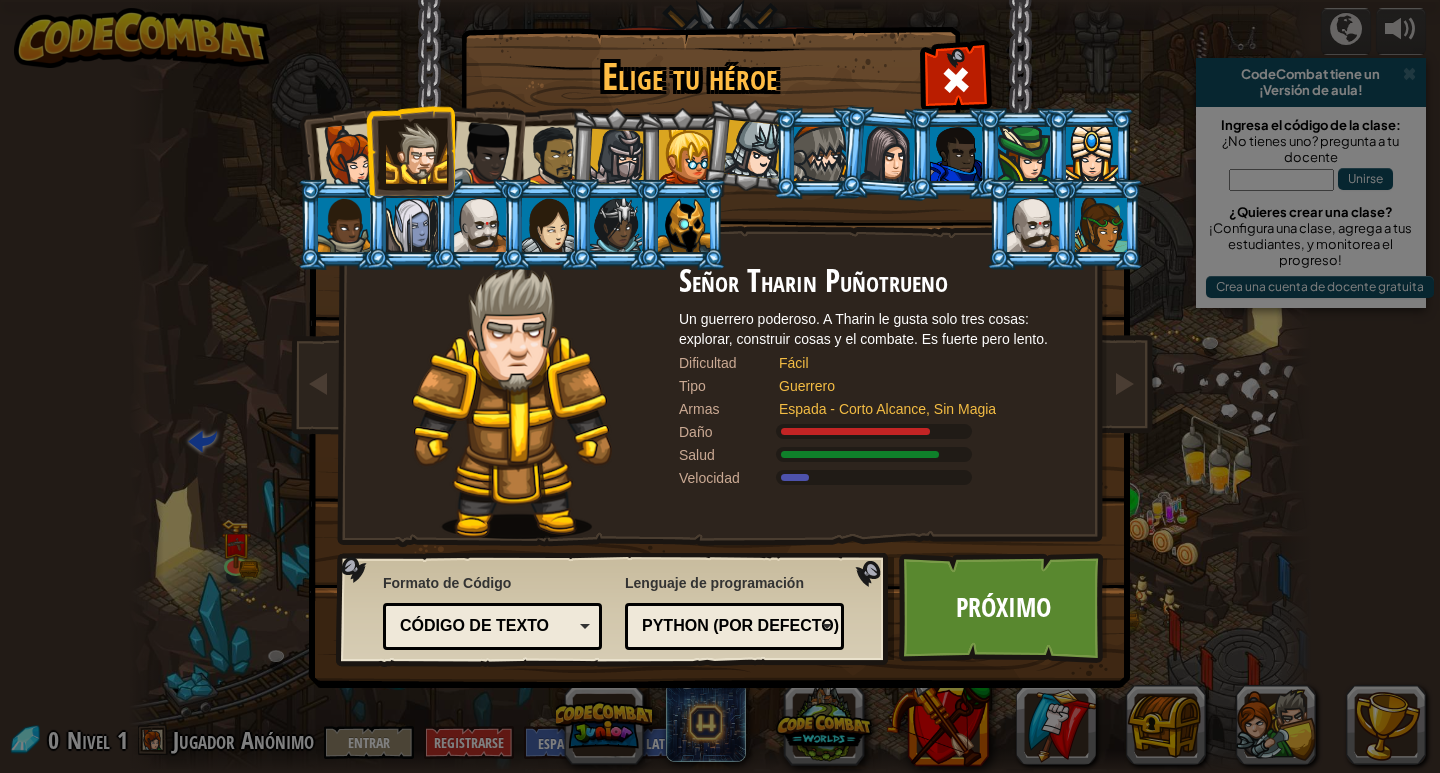 click at bounding box center (349, 156) 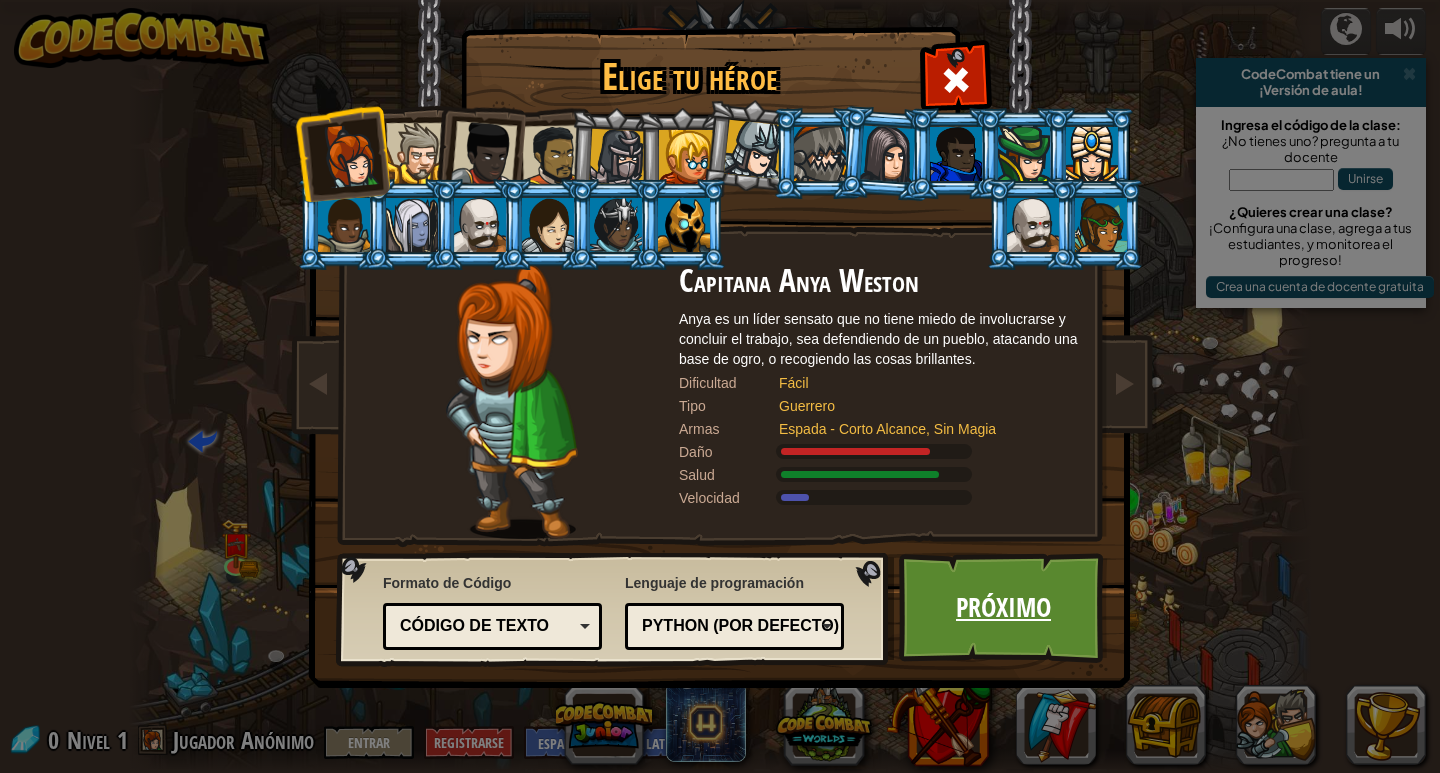 click on "Próximo" at bounding box center (1003, 608) 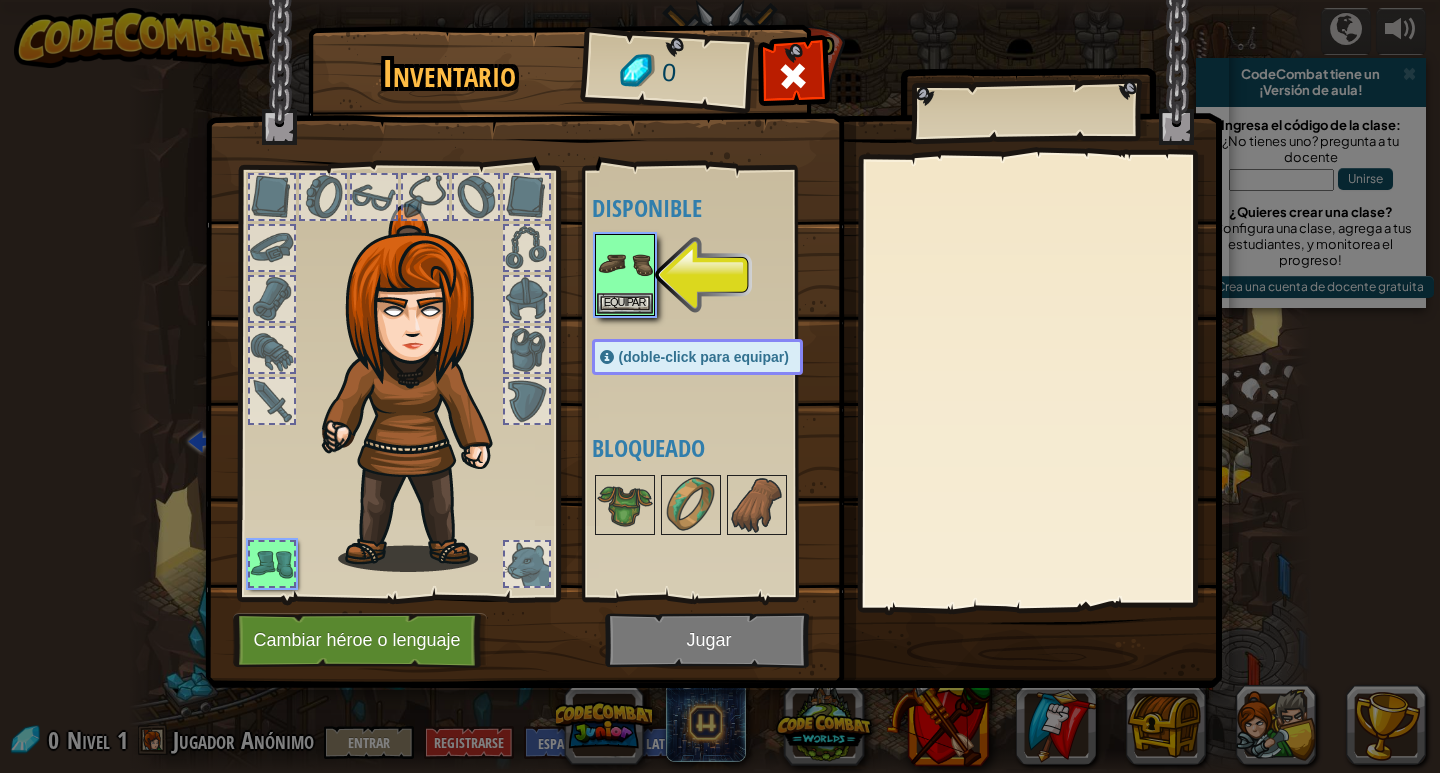 click at bounding box center [713, 325] 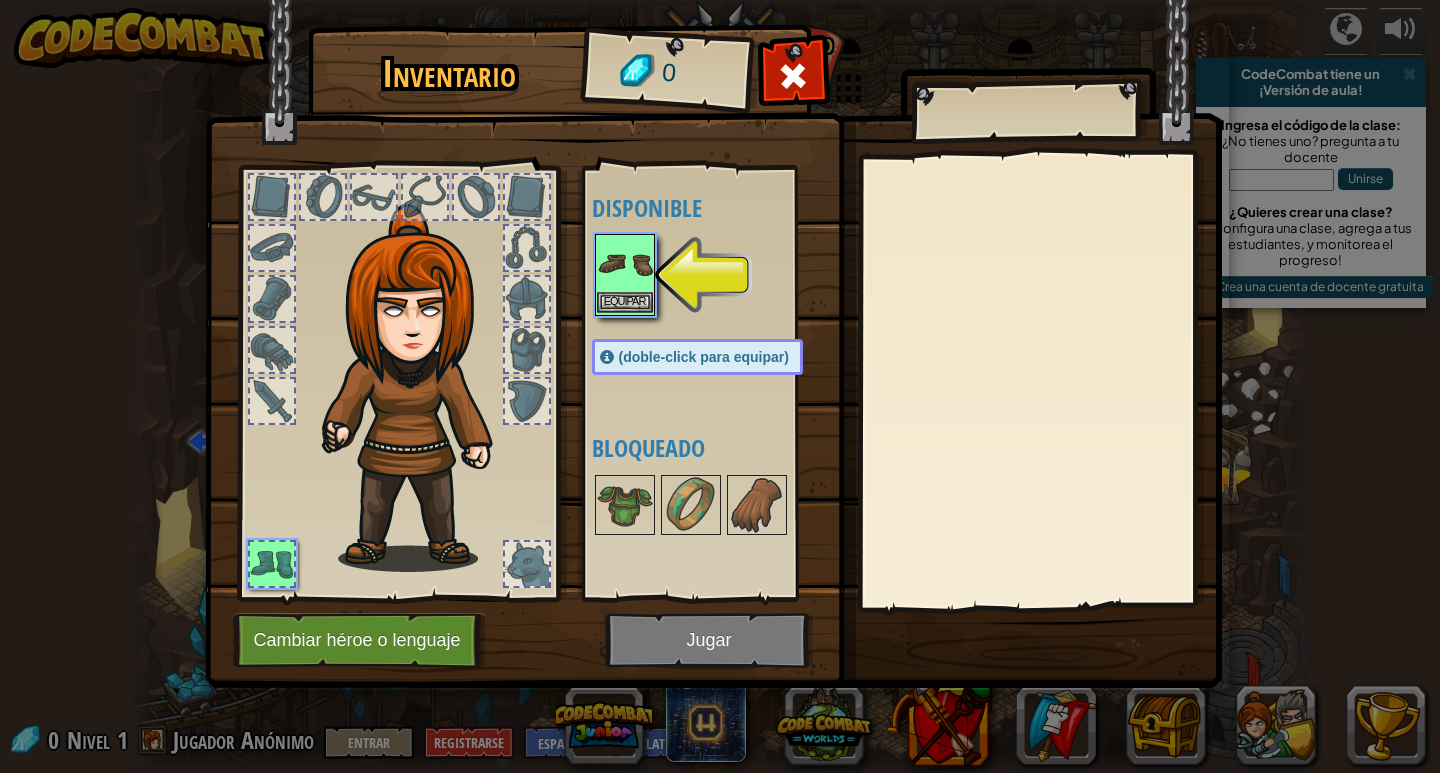 click at bounding box center [625, 264] 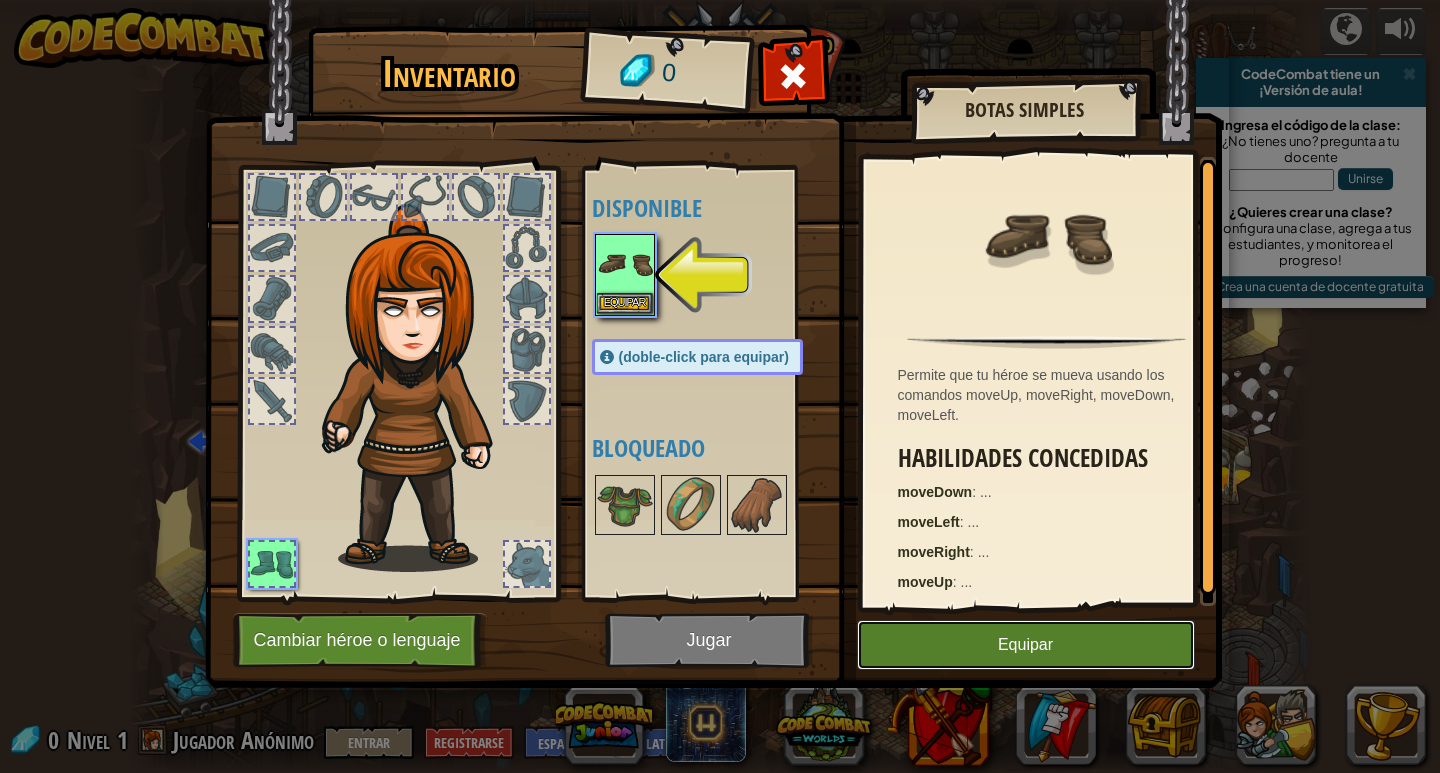 click on "Equipar" at bounding box center (1026, 645) 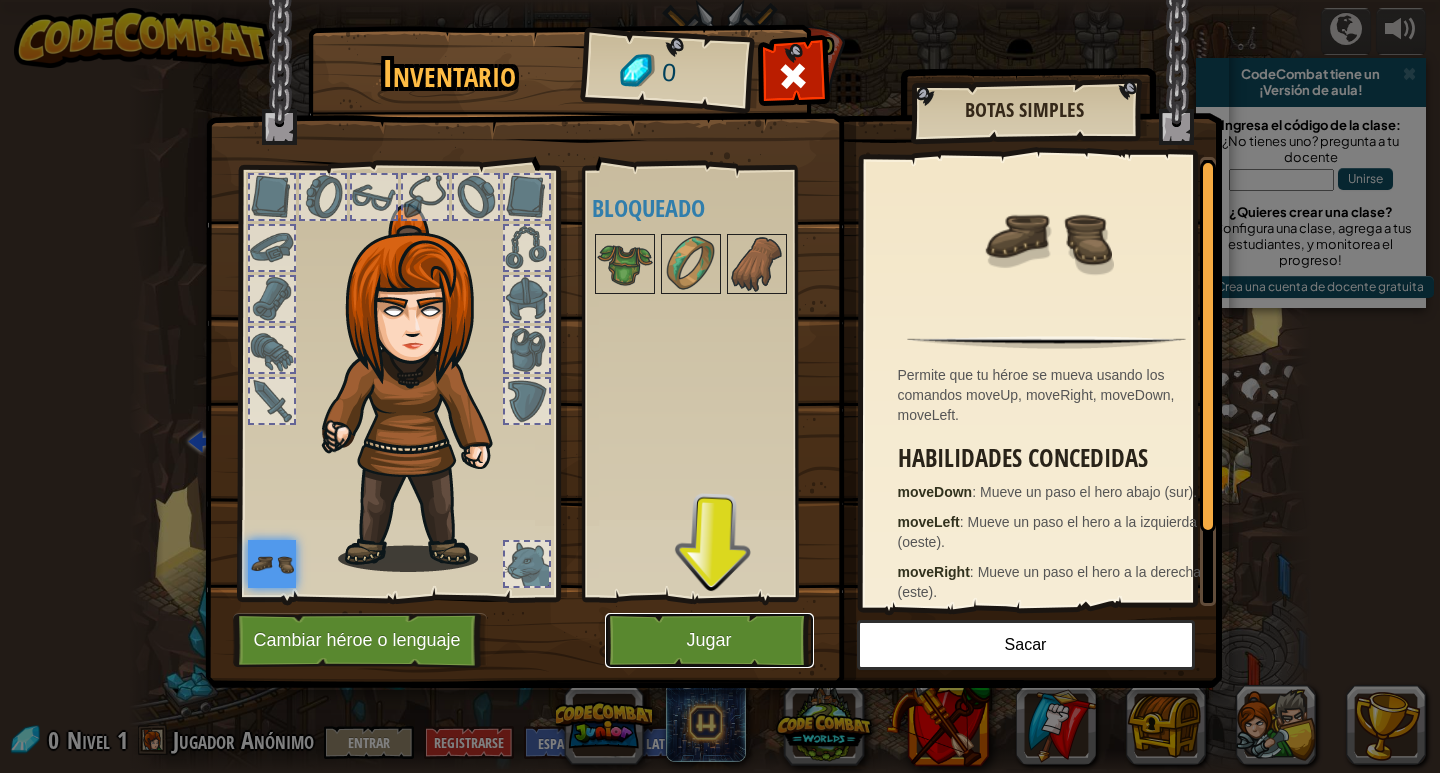 click on "Jugar" at bounding box center (709, 640) 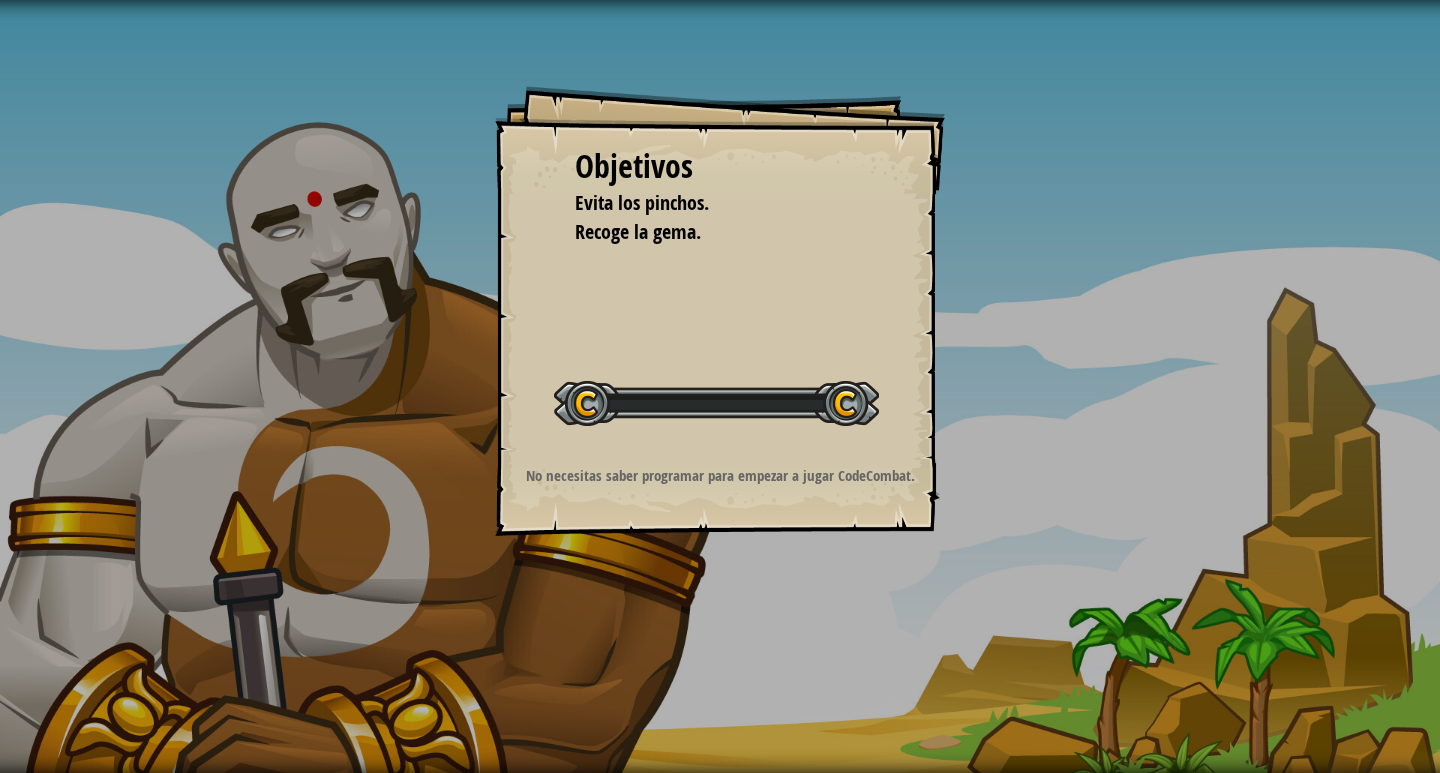 click on "Objetivos Evita los pinchos. Recoge la gema. Iniciar nivel Error cargando del servidor Necesitas una suscripción para jugar este nivel. Suscribirse Deberás unirte a un curso para jugar a este nivel. Volver a mis cursos ¡Pídele a tu docente que te asigne una licencia para que puedas continuar jugando CodeCombat! Volver a mis cursos Este nivel está bloqueado. Volver a mis cursos No necesitas saber programar para empezar a jugar CodeCombat." at bounding box center [720, 386] 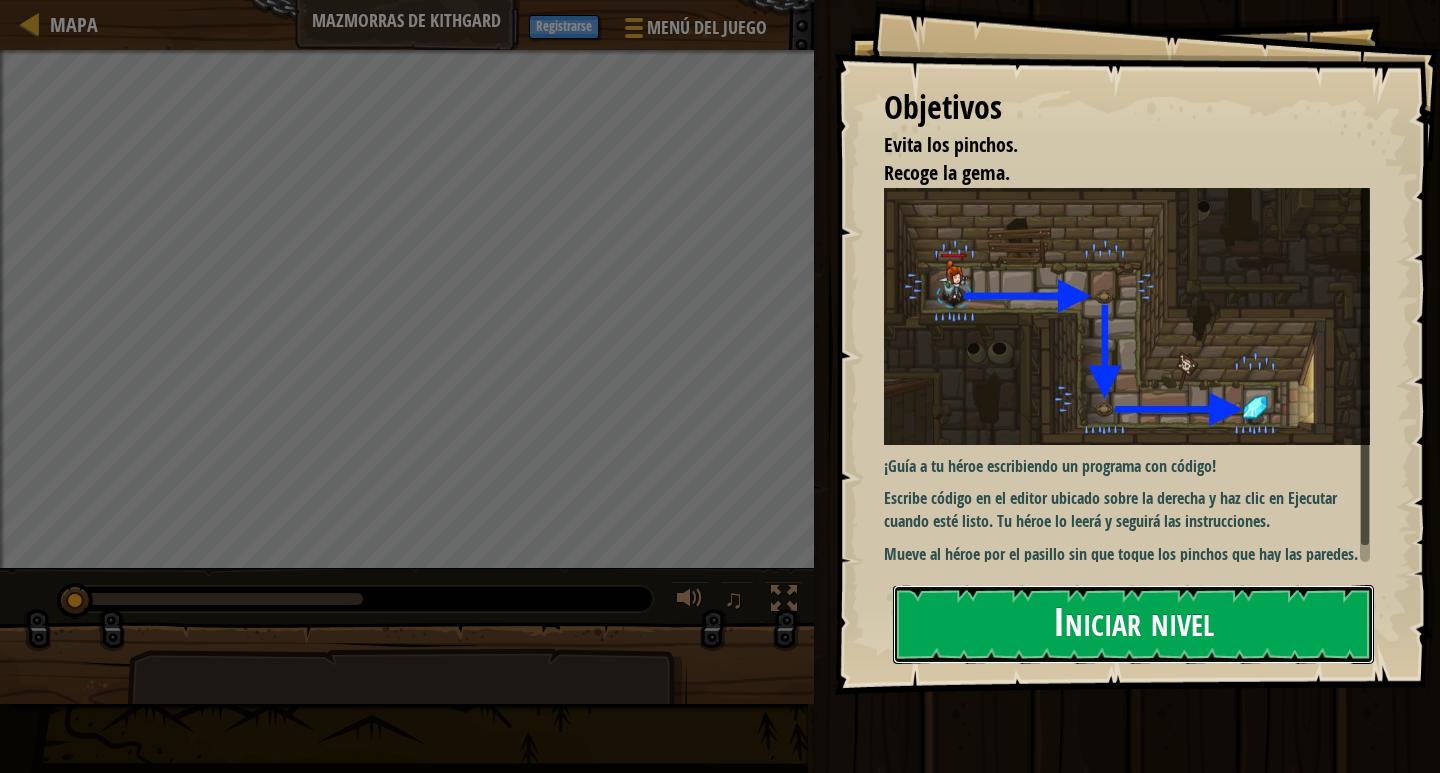 click on "Iniciar nivel" at bounding box center (1133, 624) 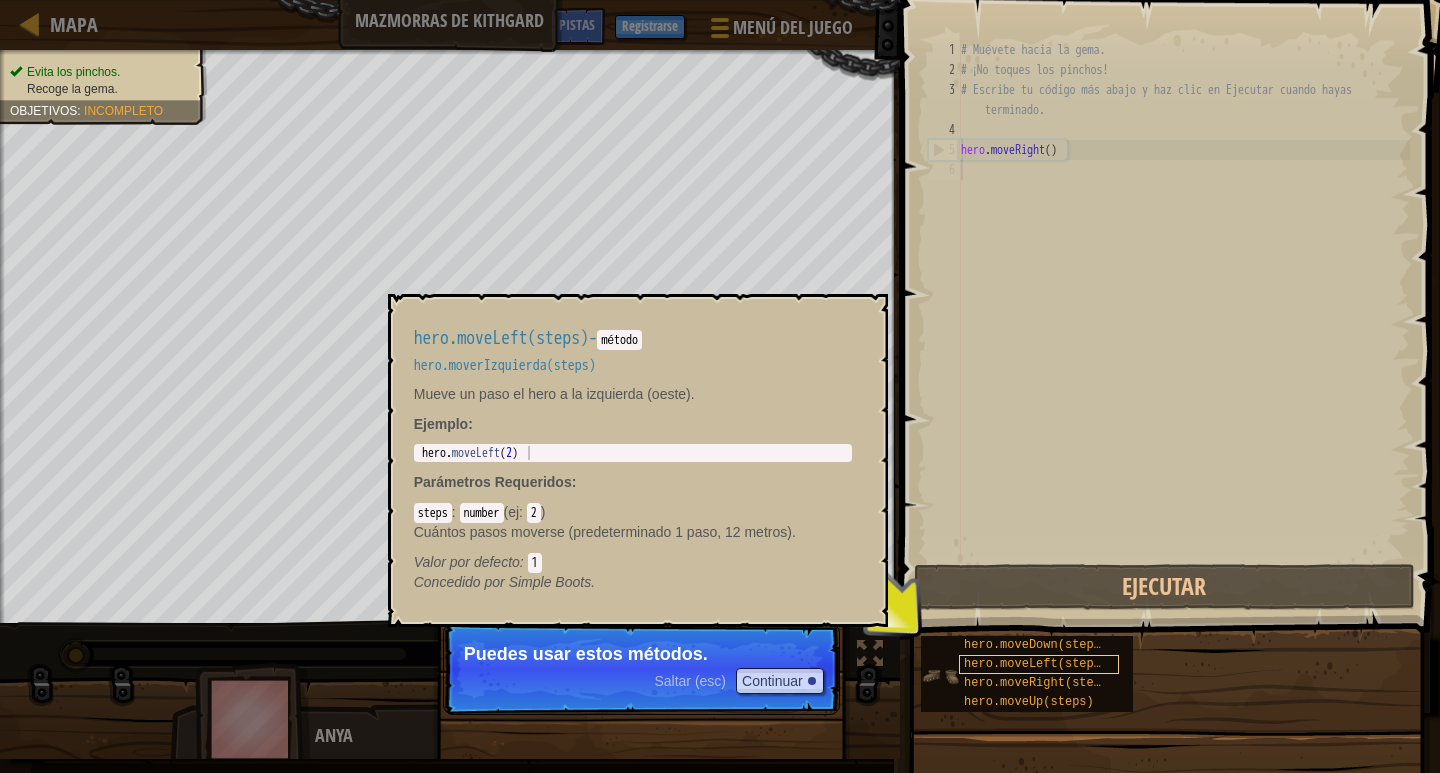 click on "hero.moveLeft(steps)" at bounding box center (1036, 664) 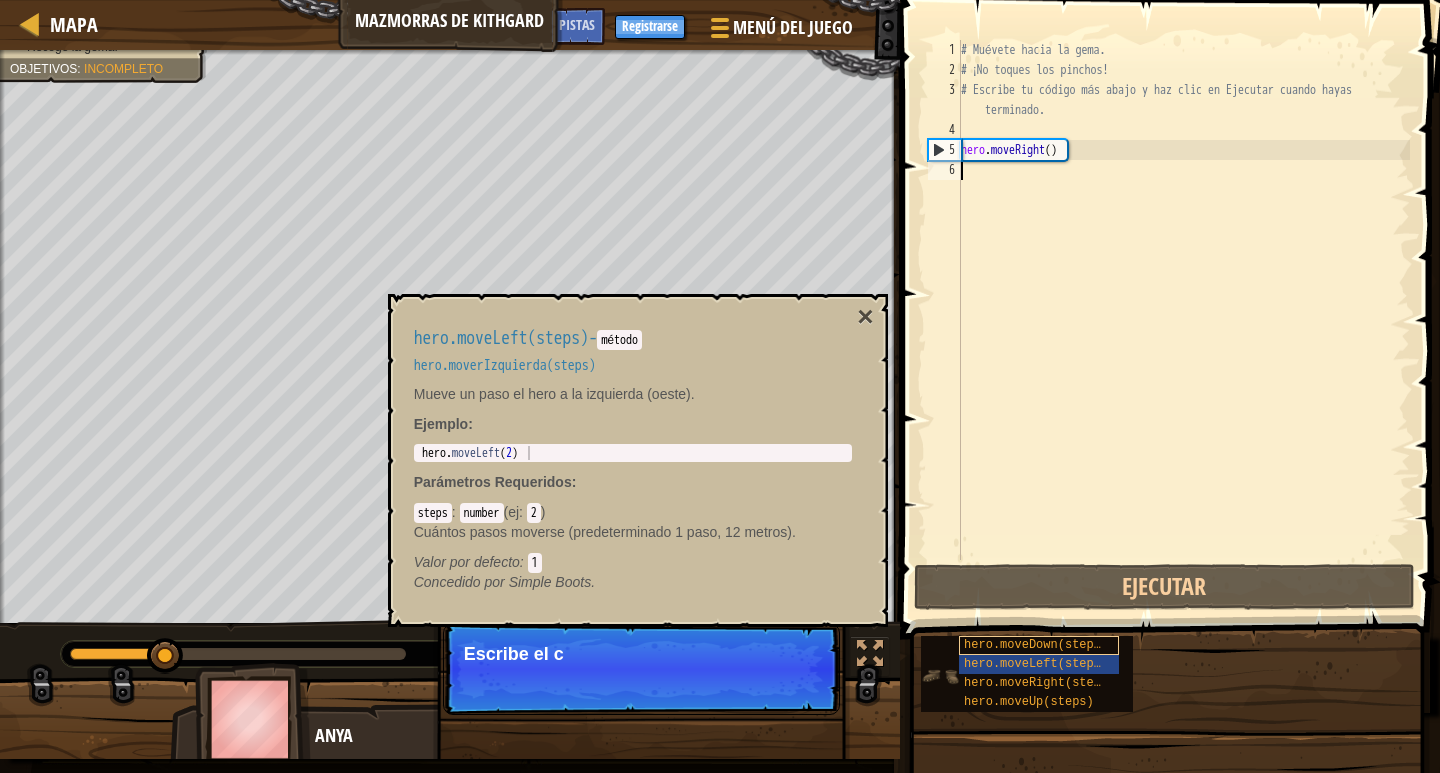 click on "hero.moveDown(steps)" at bounding box center (1036, 645) 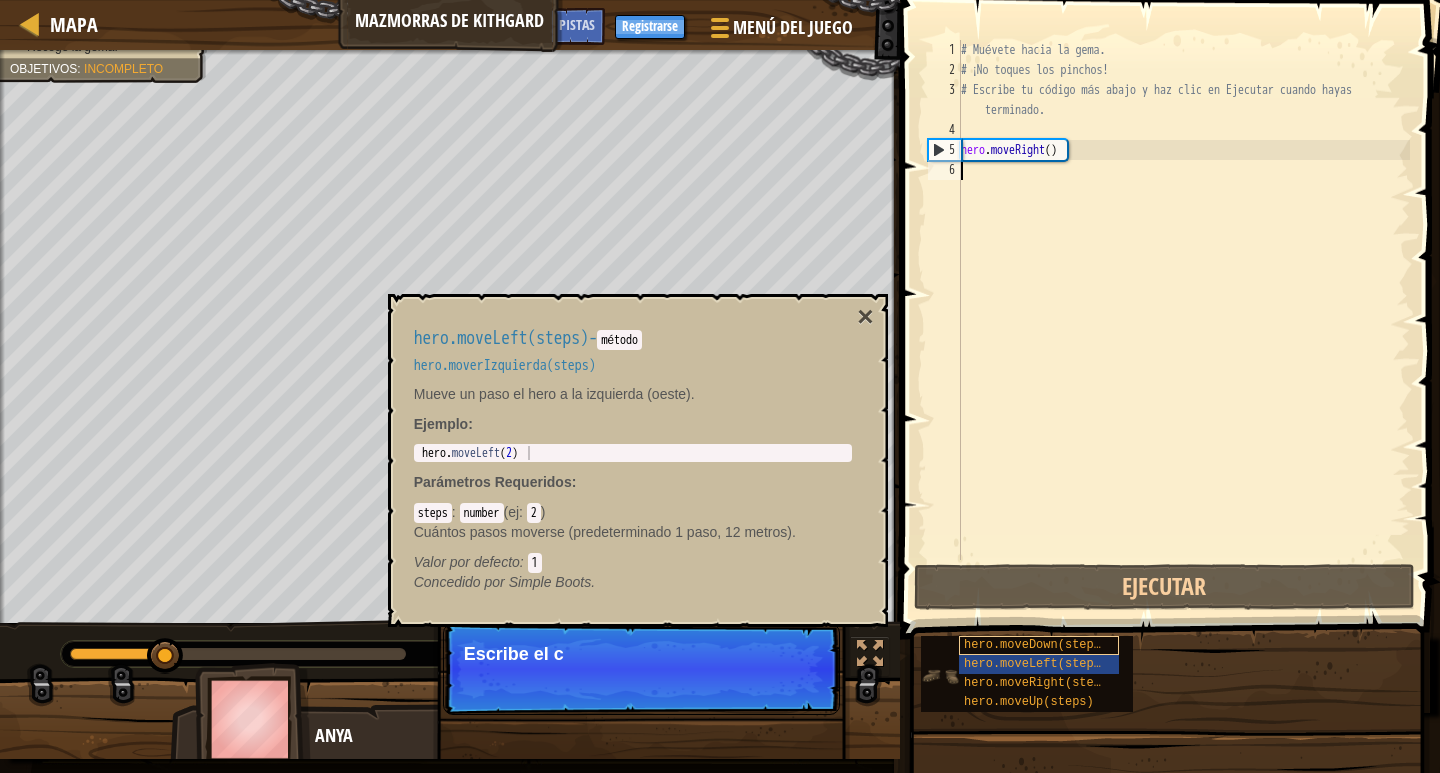 scroll, scrollTop: 9, scrollLeft: 0, axis: vertical 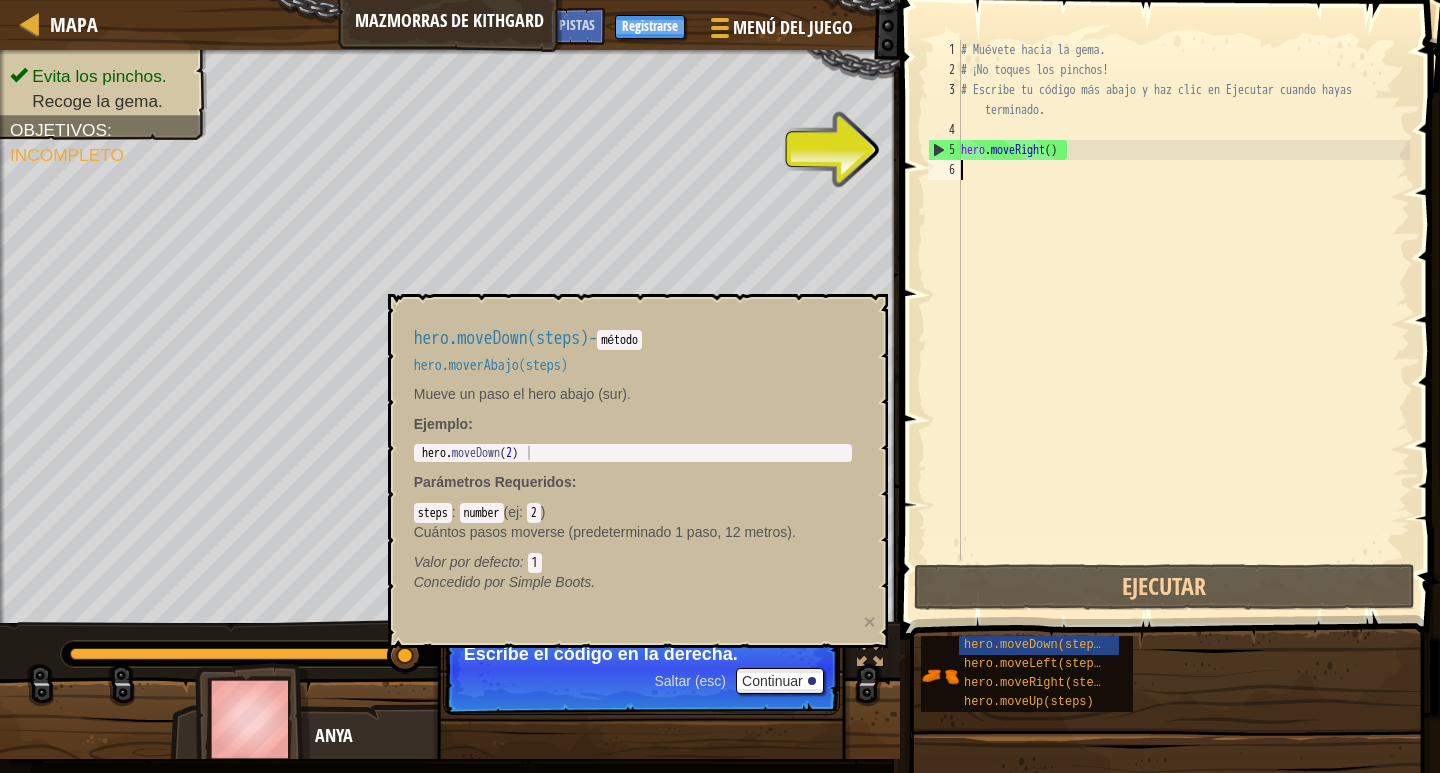 click on "# Muévete hacia la gema. # ¡No toques los pinchos! # Escribe tu código más abajo y haz clic en Ejecutar cuando hayas       terminado. hero . moveRight ( )" at bounding box center (1183, 320) 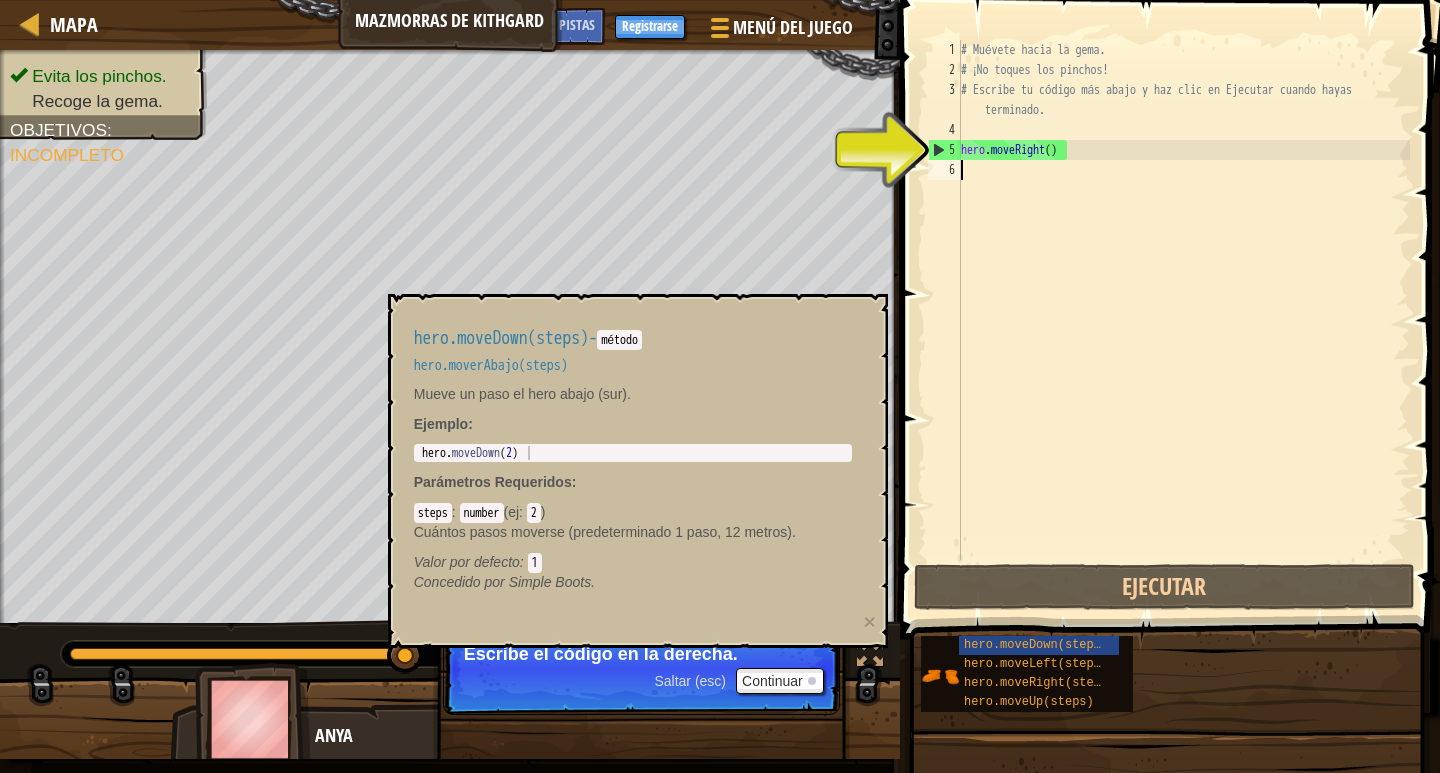 type on "h" 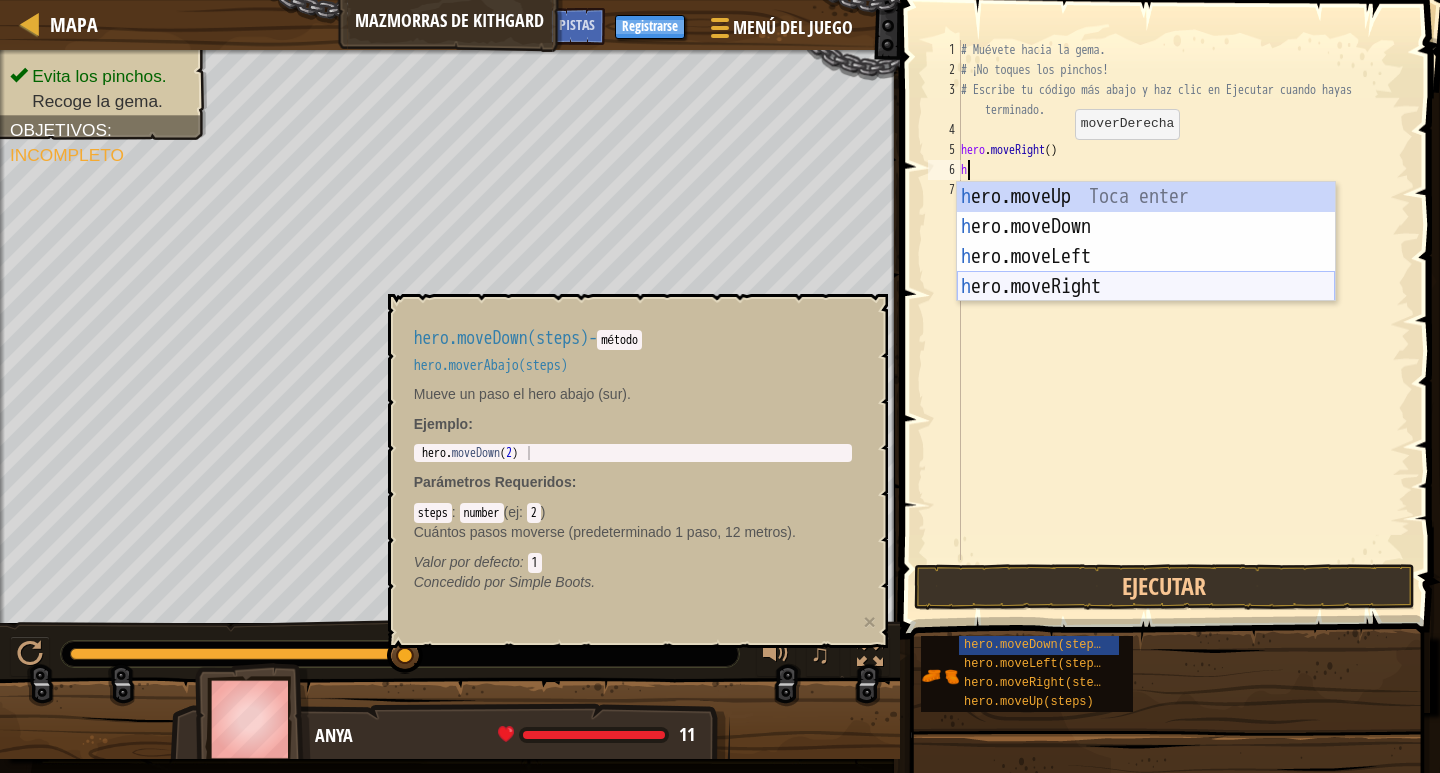 click on "h ero.moveUp Toca enter h ero.moveDown Toca enter h ero.moveLeft Toca enter h ero.moveRight Toca enter" at bounding box center [1146, 272] 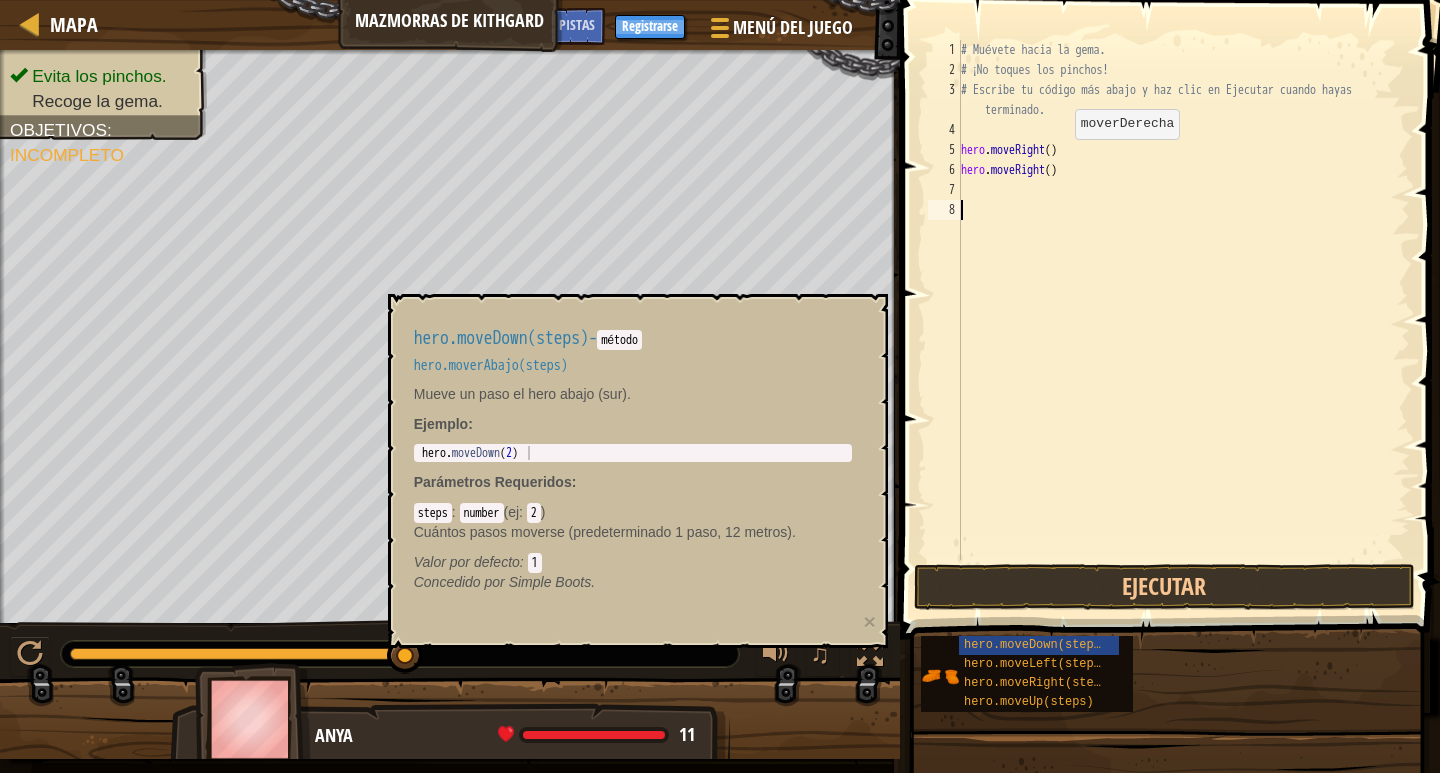 click on "# Muévete hacia la gema. # ¡No toques los pinchos! # Escribe tu código más abajo y haz clic en Ejecutar cuando hayas       terminado. hero . moveRight ( ) hero . moveRight ( )" at bounding box center [1183, 320] 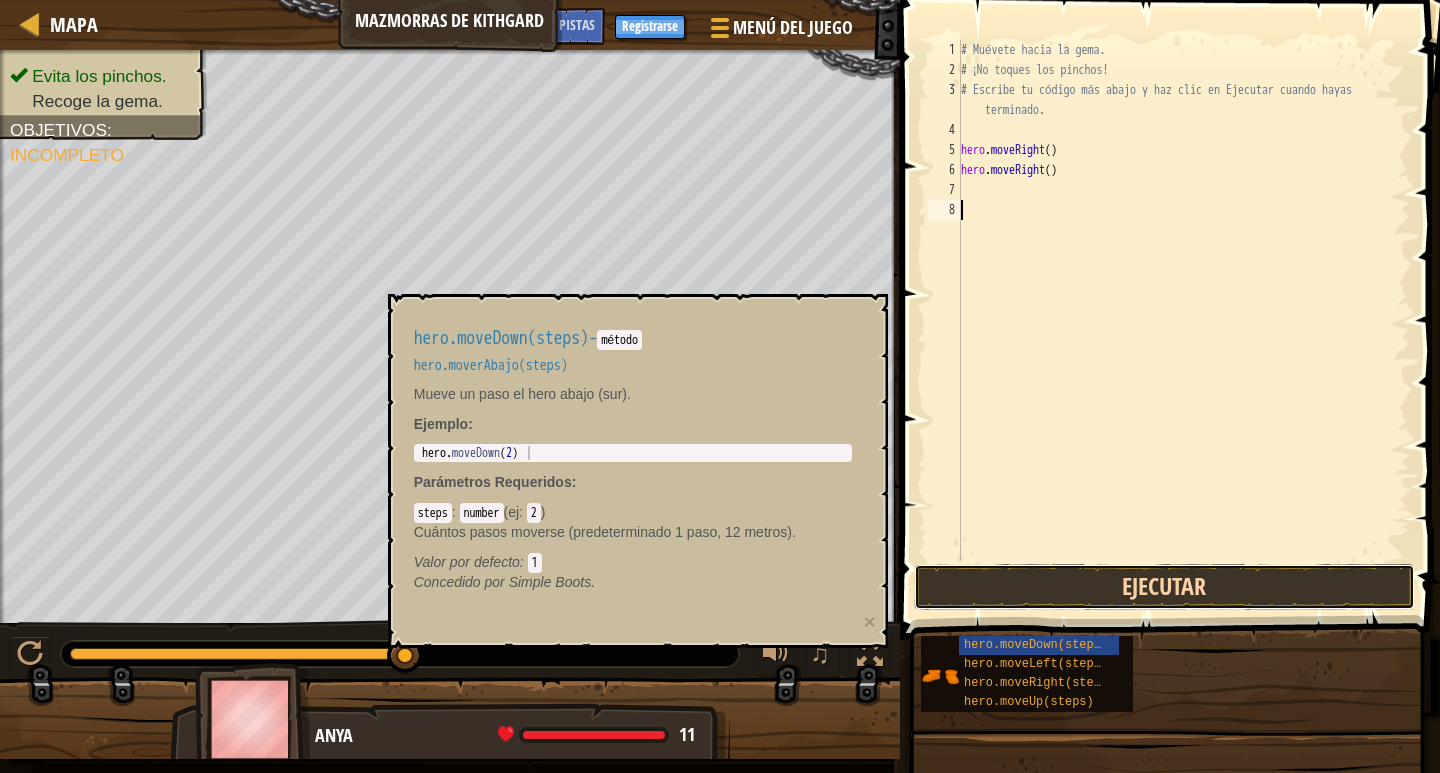 click on "Ejecutar" at bounding box center [1164, 587] 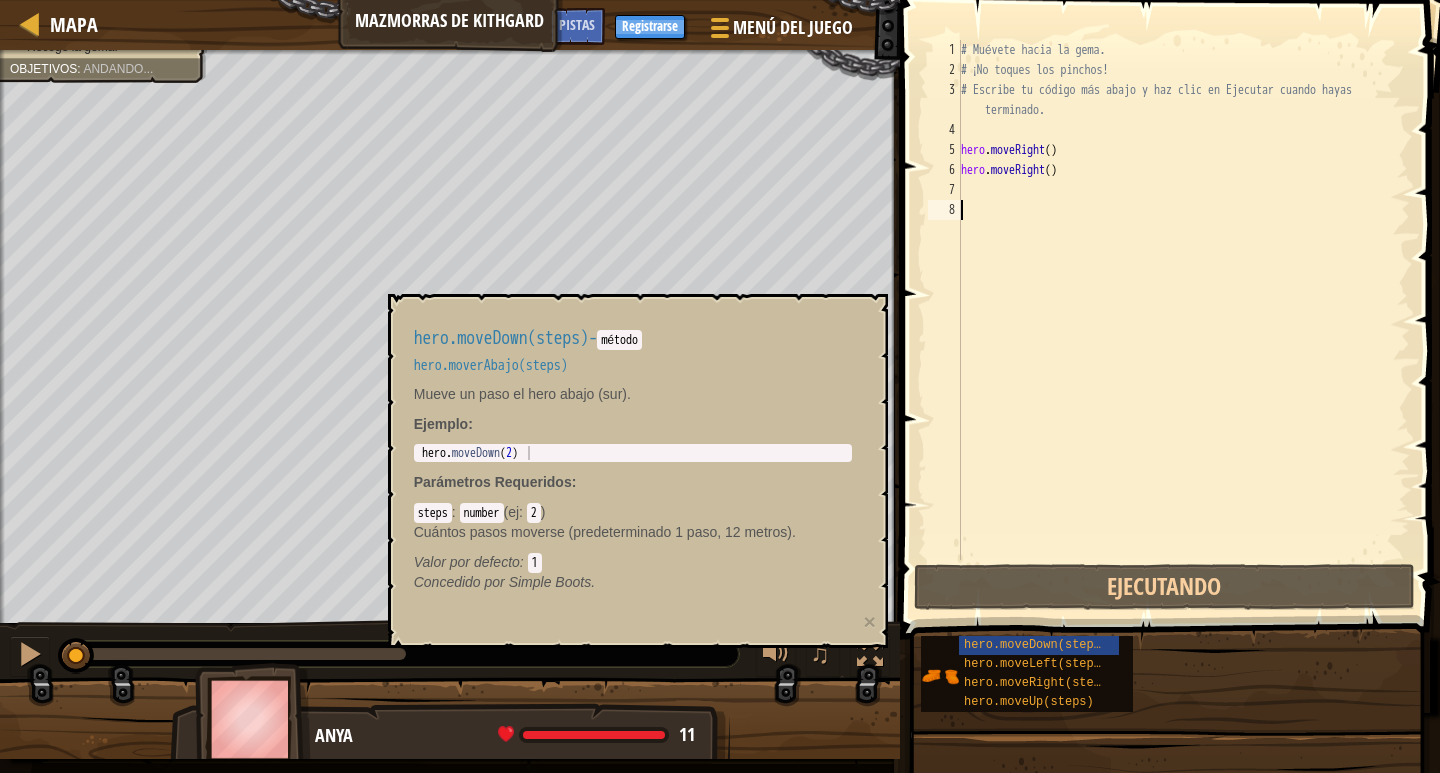 click on "hero.moveDown(steps)  -  método hero.moverAbajo(steps) Mueve un paso el hero abajo (sur).
Ejemplo : 1 hero . moveDown ( 2 )     [REDACTED] Parámetros Requeridos : steps : number  ( ej : 2 ) Cuántos pasos moverse (predeterminado 1 paso, 12 metros).
: 1" at bounding box center [633, 460] 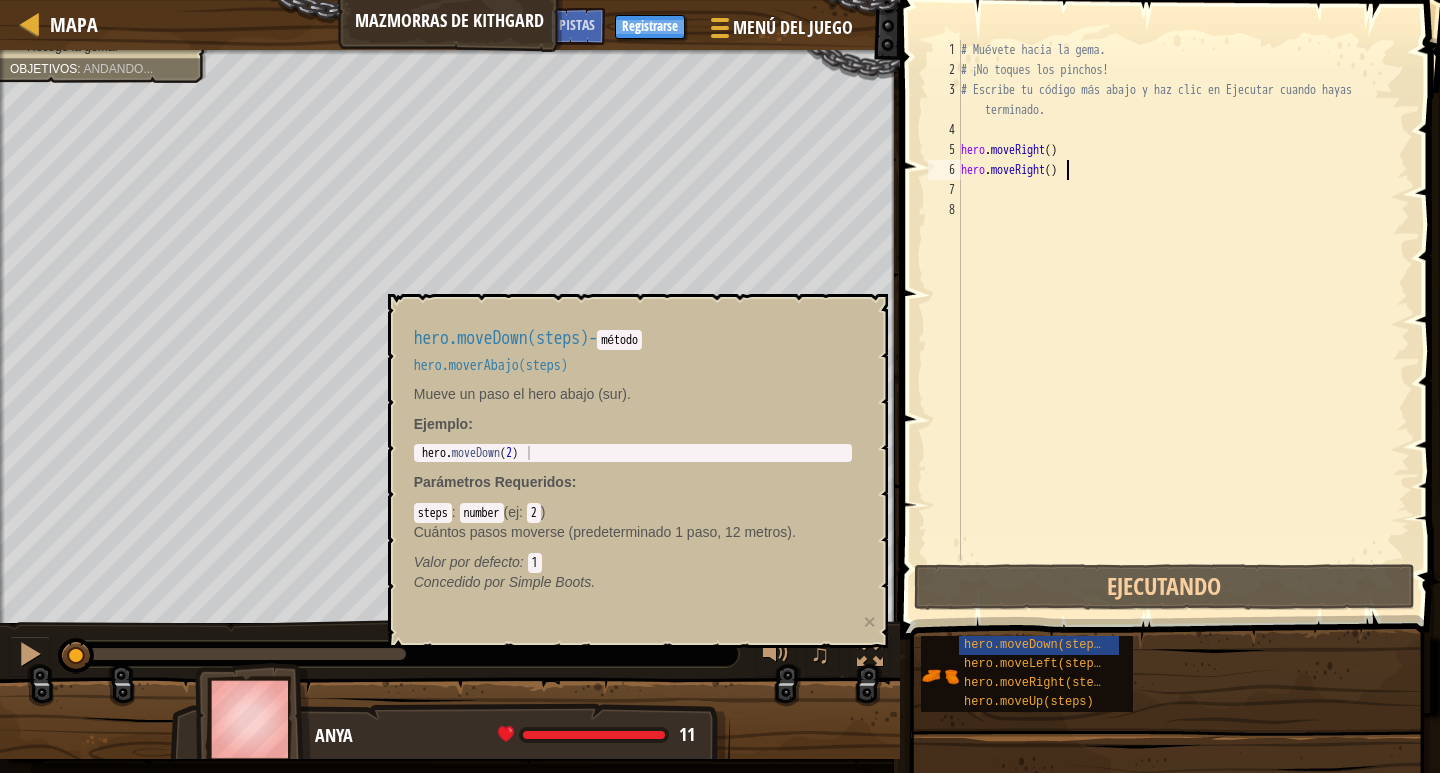 click on "# Muévete hacia la gema. # ¡No toques los pinchos! # Escribe tu código más abajo y haz clic en Ejecutar cuando hayas       terminado. hero . moveRight ( ) hero . moveRight ( )" at bounding box center [1183, 320] 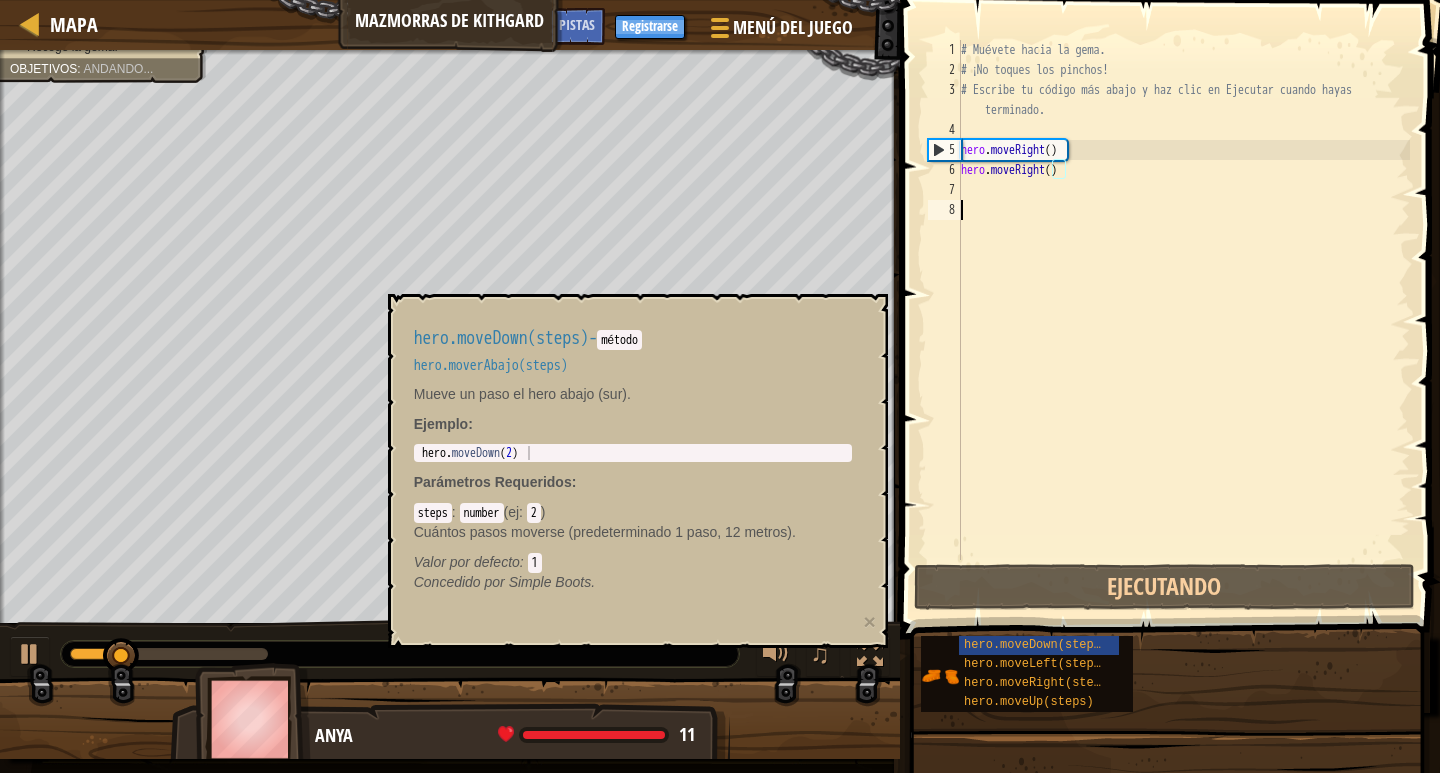 click on "hero.moveDown(steps)  -  método hero.moverAbajo(steps) Mueve un paso el hero abajo (sur).
Ejemplo : 1 hero . moveDown ( 2 )     [REDACTED] Parámetros Requeridos : steps : number  ( ej : 2 ) Cuántos pasos moverse (predeterminado 1 paso, 12 metros).
: 1" at bounding box center (633, 460) 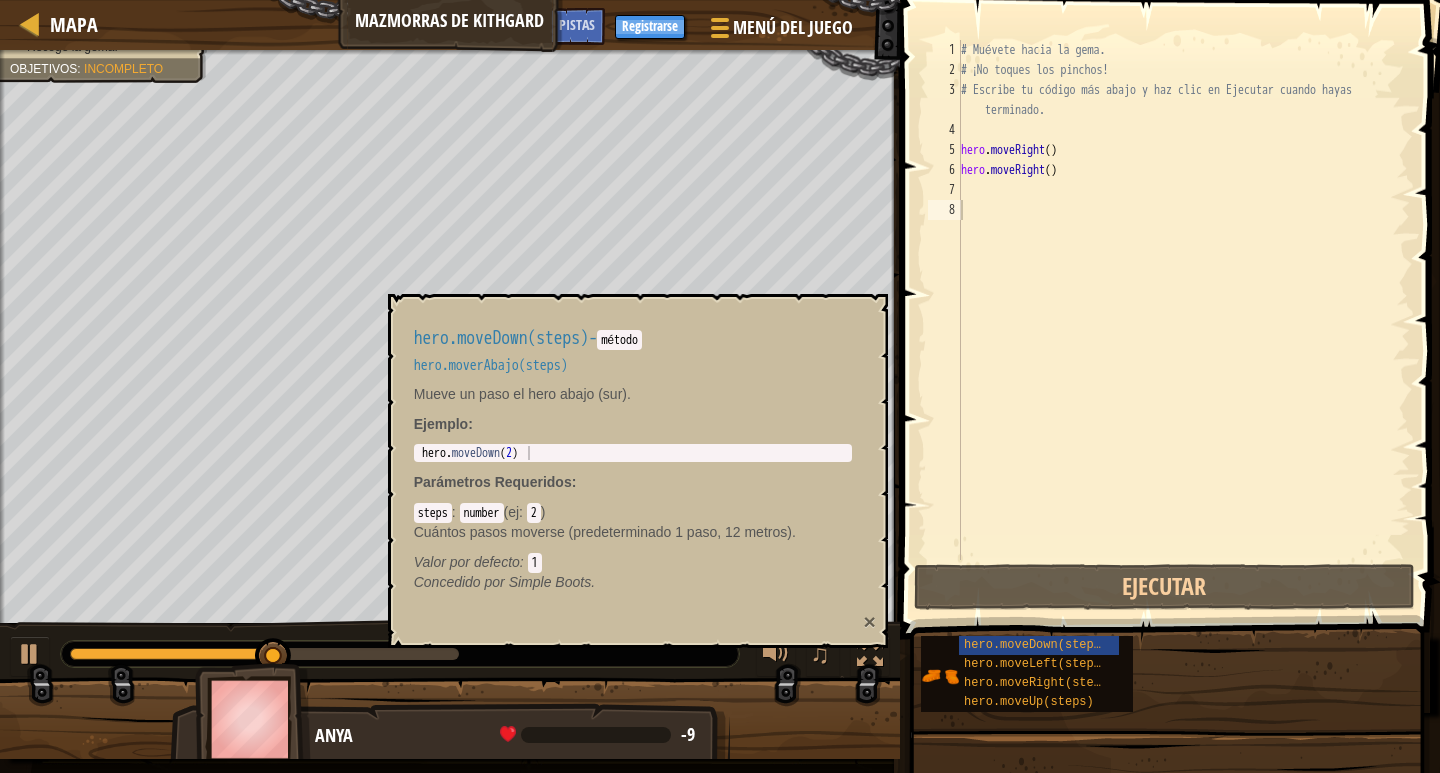 click on "×" at bounding box center [869, 621] 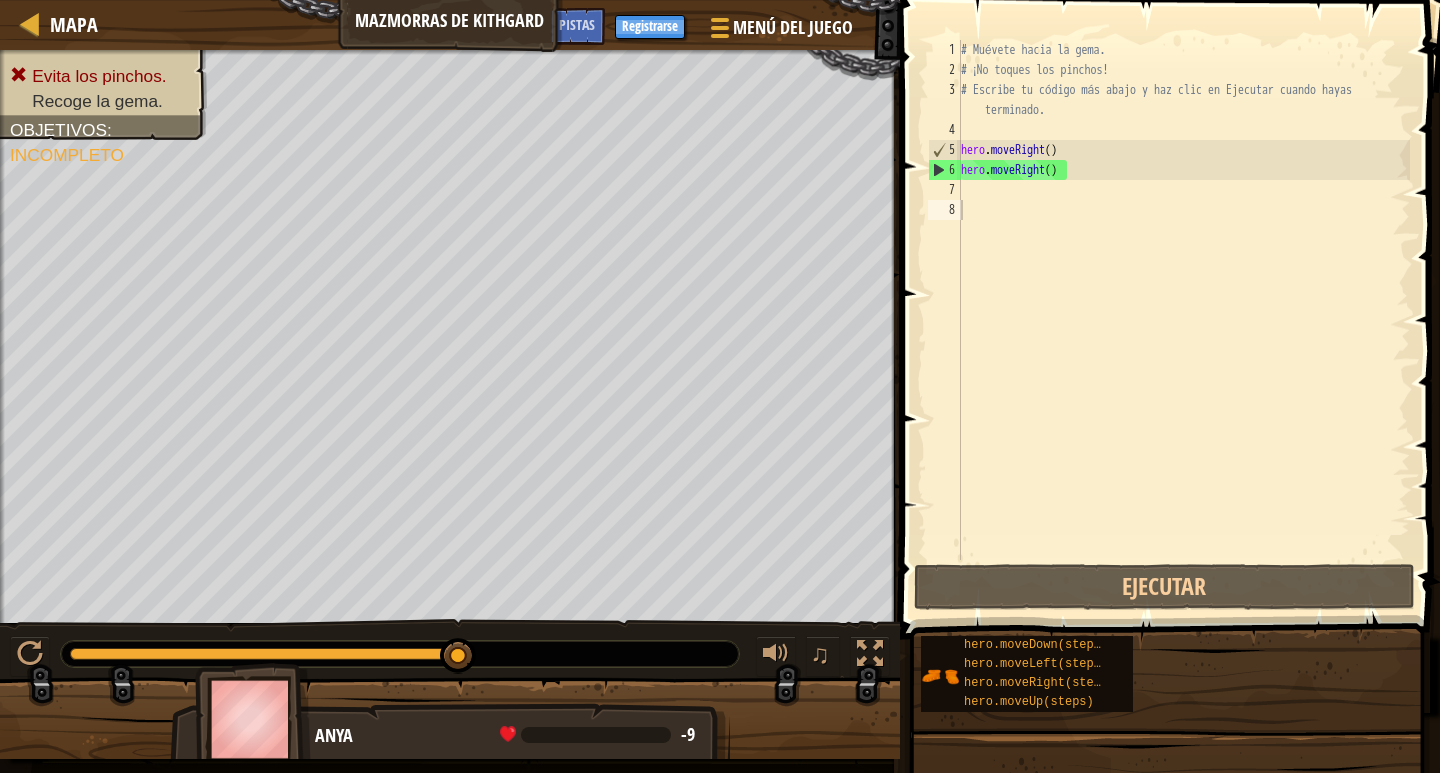 click on "# Muévete hacia la gema. # ¡No toques los pinchos! # Escribe tu código más abajo y haz clic en Ejecutar cuando hayas       terminado. hero . moveRight ( ) hero . moveRight ( )" at bounding box center (1183, 320) 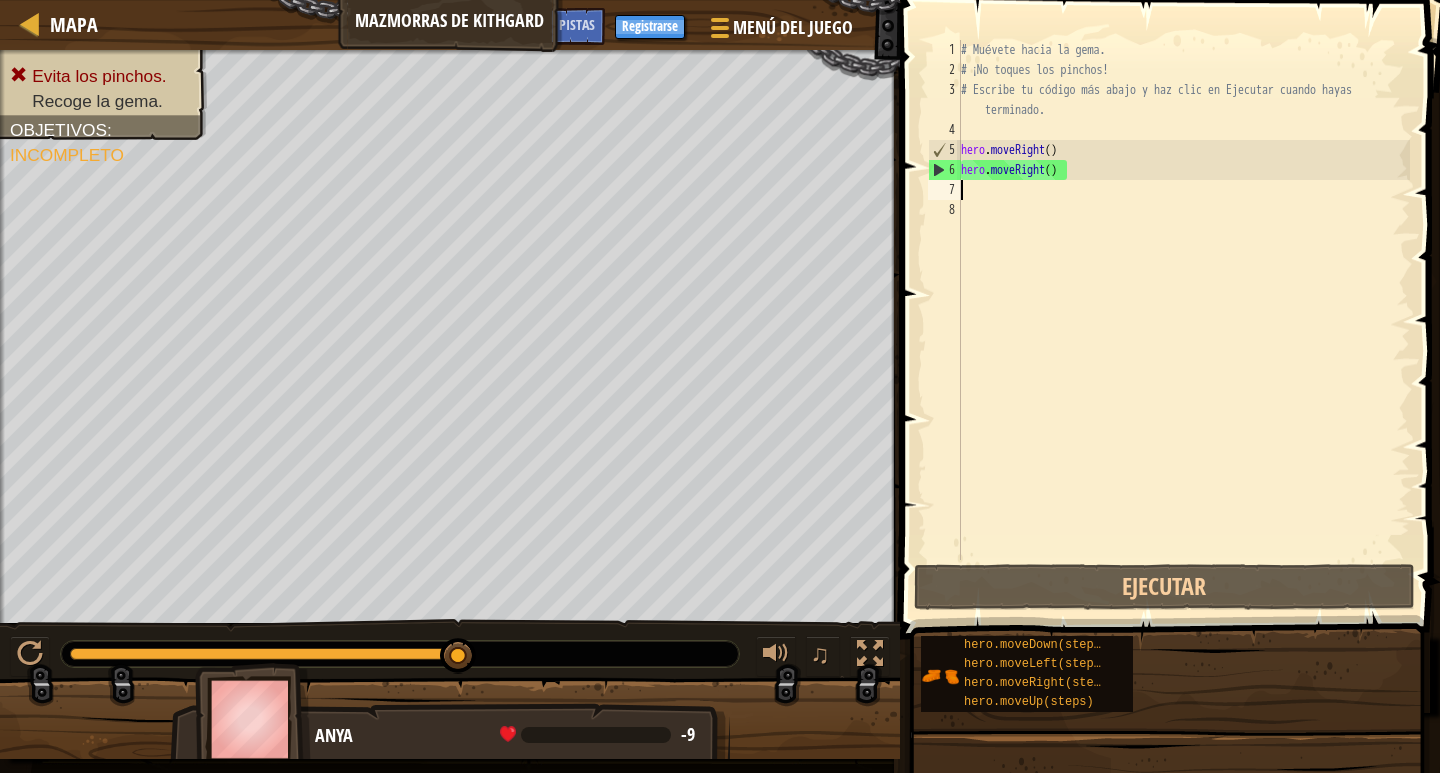 click on "# Muévete hacia la gema. # ¡No toques los pinchos! # Escribe tu código más abajo y haz clic en Ejecutar cuando hayas       terminado. hero . moveRight ( ) hero . moveRight ( )" at bounding box center [1183, 320] 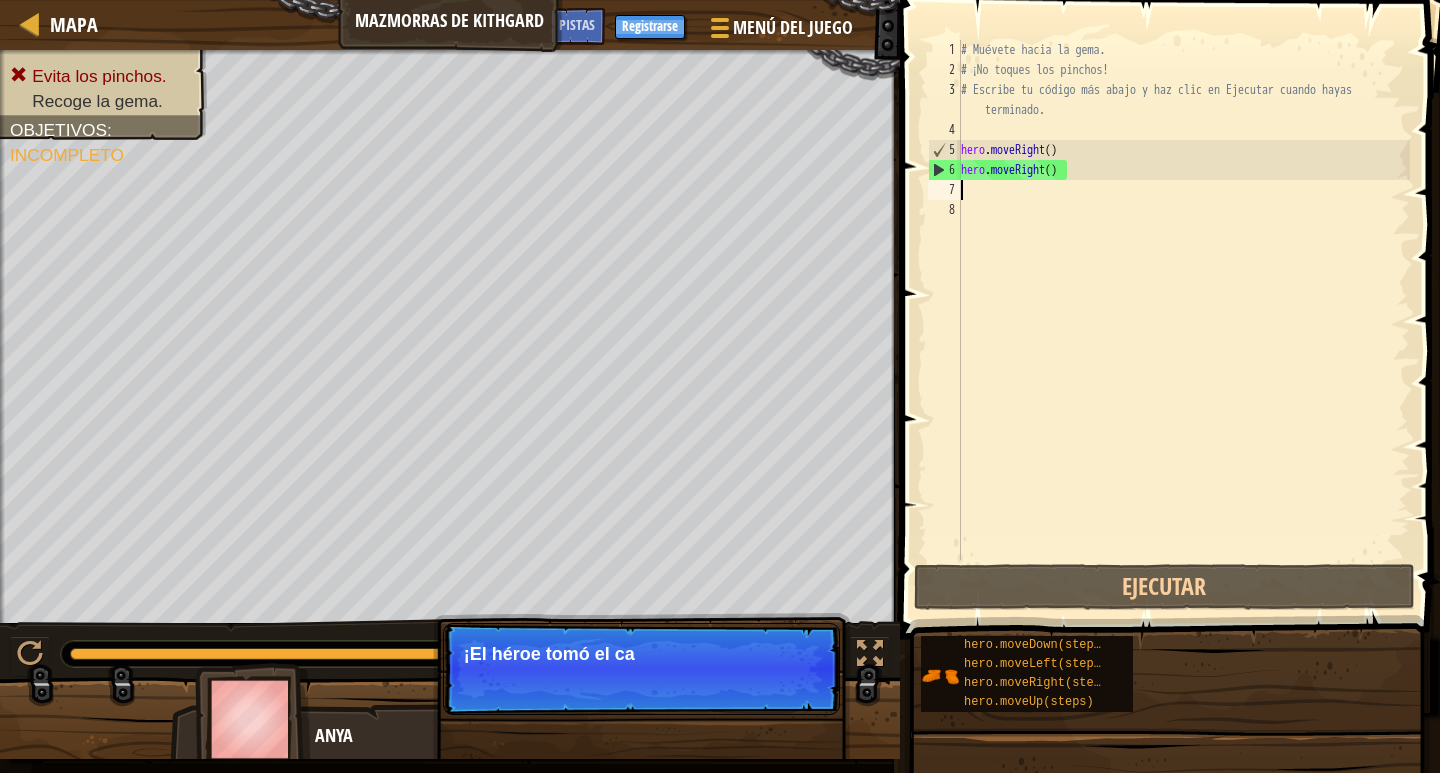 type on "h" 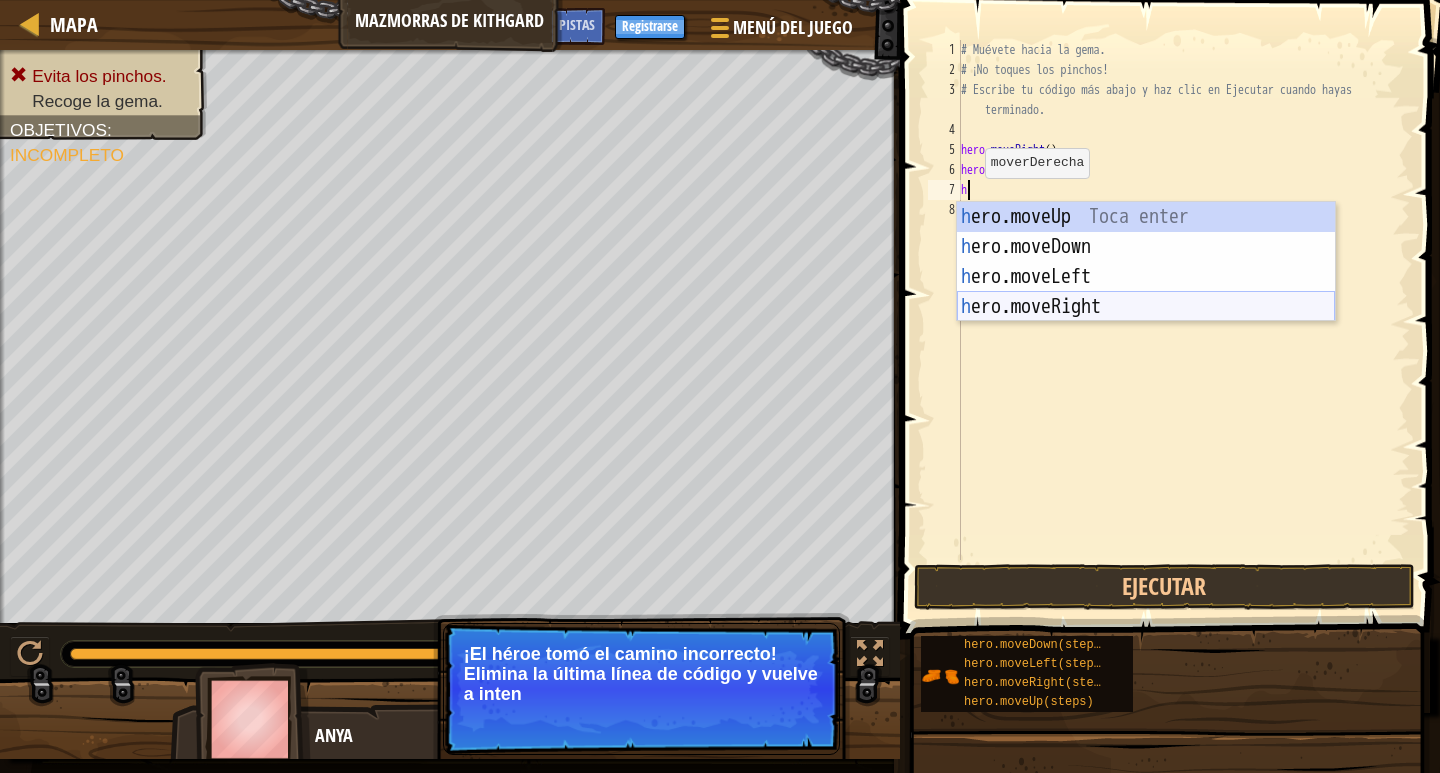 click on "h ero.moveUp Toca enter h ero.moveDown Toca enter h ero.moveLeft Toca enter h ero.moveRight Toca enter" at bounding box center [1146, 292] 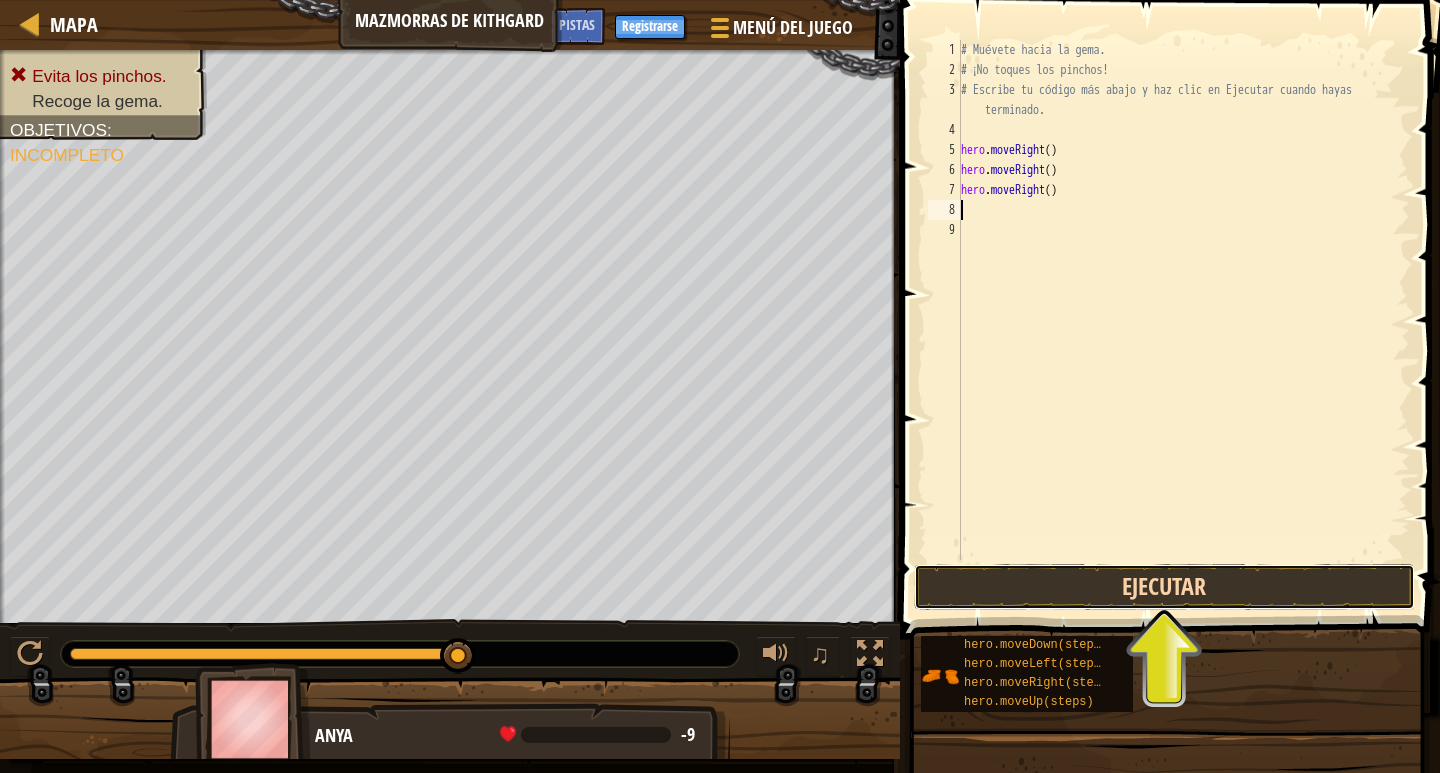 click on "Ejecutar" at bounding box center (1164, 587) 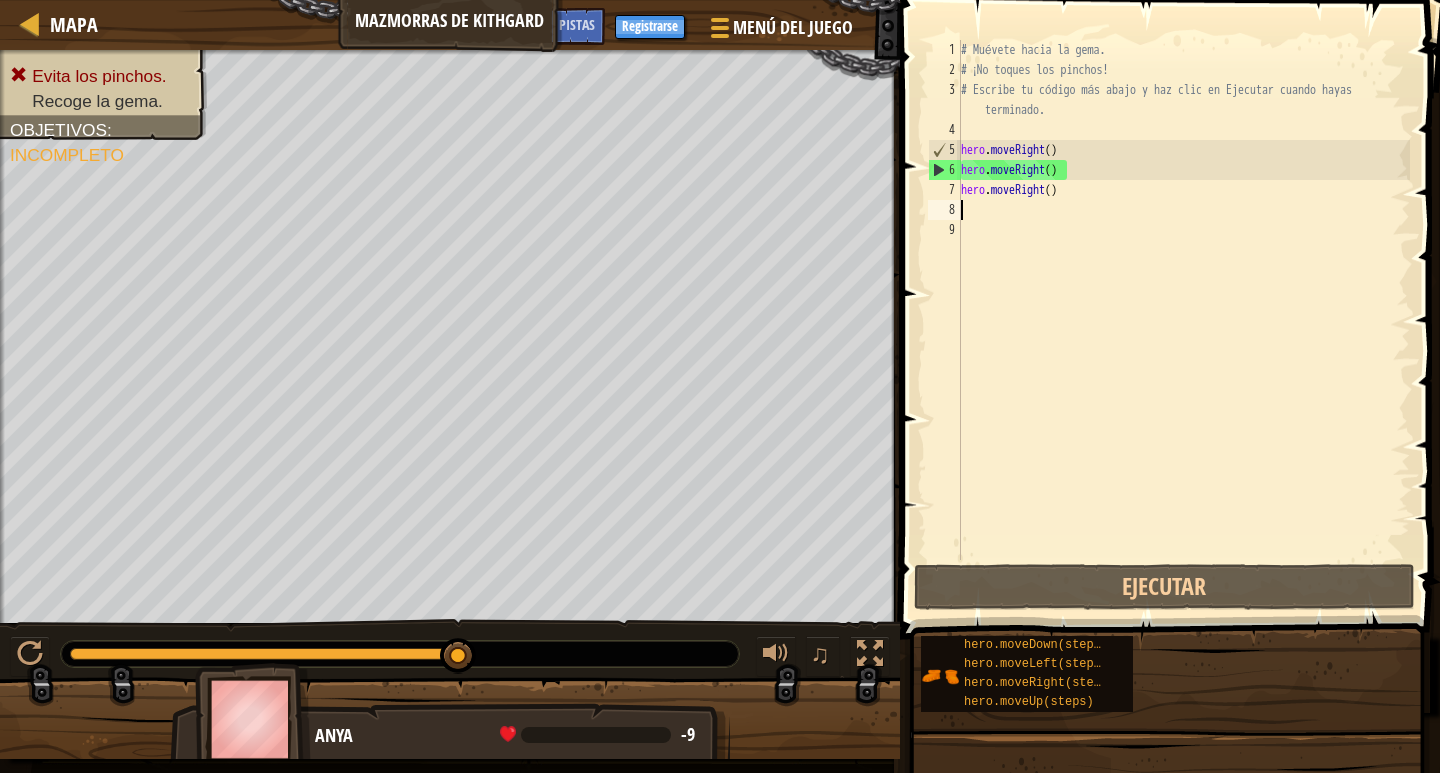 click on "# Muévete hacia la gema. # ¡No toques los pinchos! # Escribe tu código más abajo y haz clic en Ejecutar cuando hayas       terminado. hero . moveRight ( ) hero . moveRight ( ) hero . moveRight ( )" at bounding box center [1183, 320] 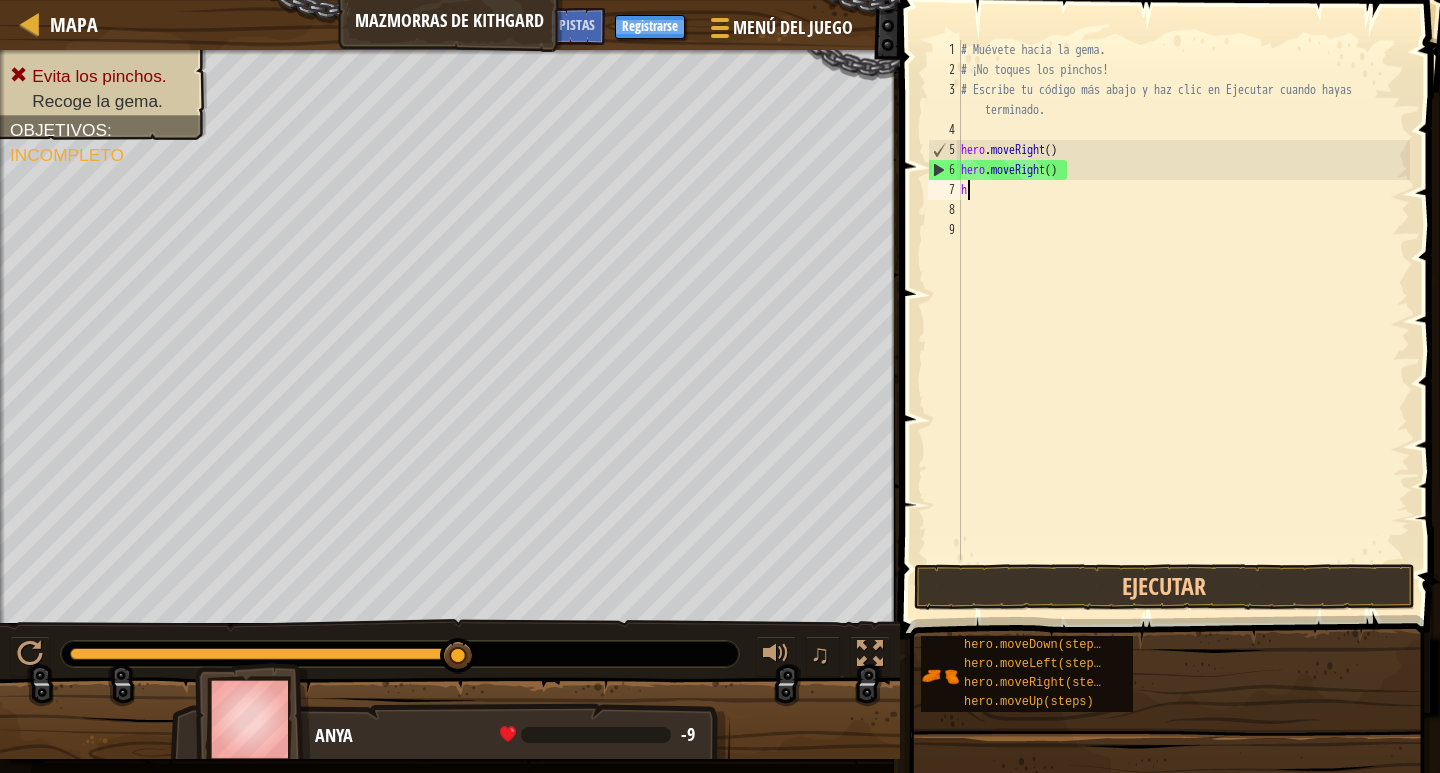 type on "h" 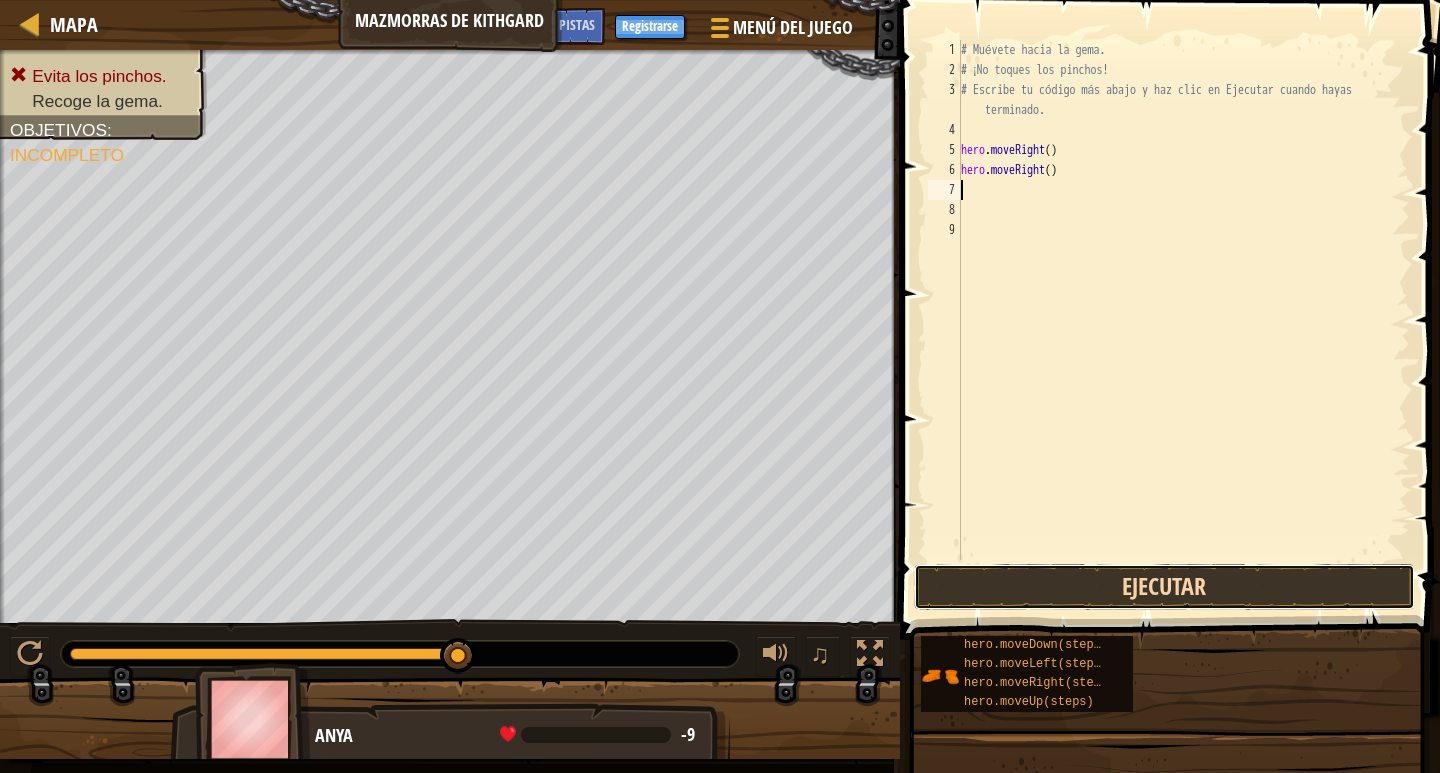 click on "Ejecutar" at bounding box center [1164, 587] 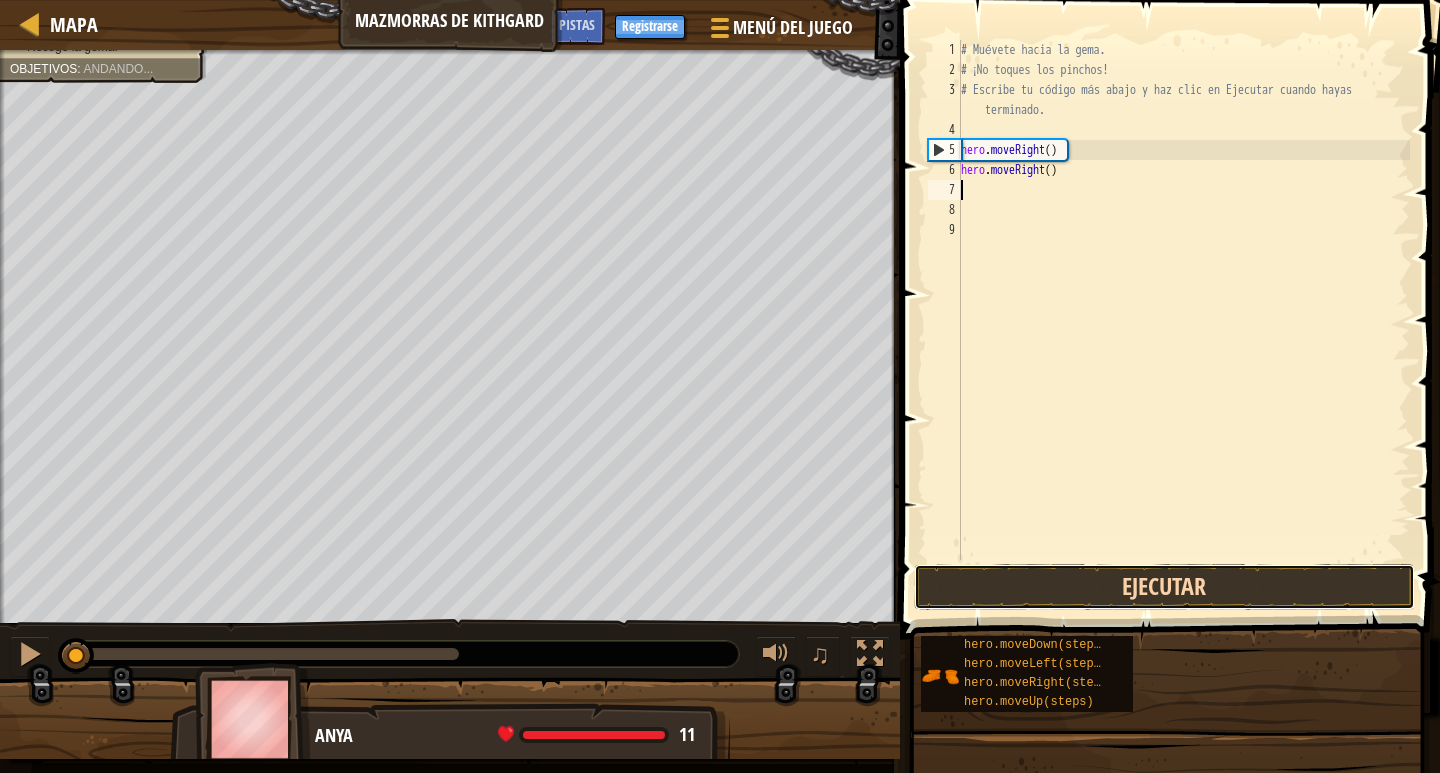 click on "Ejecutar" at bounding box center [1164, 587] 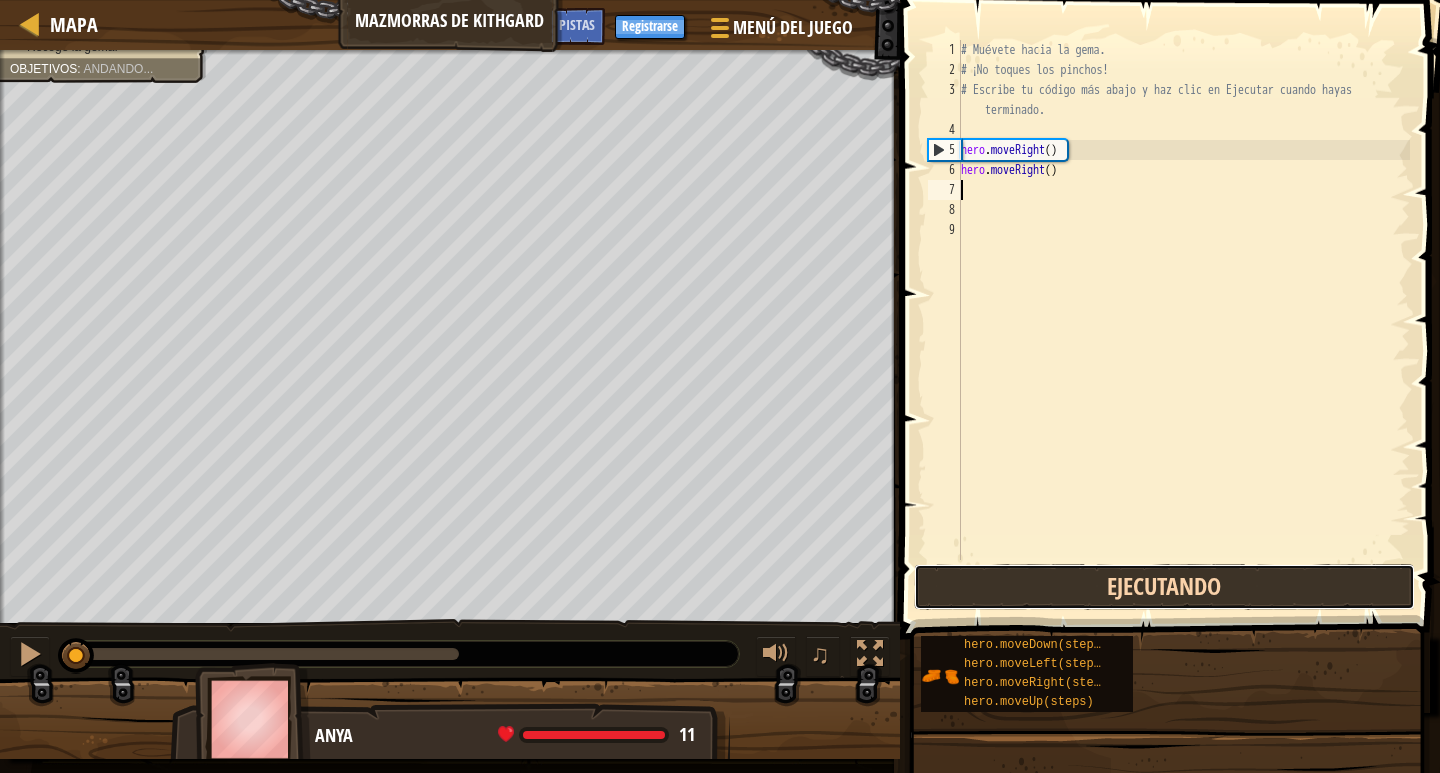 click on "Ejecutando" at bounding box center (1164, 587) 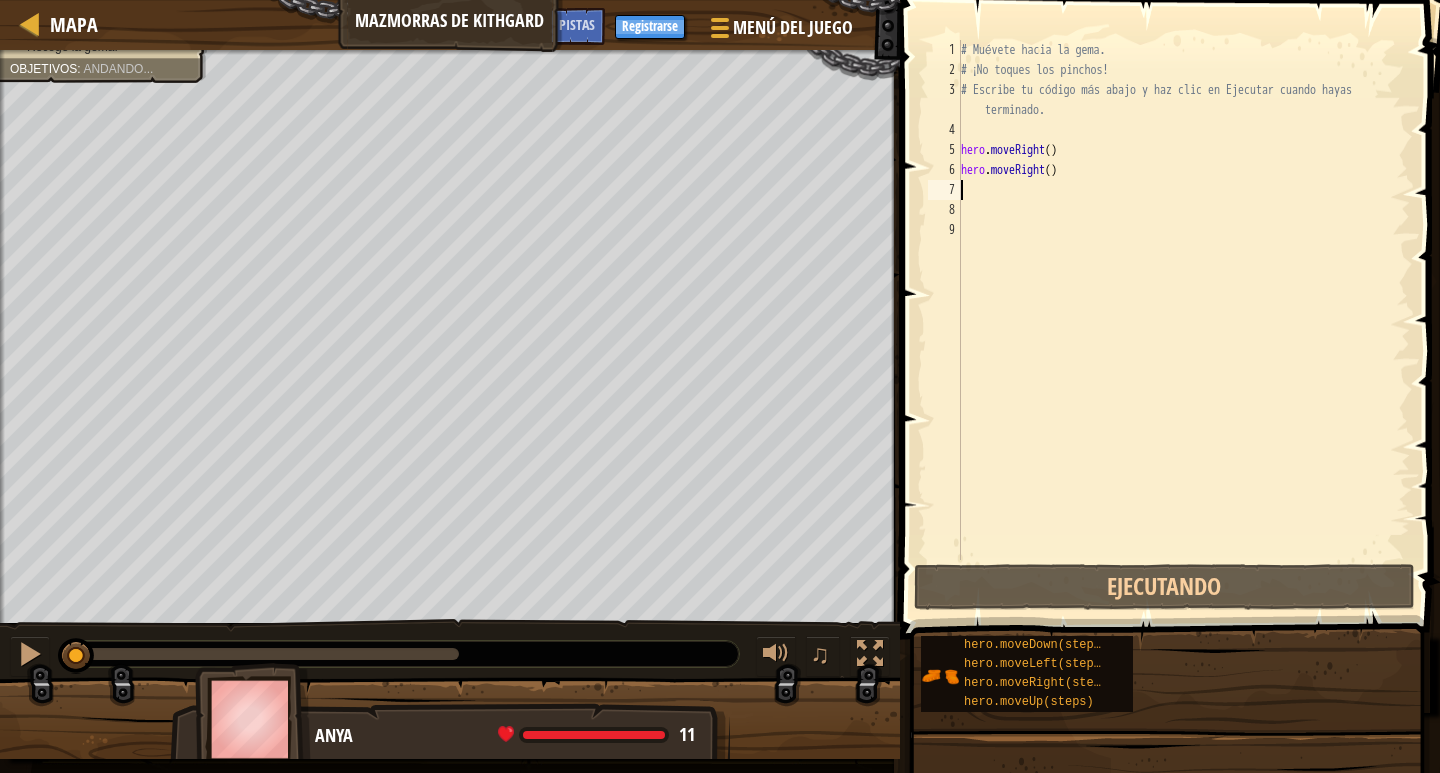 type on "h" 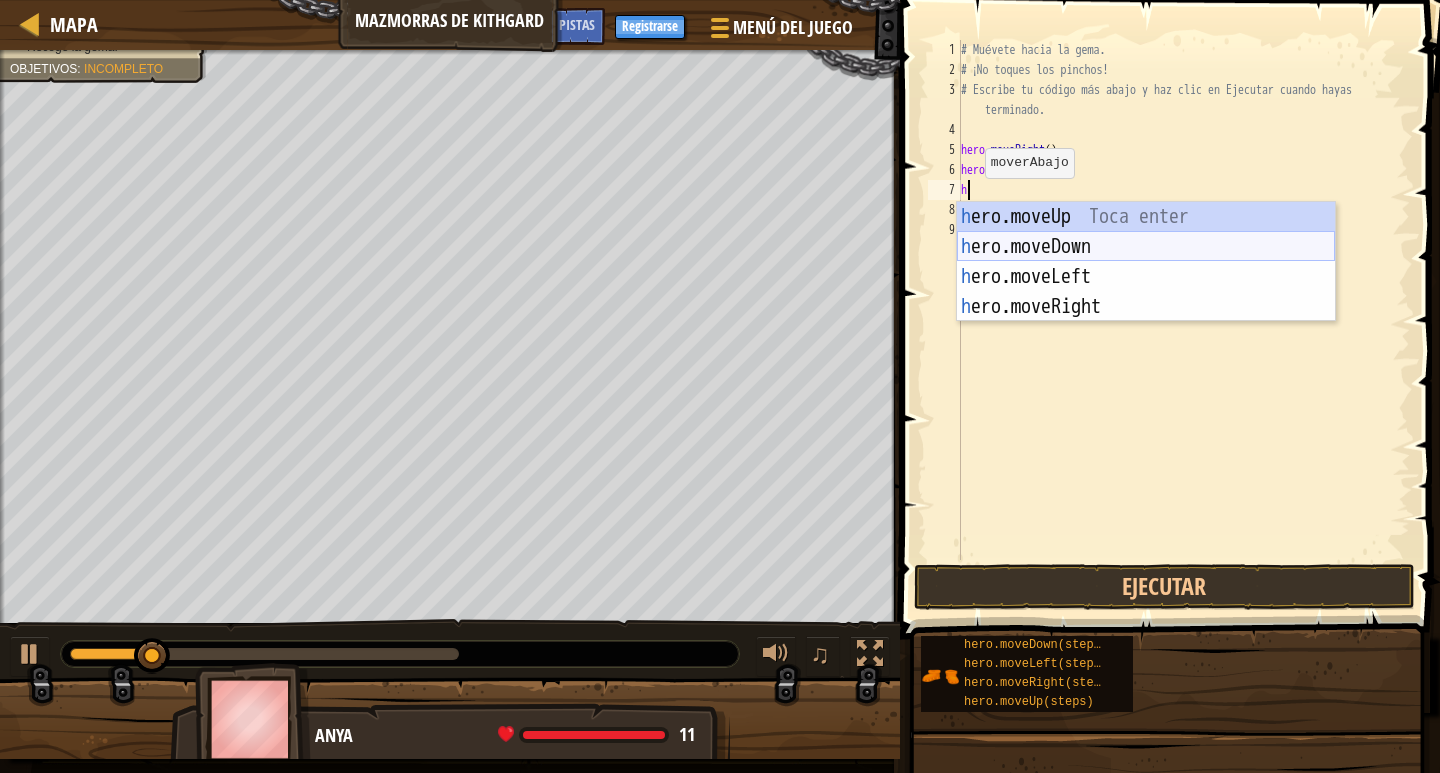 click on "h ero.moveUp Toca enter h ero.moveDown Toca enter h ero.moveLeft Toca enter h ero.moveRight Toca enter" at bounding box center (1146, 292) 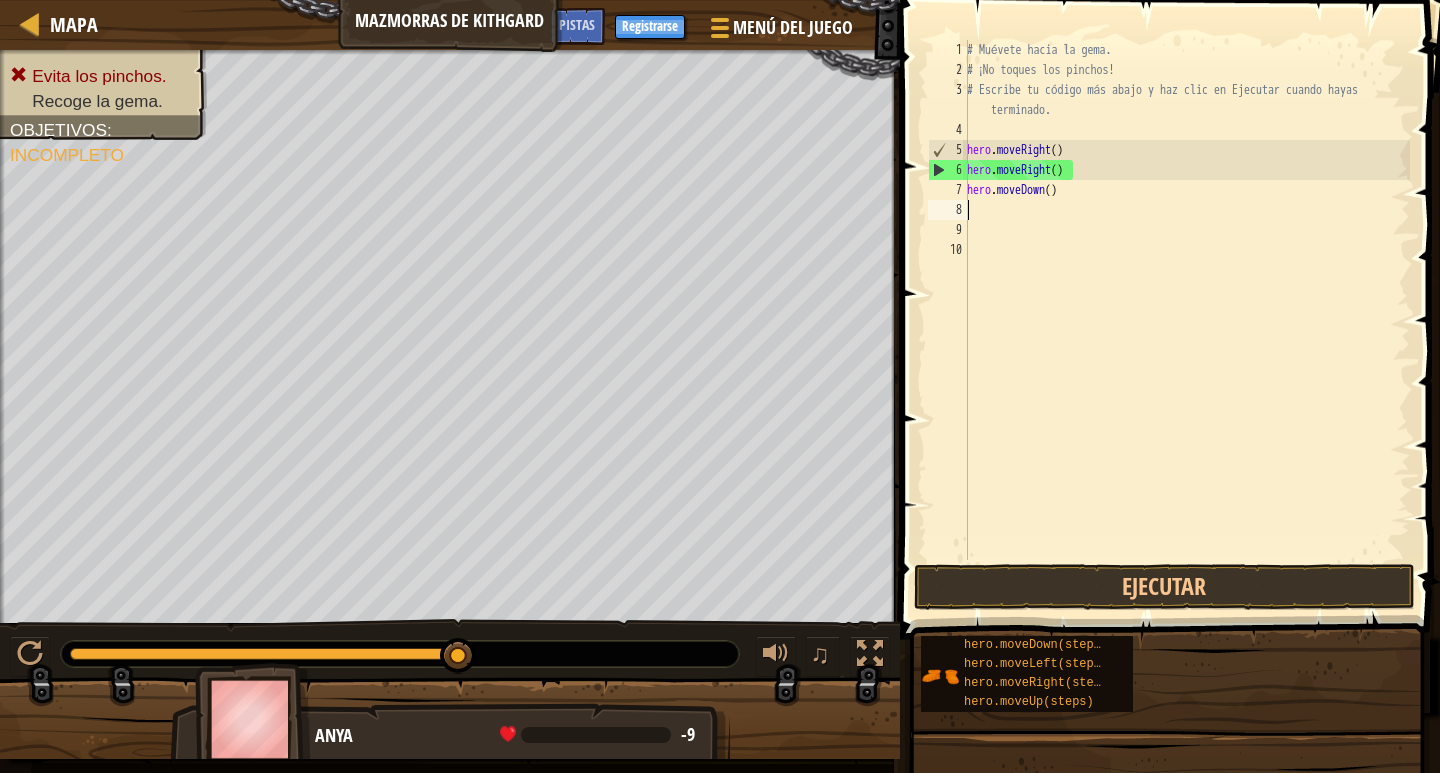 type on "h" 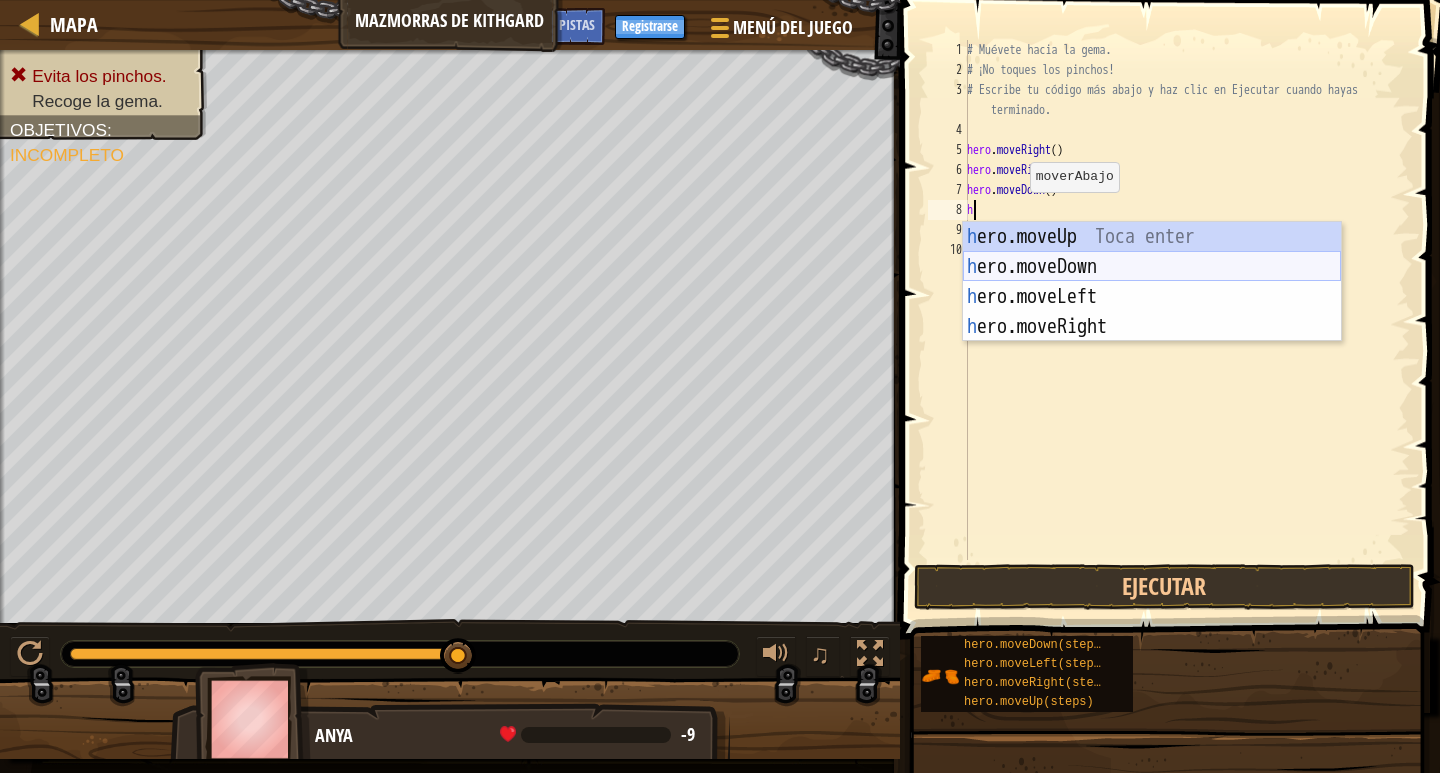 click on "h ero.moveUp Toca enter h ero.moveDown Toca enter h ero.moveLeft Toca enter h ero.moveRight Toca enter" at bounding box center [1152, 312] 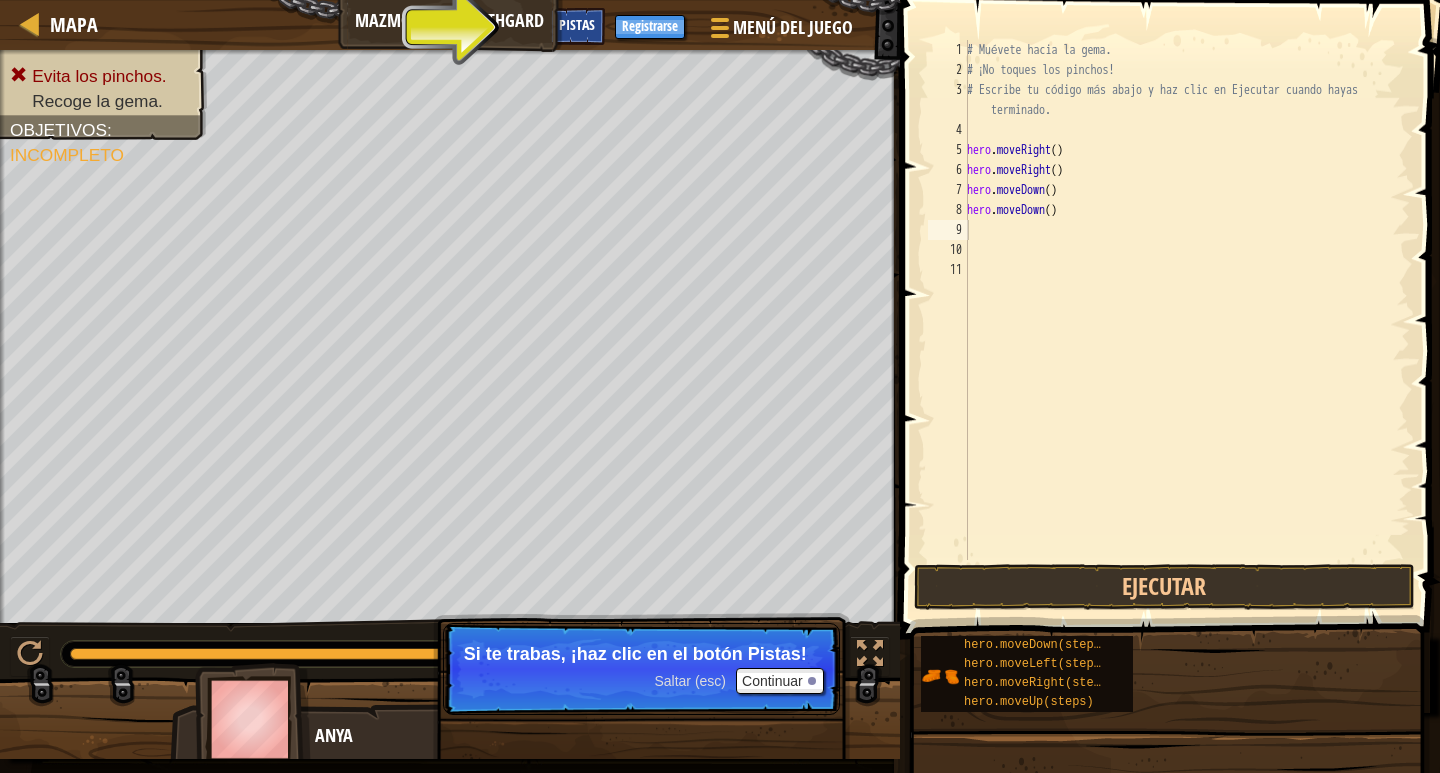 click on "Pistas" at bounding box center (577, 24) 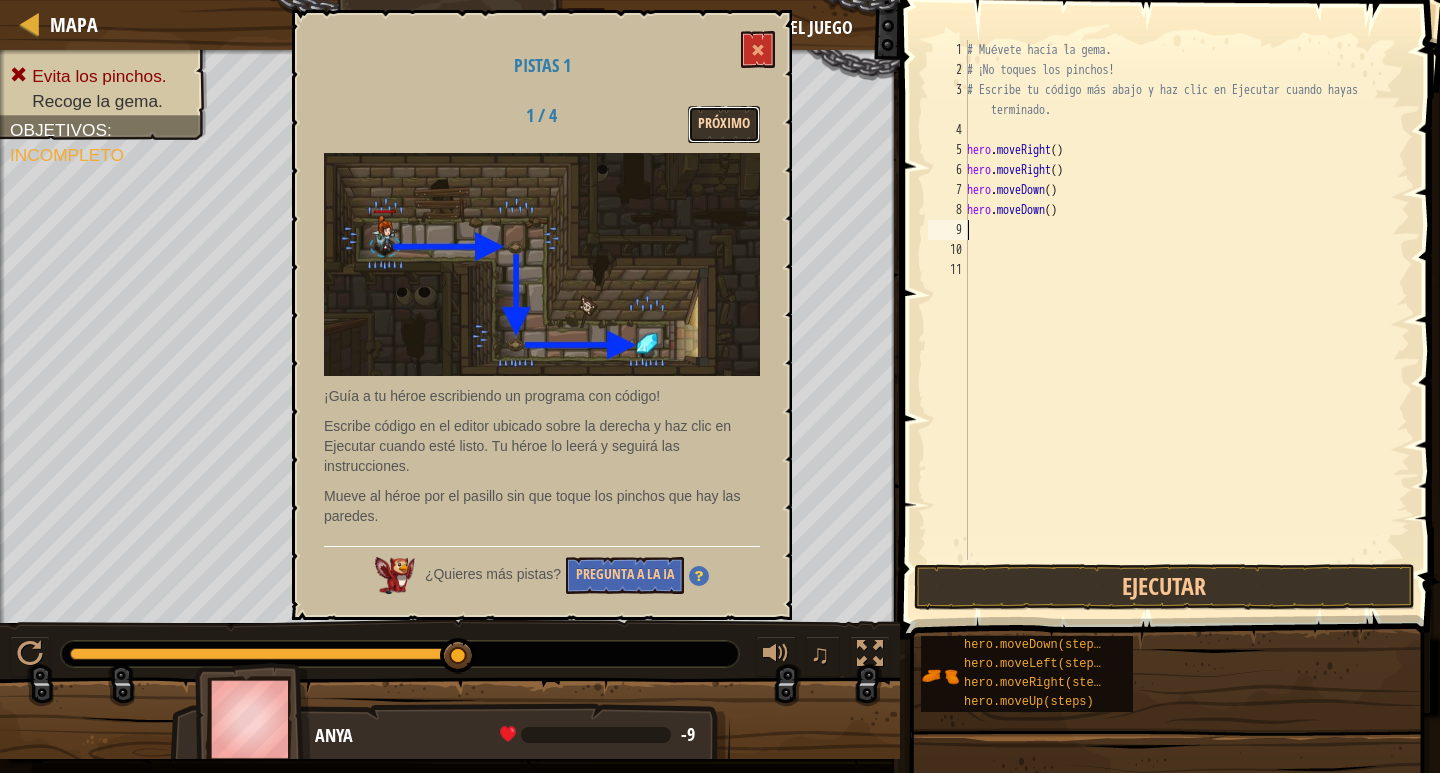 click on "Próximo" at bounding box center (724, 124) 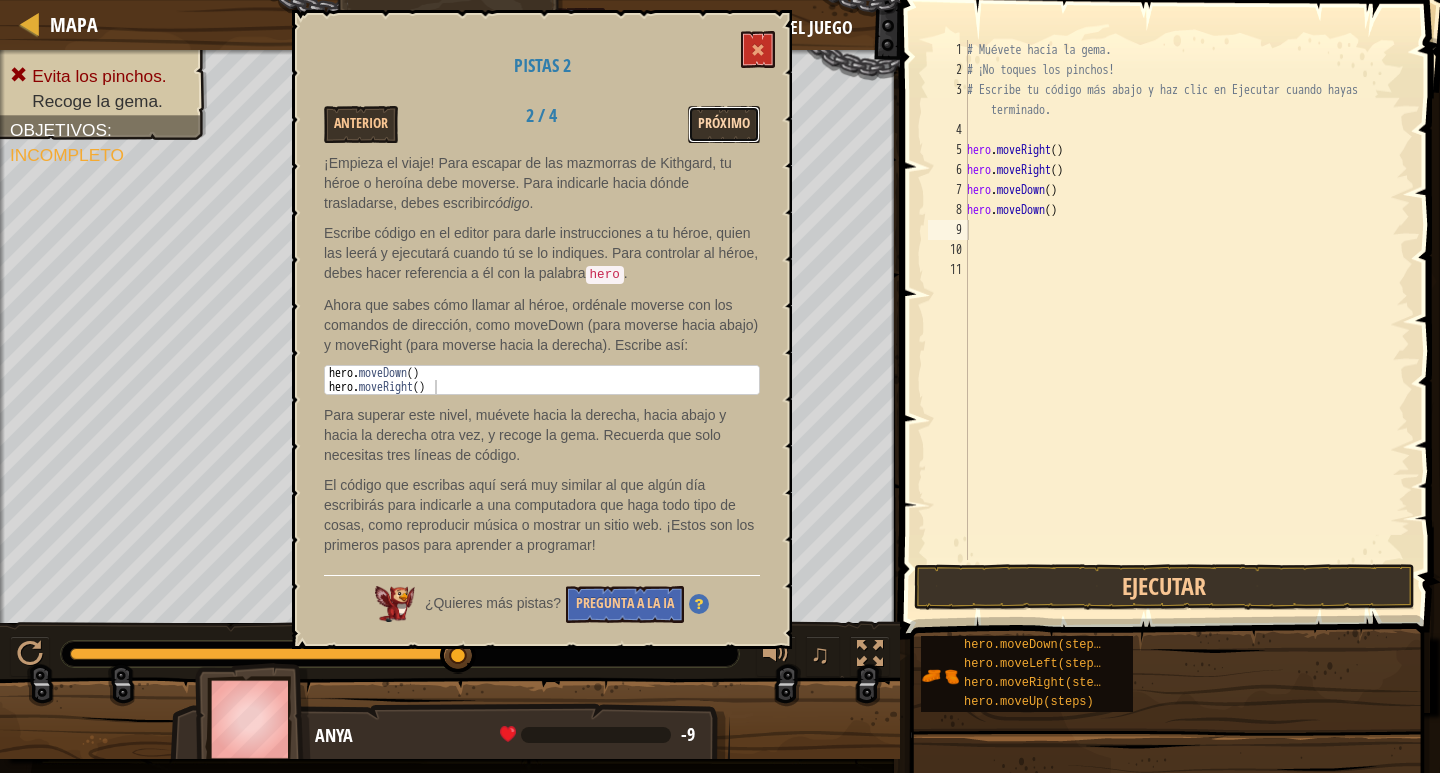 click on "Próximo" at bounding box center [724, 124] 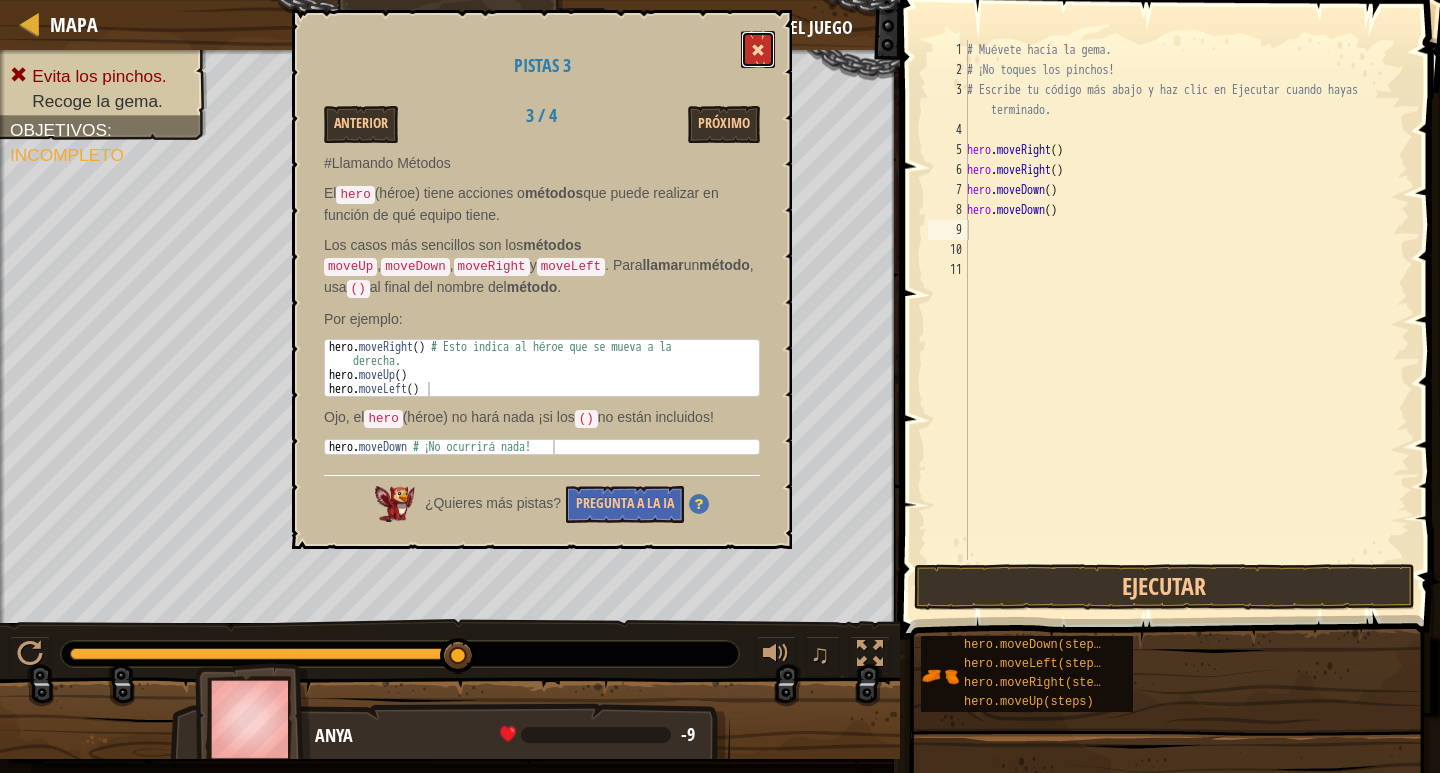 click at bounding box center (758, 49) 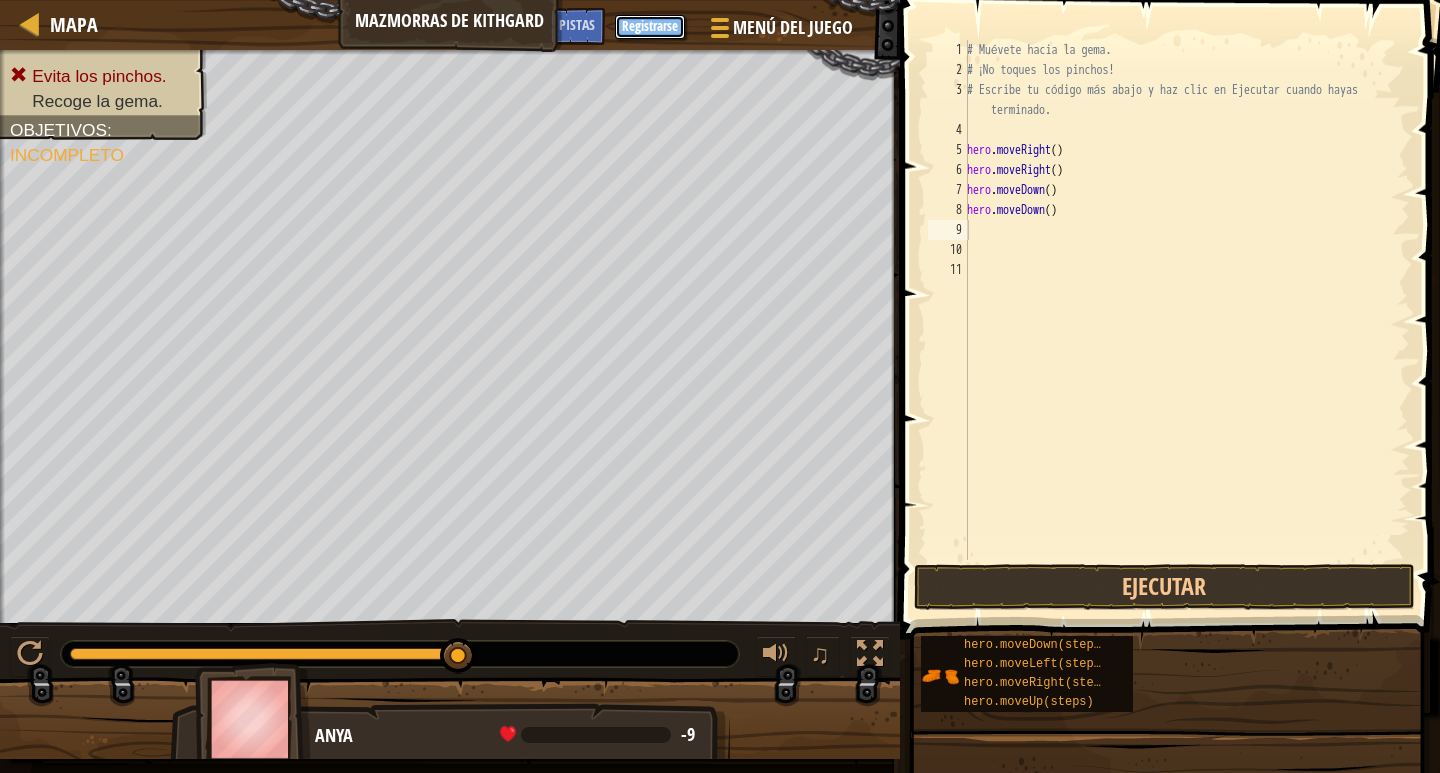 click on "Registrarse" at bounding box center (650, 27) 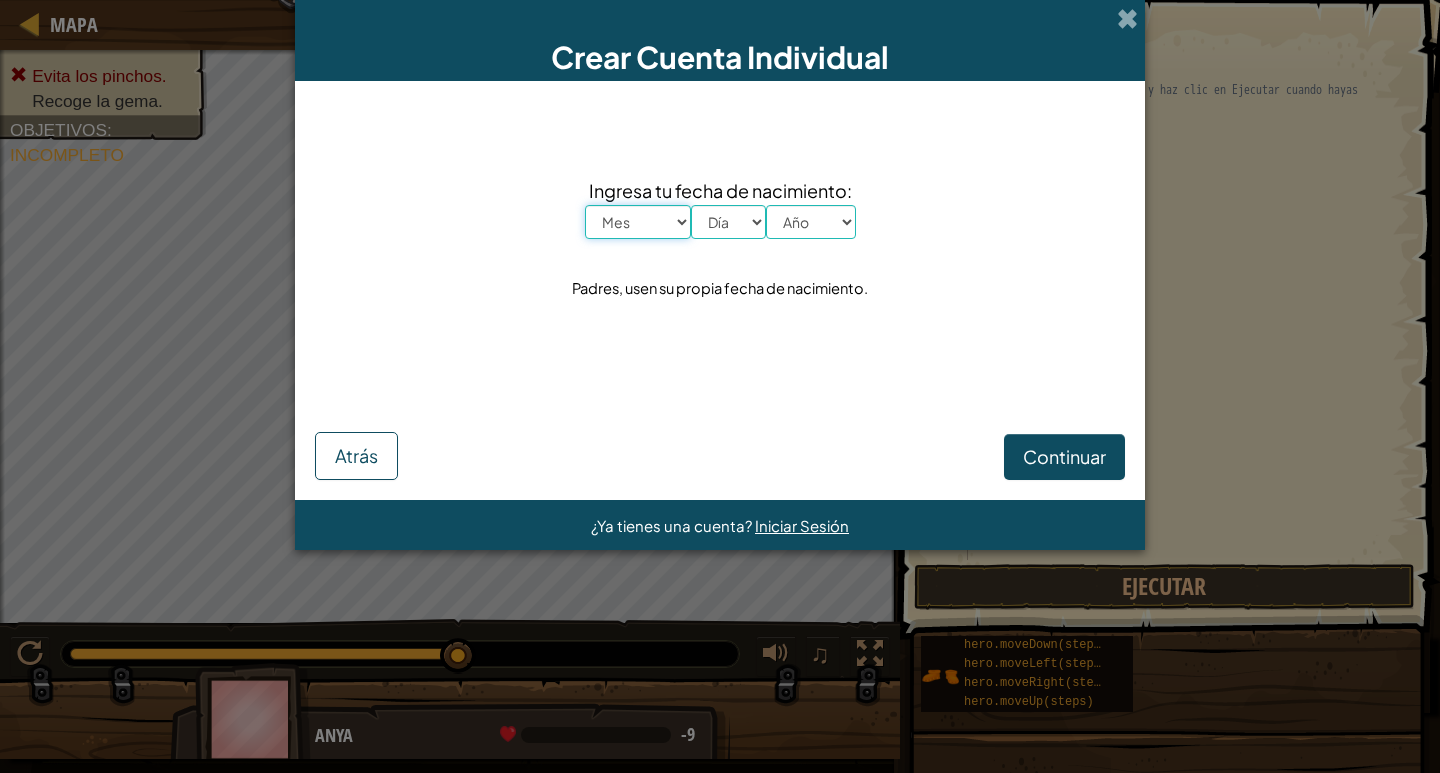 click on "Mes Enero Febrero Marzo Abril Mayo Junio Julio Agosto Septiembre Octubre Noviembre Diciembre" at bounding box center [638, 222] 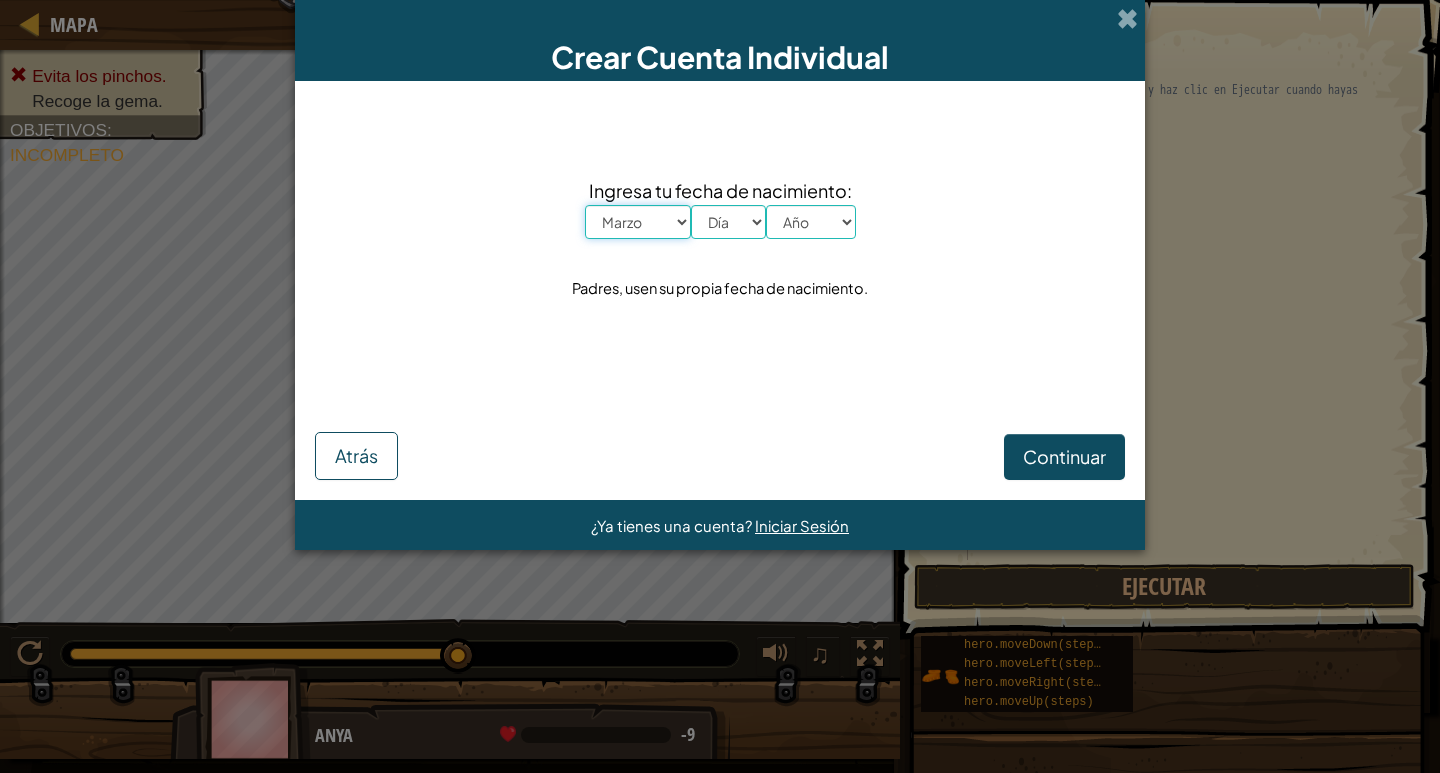 click on "Mes Enero Febrero Marzo Abril Mayo Junio Julio Agosto Septiembre Octubre Noviembre Diciembre" at bounding box center [638, 222] 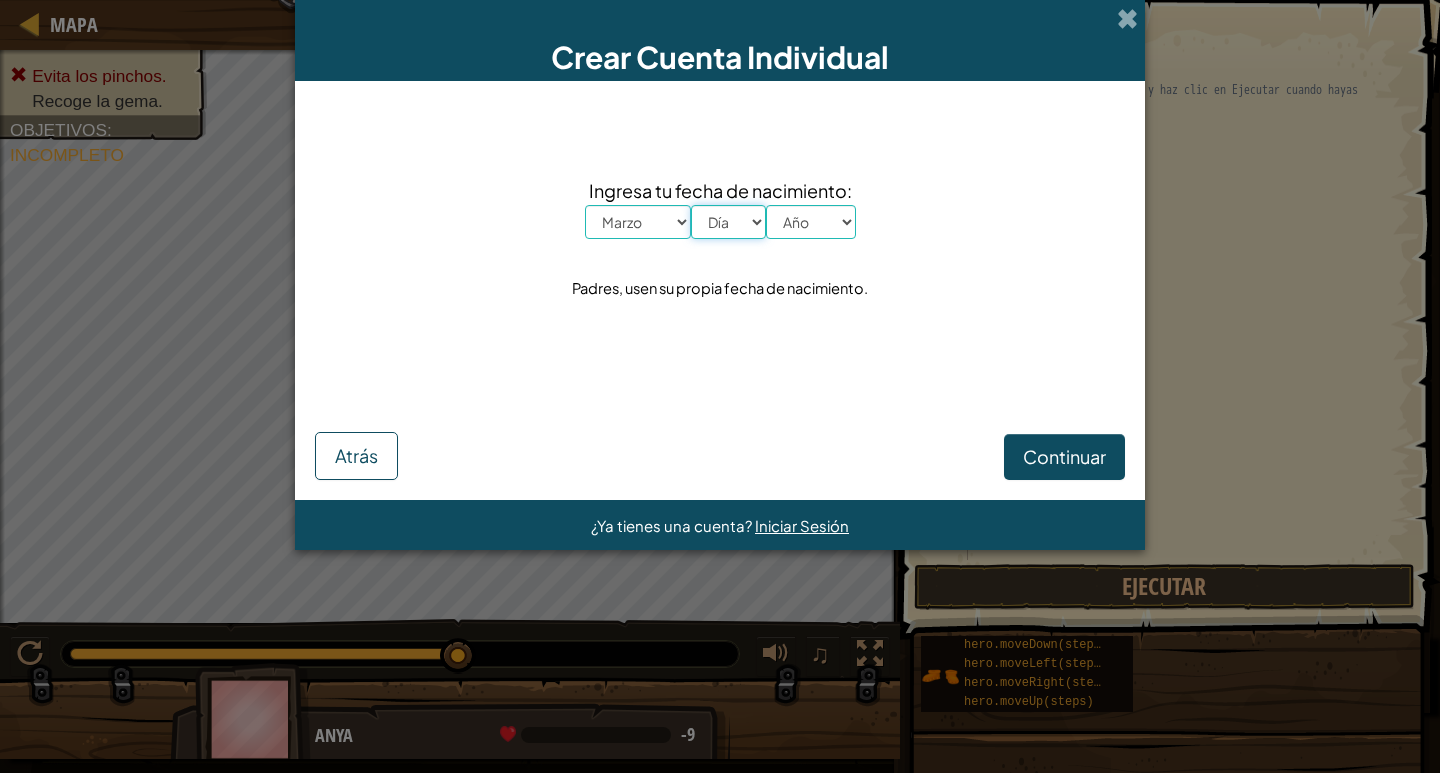 click on "Día 1 2 3 4 5 6 7 8 9 10 11 12 13 14 15 16 17 18 19 20 21 22 23 24 25 26 27 28 29 30 31" at bounding box center (728, 222) 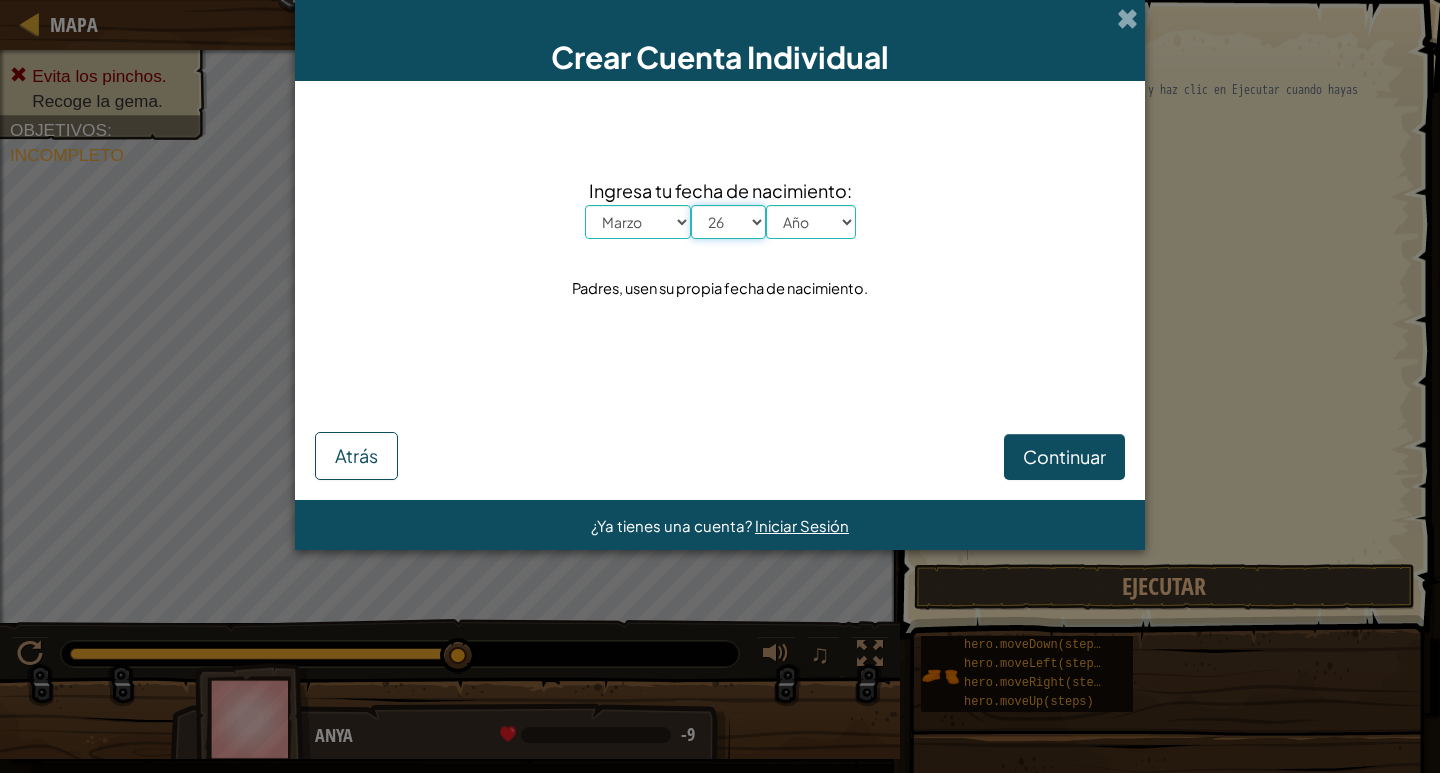 click on "Día 1 2 3 4 5 6 7 8 9 10 11 12 13 14 15 16 17 18 19 20 21 22 23 24 25 26 27 28 29 30 31" at bounding box center (728, 222) 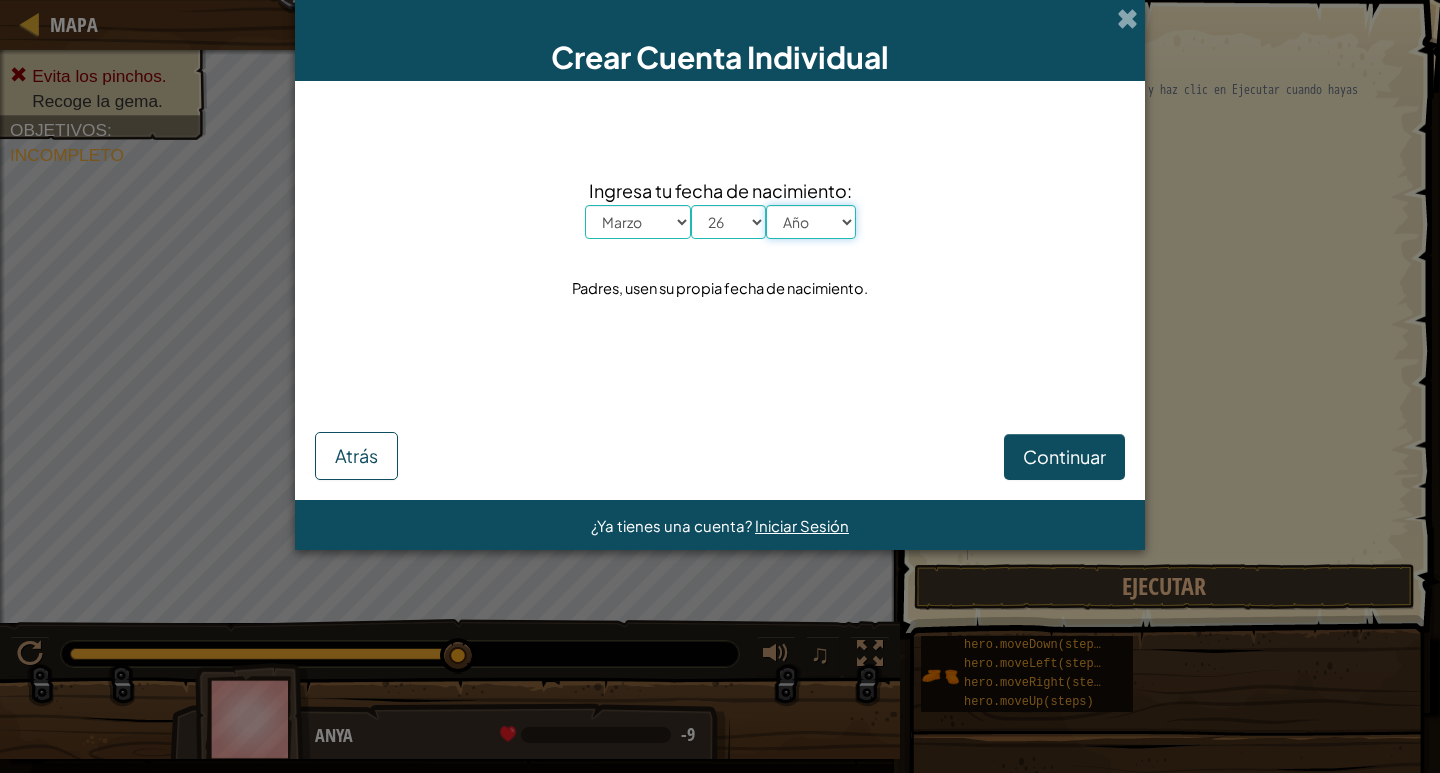 click on "Año 2025 2024 2023 2022 2021 2020 2019 2018 2017 2016 2015 2014 2013 2012 2011 2010 2009 2008 2007 2006 2005 2004 2003 2002 2001 2000 1999 1998 1997 1996 1995 1994 1993 1992 1991 1990 1989 1988 1987 1986 1985 1984 1983 1982 1981 1980 1979 1978 1977 1976 1975 1974 1973 1972 1971 1970 1969 1968 1967 1966 1965 1964 1963 1962 1961 1960 1959 1958 1957 1956 1955 1954 1953 1952 1951 1950 1949 1948 1947 1946 1945 1944 1943 1942 1941 1940 1939 1938 1937 1936 1935 1934 1933 1932 1931 1930 1929 1928 1927 1926" at bounding box center (811, 222) 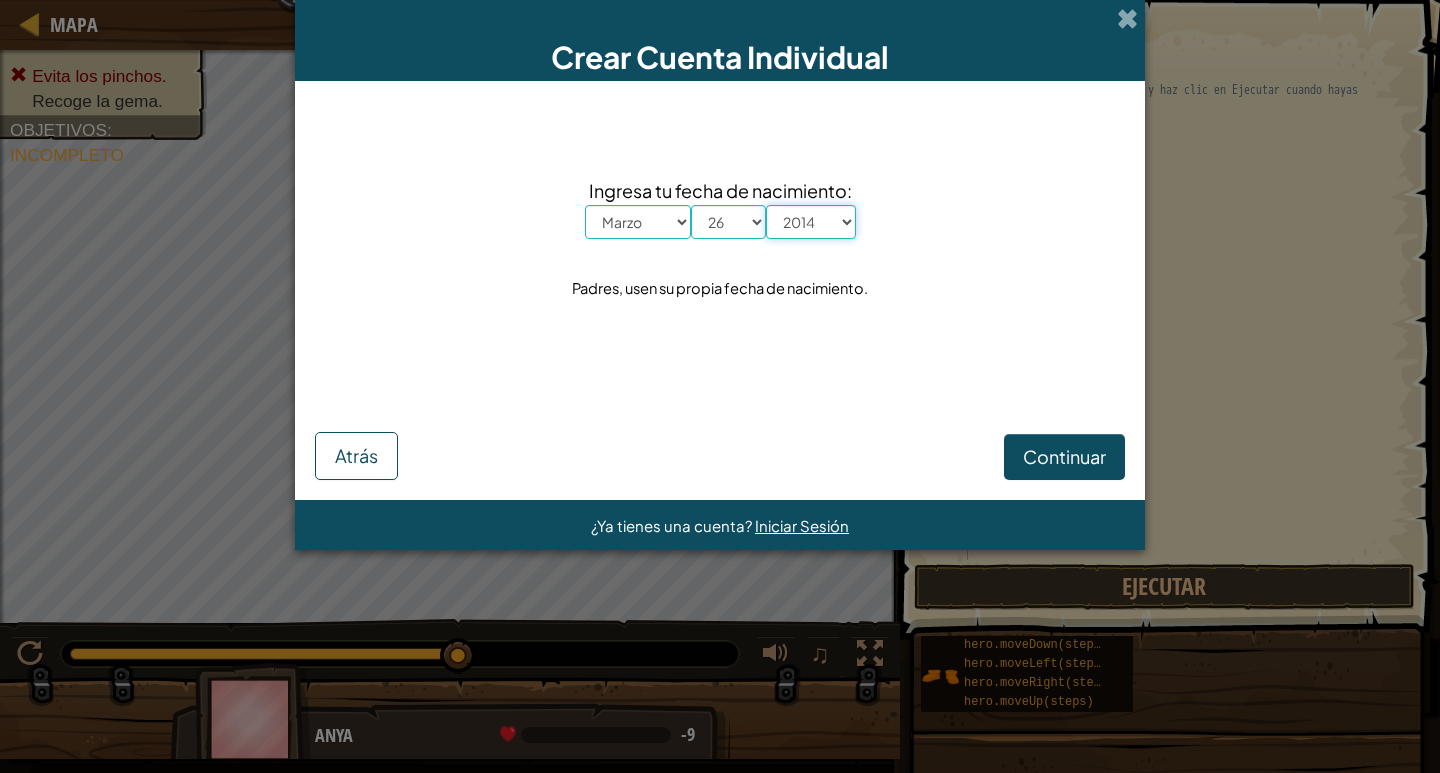 click on "Año 2025 2024 2023 2022 2021 2020 2019 2018 2017 2016 2015 2014 2013 2012 2011 2010 2009 2008 2007 2006 2005 2004 2003 2002 2001 2000 1999 1998 1997 1996 1995 1994 1993 1992 1991 1990 1989 1988 1987 1986 1985 1984 1983 1982 1981 1980 1979 1978 1977 1976 1975 1974 1973 1972 1971 1970 1969 1968 1967 1966 1965 1964 1963 1962 1961 1960 1959 1958 1957 1956 1955 1954 1953 1952 1951 1950 1949 1948 1947 1946 1945 1944 1943 1942 1941 1940 1939 1938 1937 1936 1935 1934 1933 1932 1931 1930 1929 1928 1927 1926" at bounding box center (811, 222) 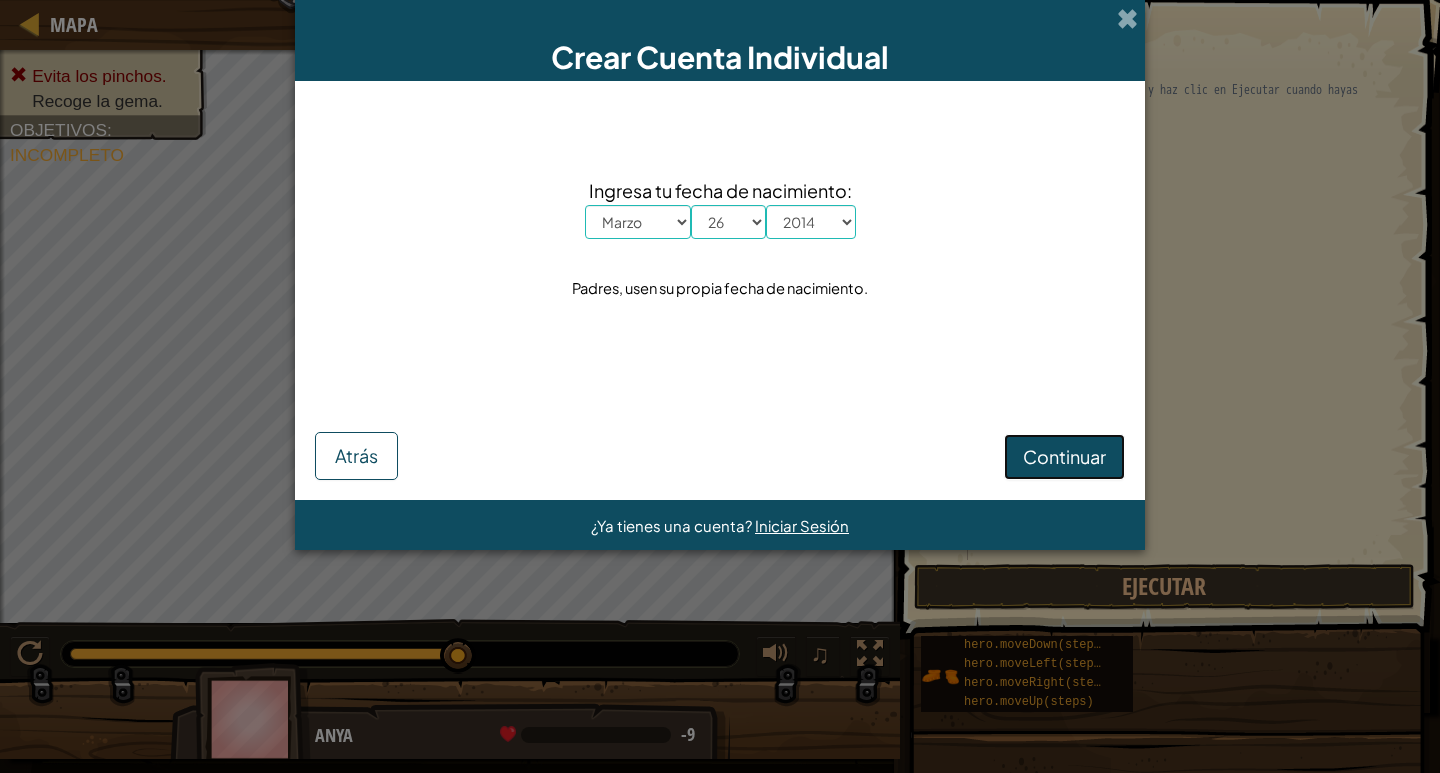 click on "Continuar" at bounding box center (1064, 456) 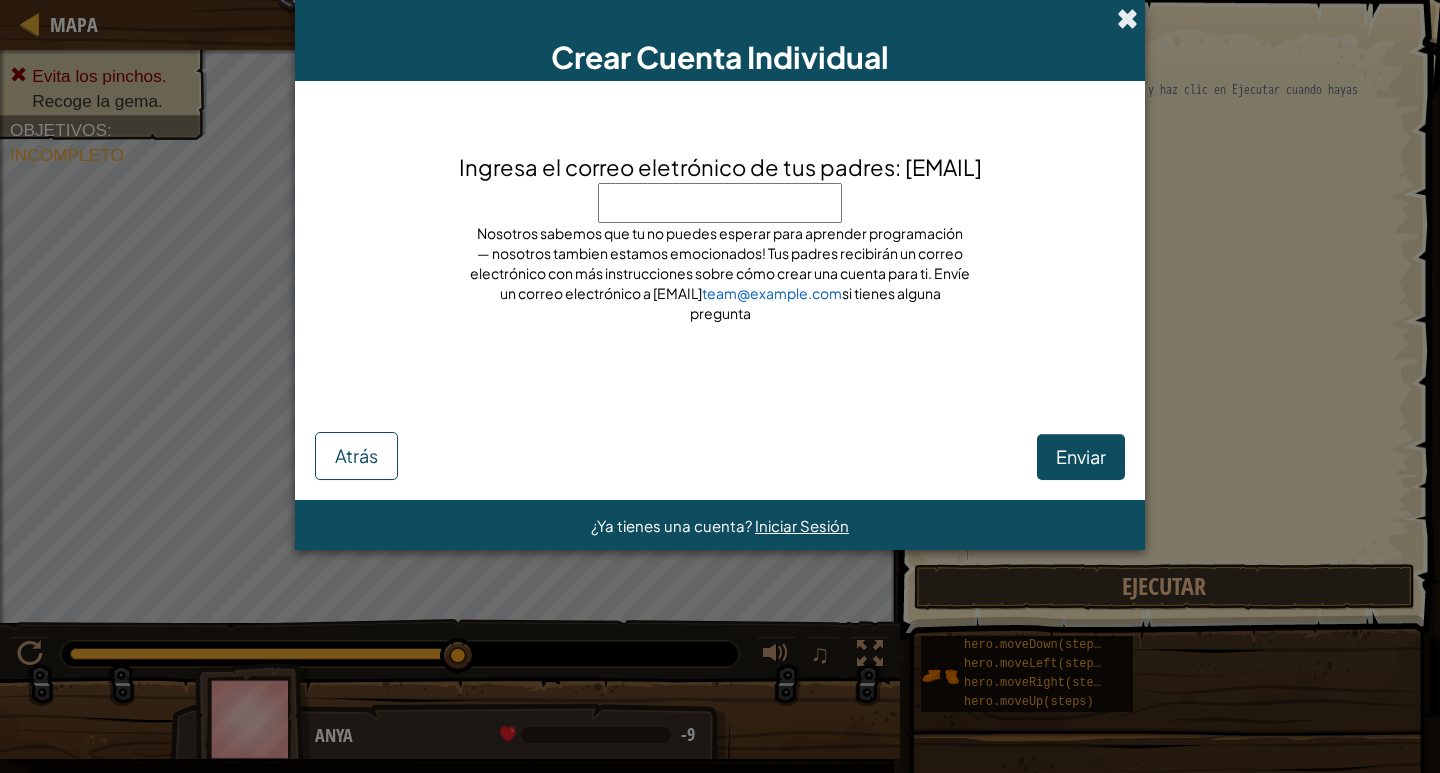 click at bounding box center [1127, 18] 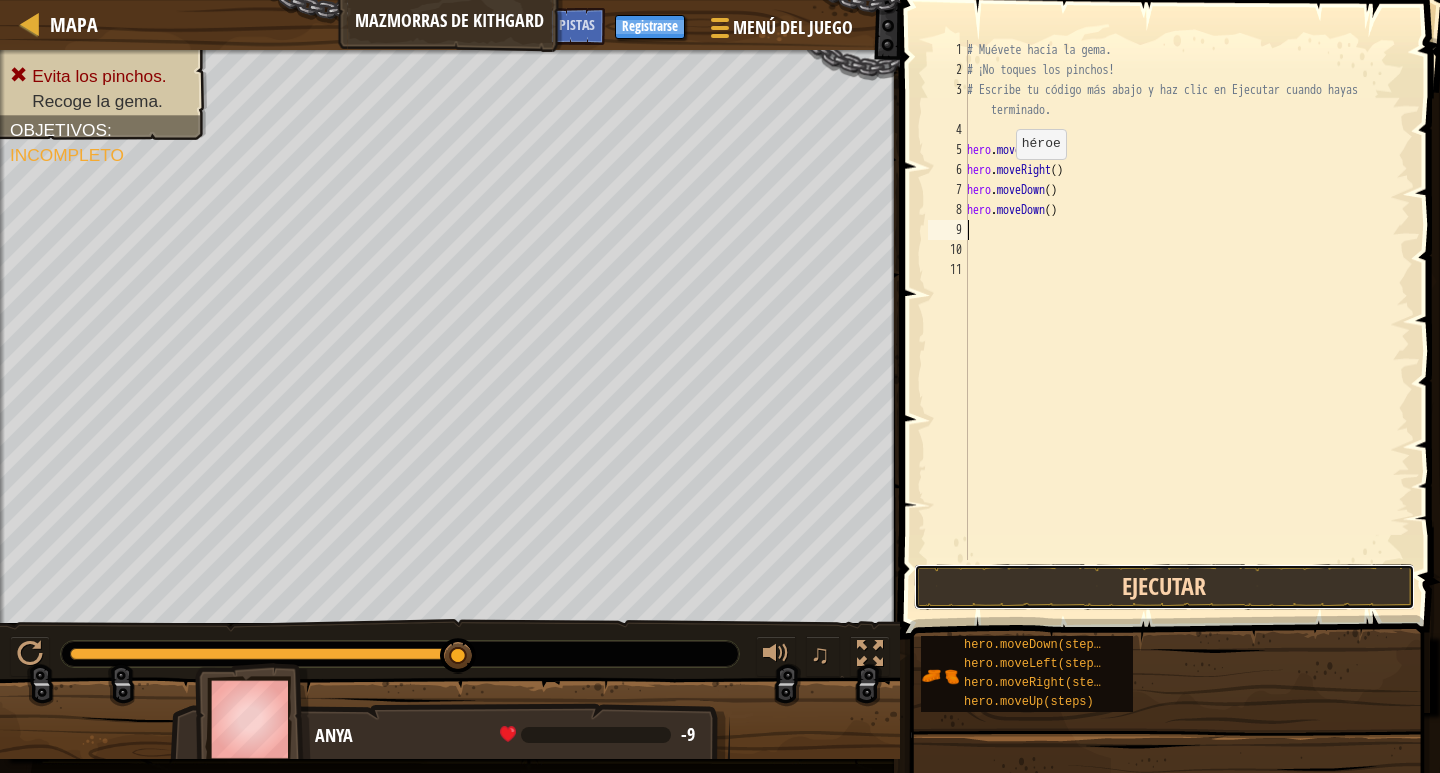 click on "Ejecutar" at bounding box center (1164, 587) 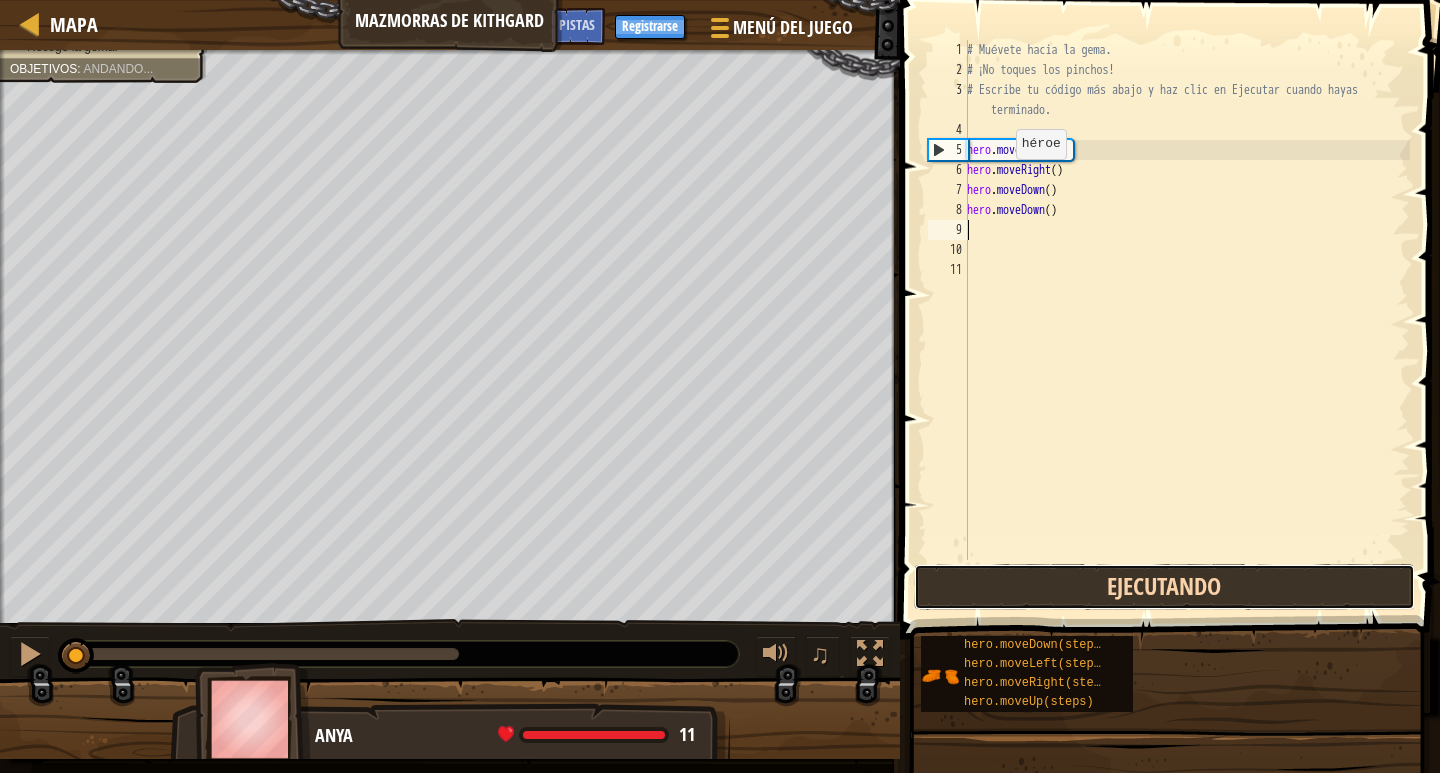 click on "Ejecutando" at bounding box center (1164, 587) 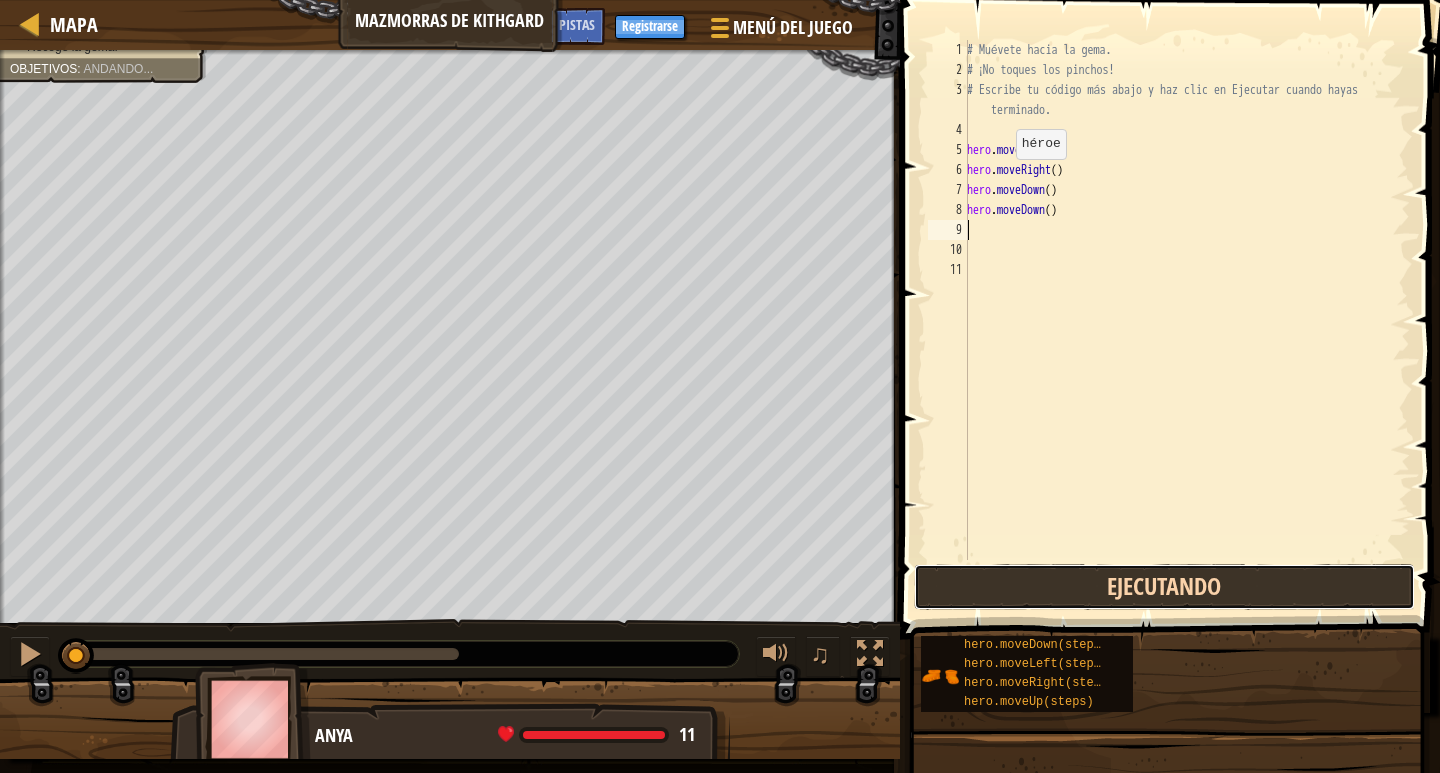 click on "Ejecutando" at bounding box center [1164, 587] 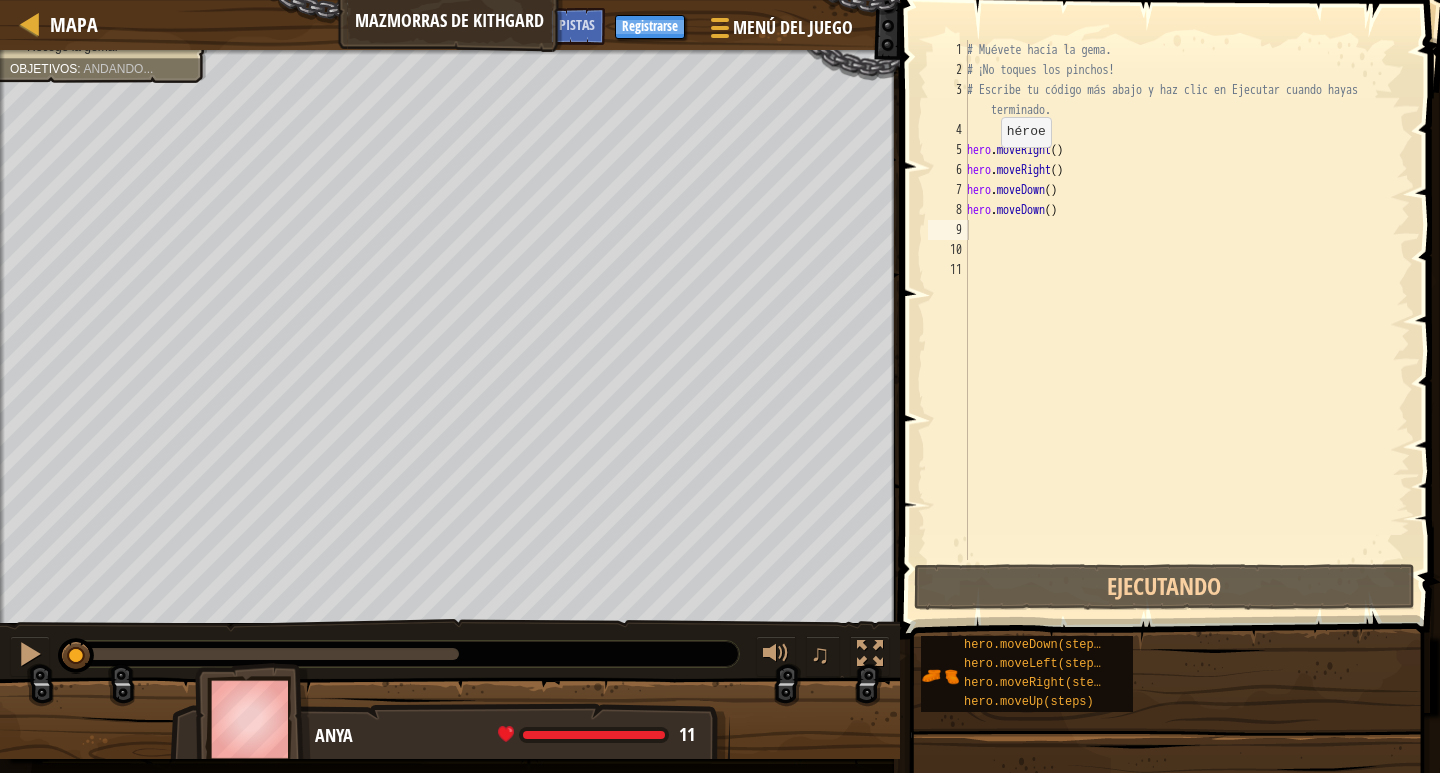 click at bounding box center (2, 352) 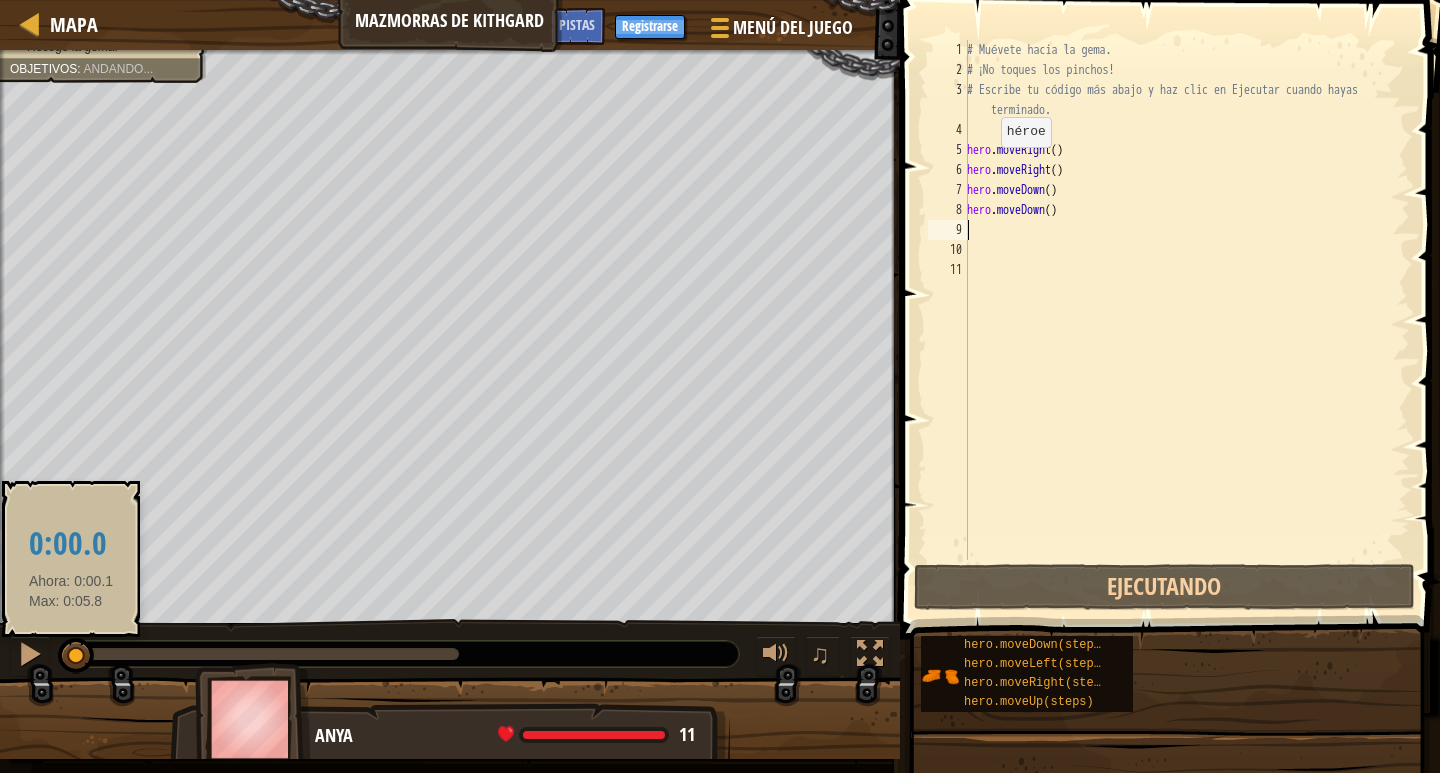 click at bounding box center [76, 656] 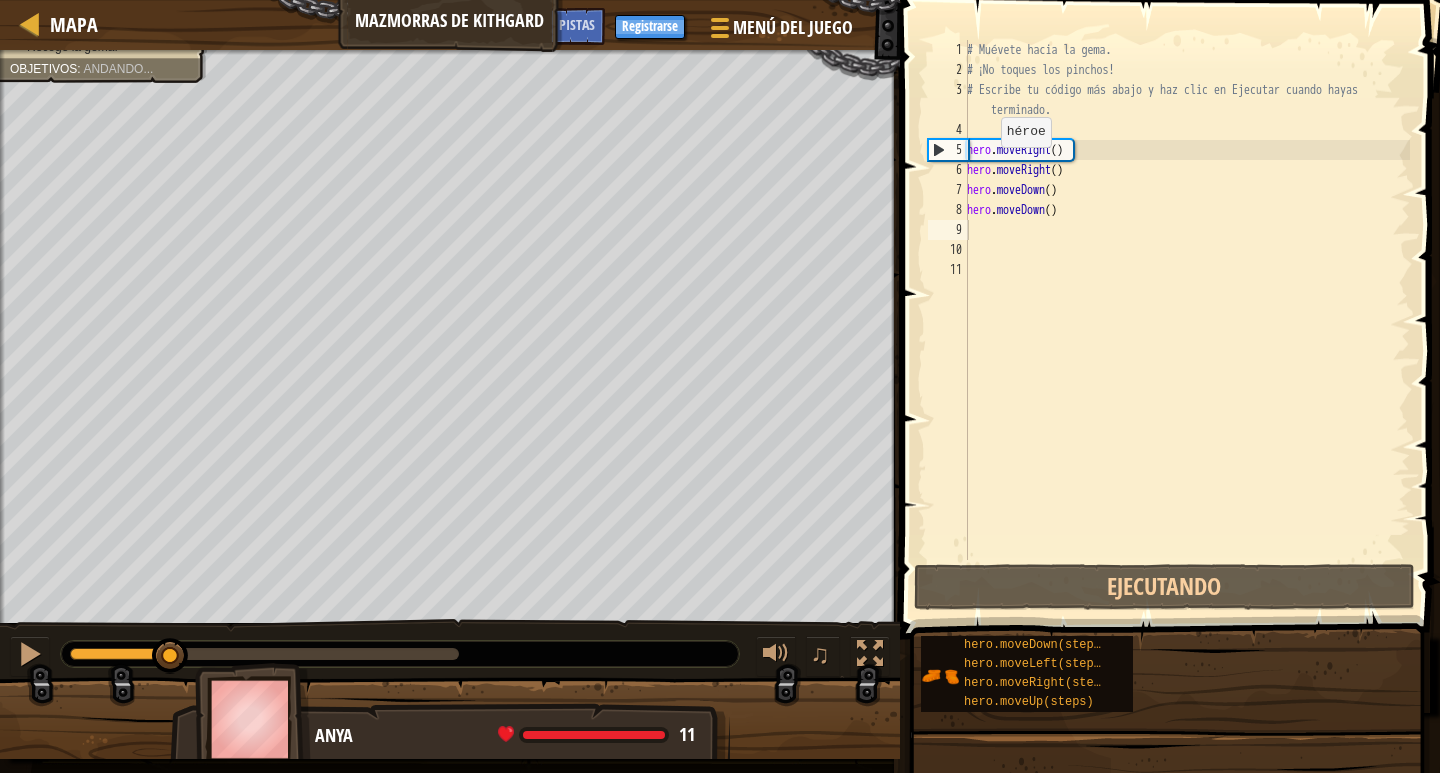 click on "0:01.5 Ahora:	0:01.5 Max:	0:05.8" at bounding box center [168, 559] 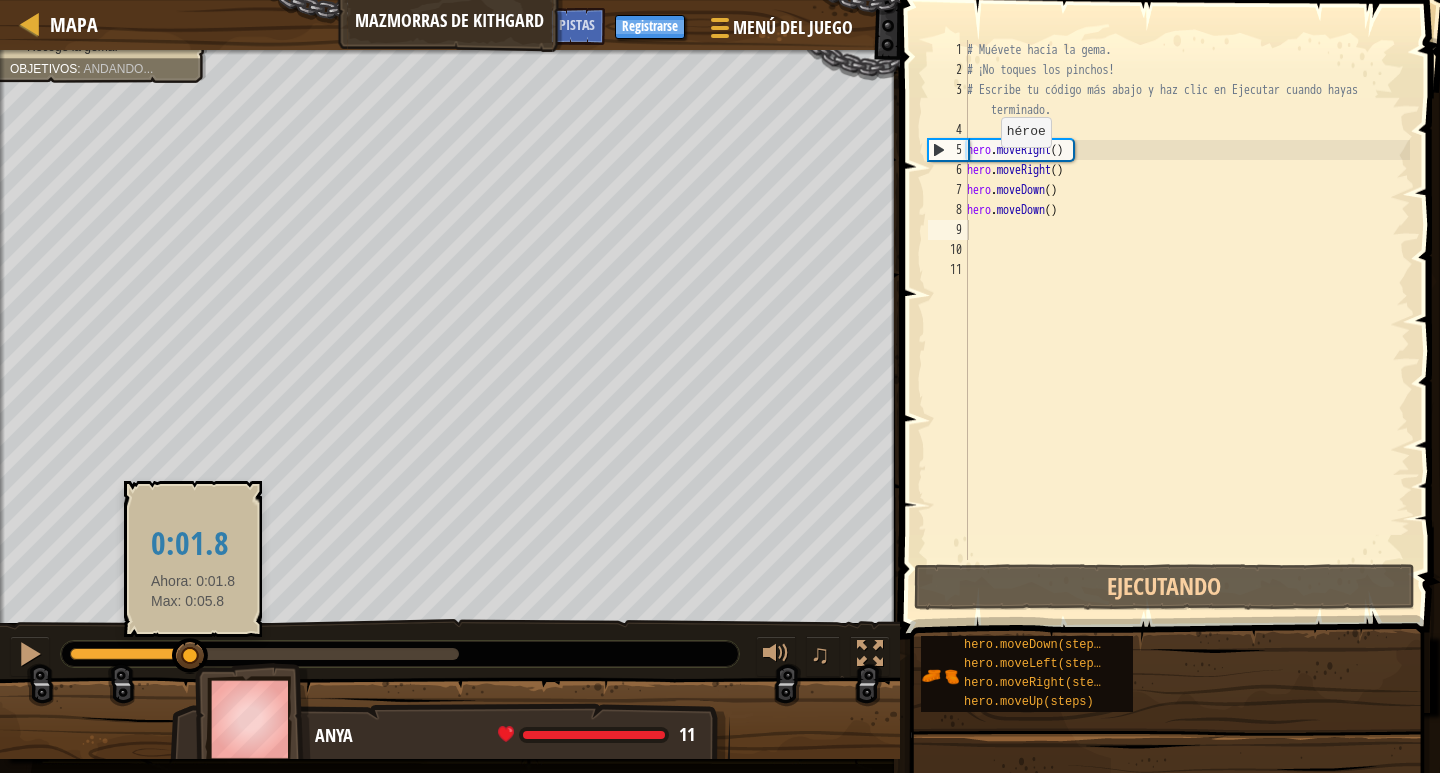 drag, startPoint x: 193, startPoint y: 656, endPoint x: 288, endPoint y: 655, distance: 95.005264 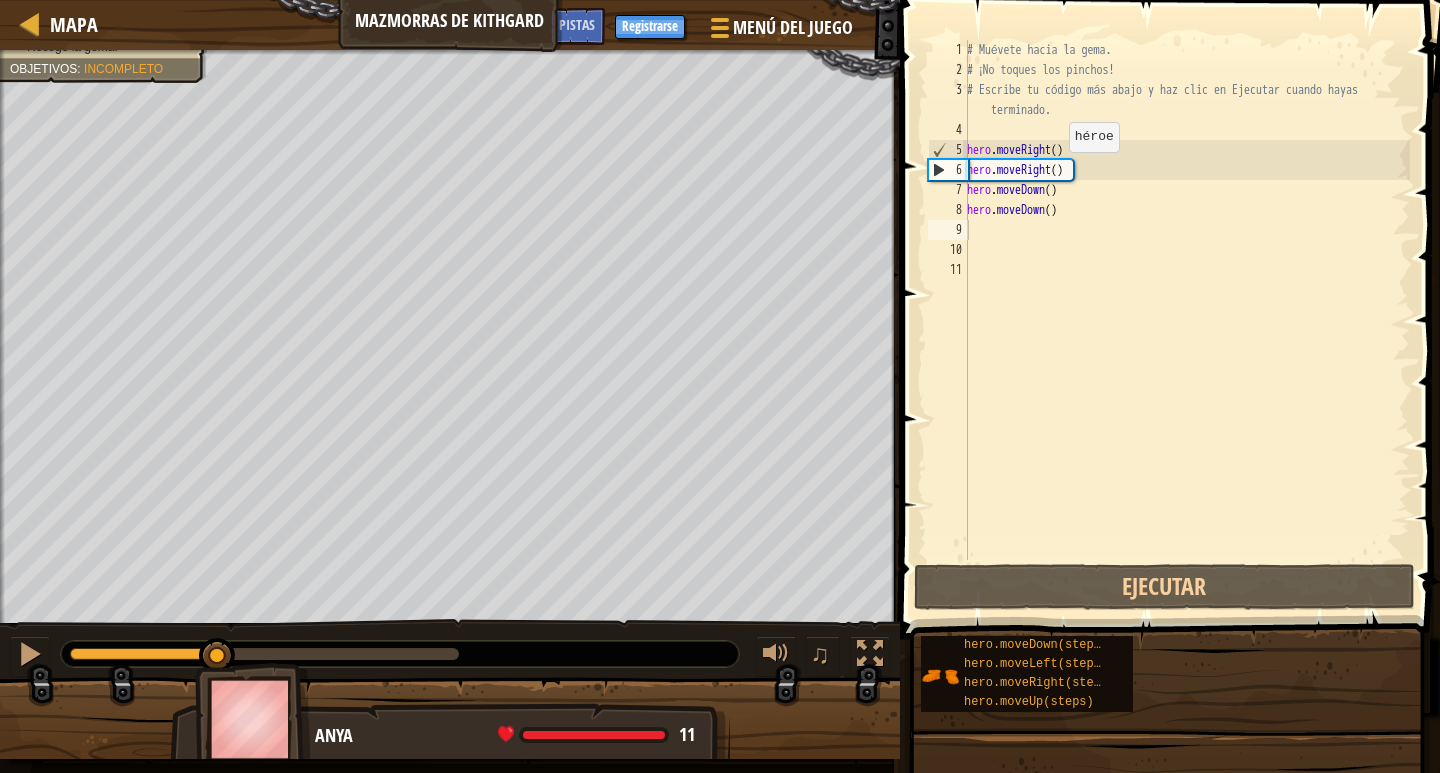 click on "# Muévete hacia la gema. # ¡No toques los pinchos! # Escribe tu código más abajo y haz clic en Ejecutar cuando hayas       terminado. hero . moveRight ( ) hero . moveRight ( ) hero . moveDown ( ) hero . moveDown ( )" at bounding box center (1186, 320) 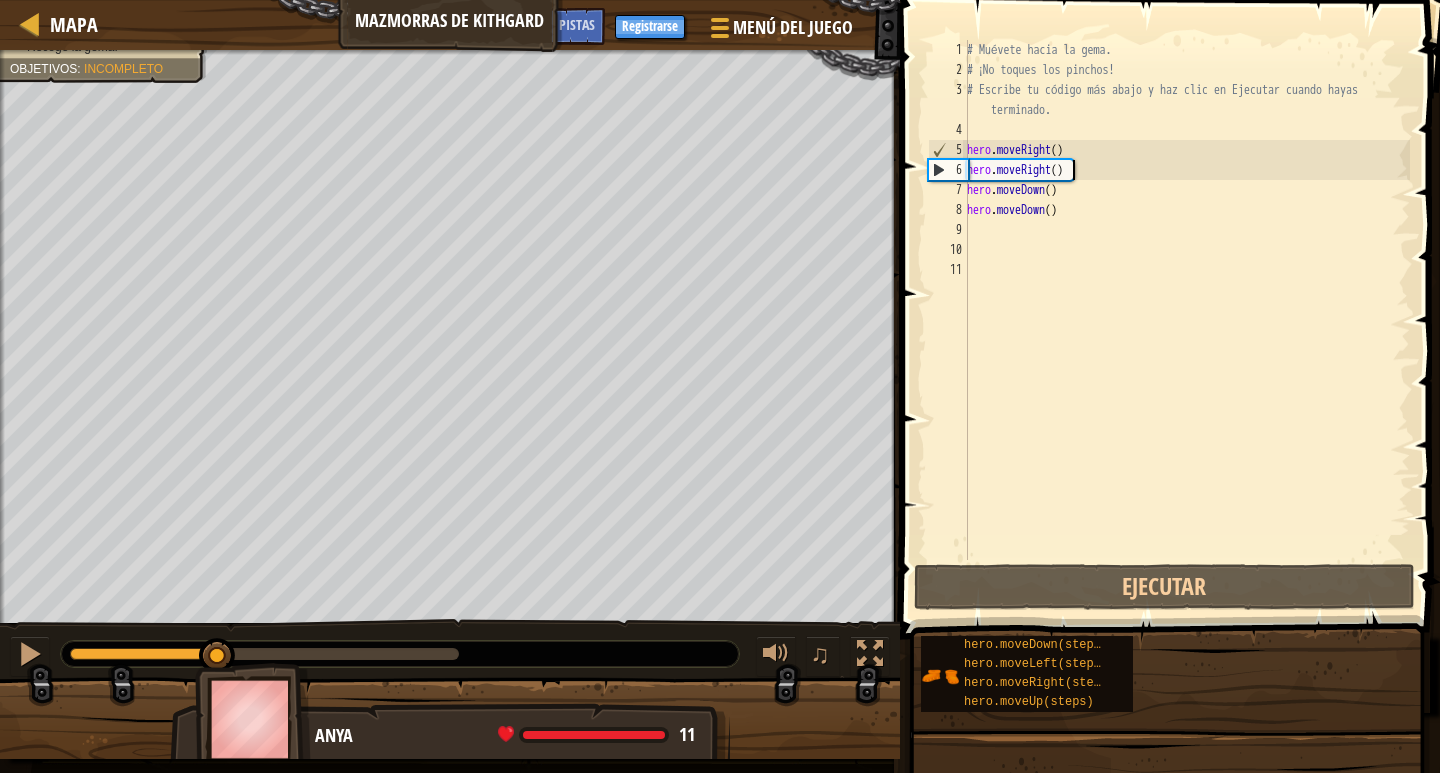 click on "# Muévete hacia la gema. # ¡No toques los pinchos! # Escribe tu código más abajo y haz clic en Ejecutar cuando hayas       terminado. hero . moveRight ( ) hero . moveRight ( ) hero . moveDown ( ) hero . moveDown ( )" at bounding box center (1186, 320) 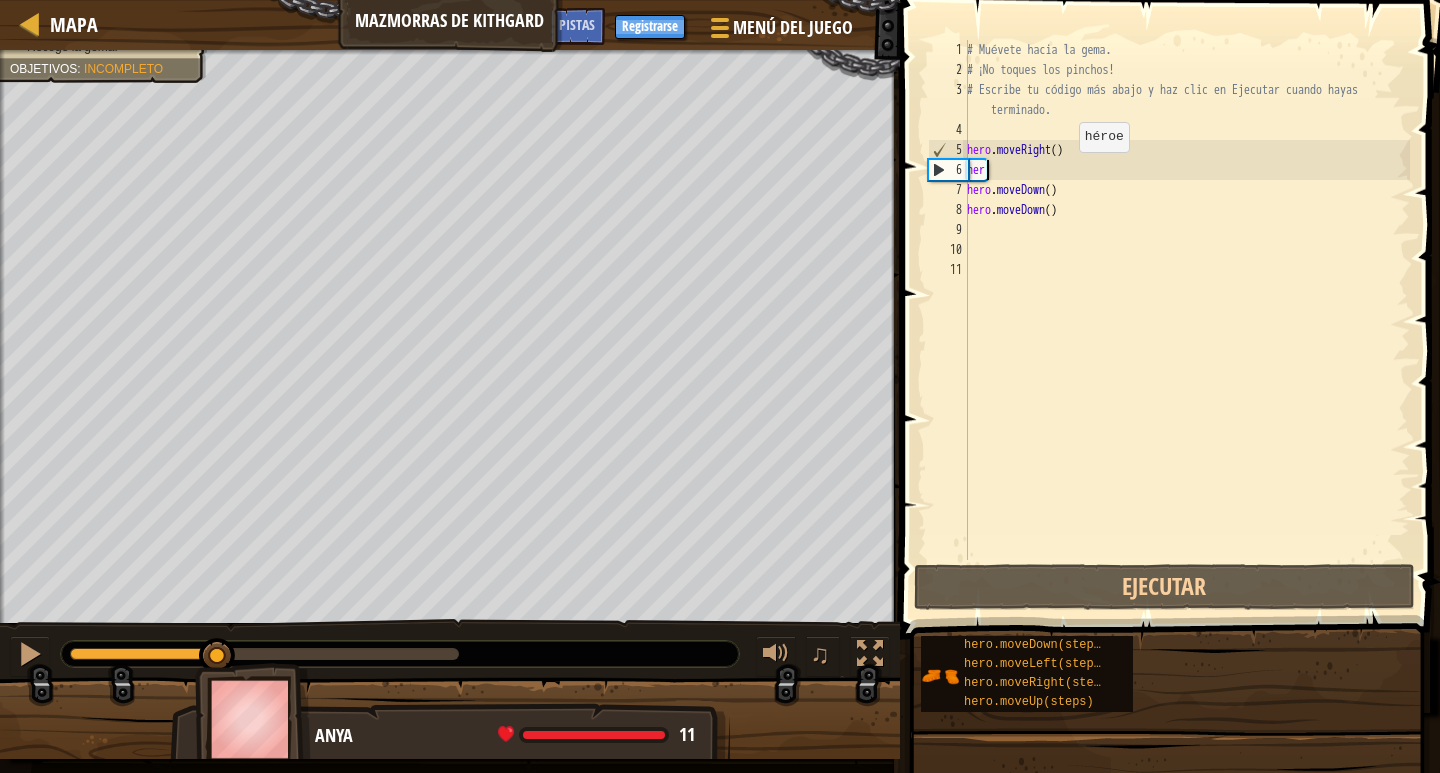 type on "h" 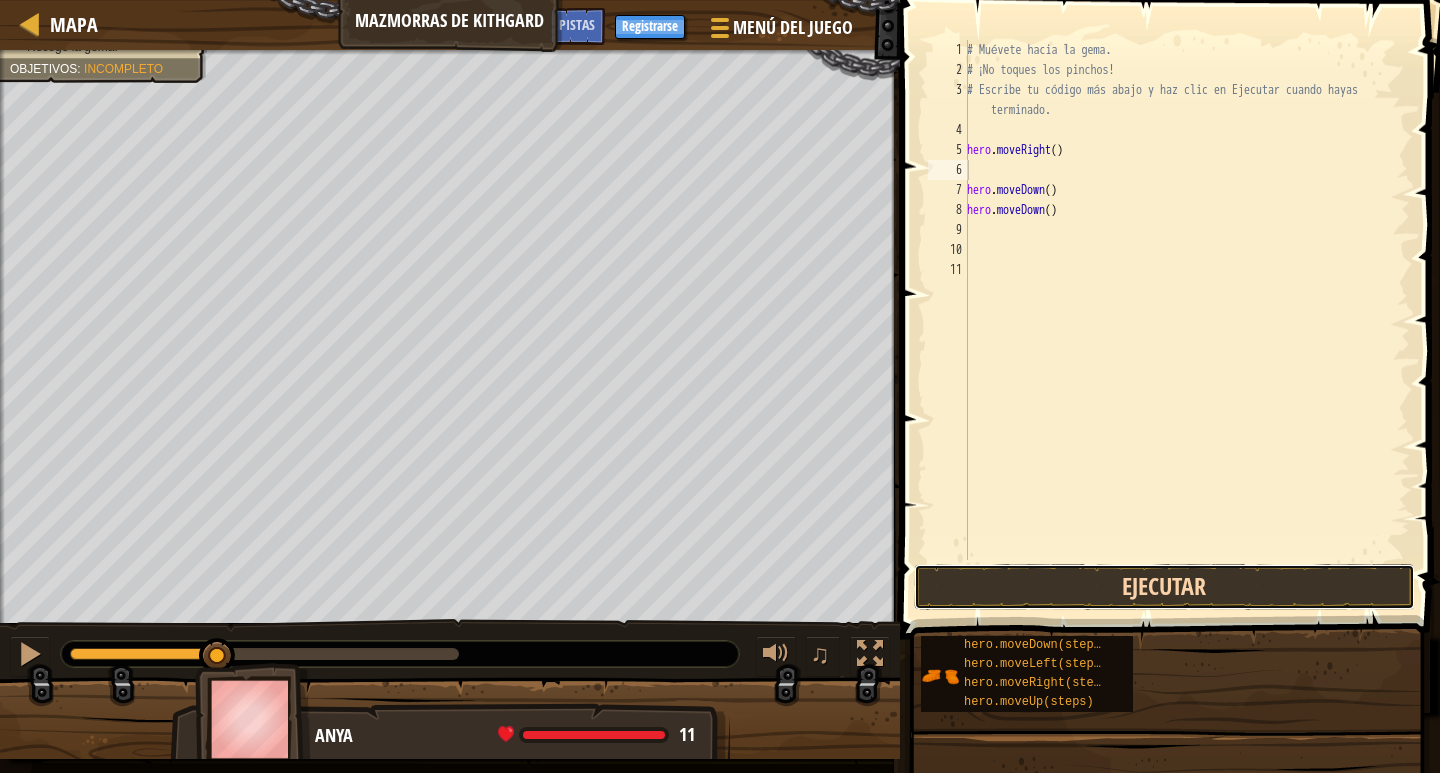 click on "Ejecutar" at bounding box center [1164, 587] 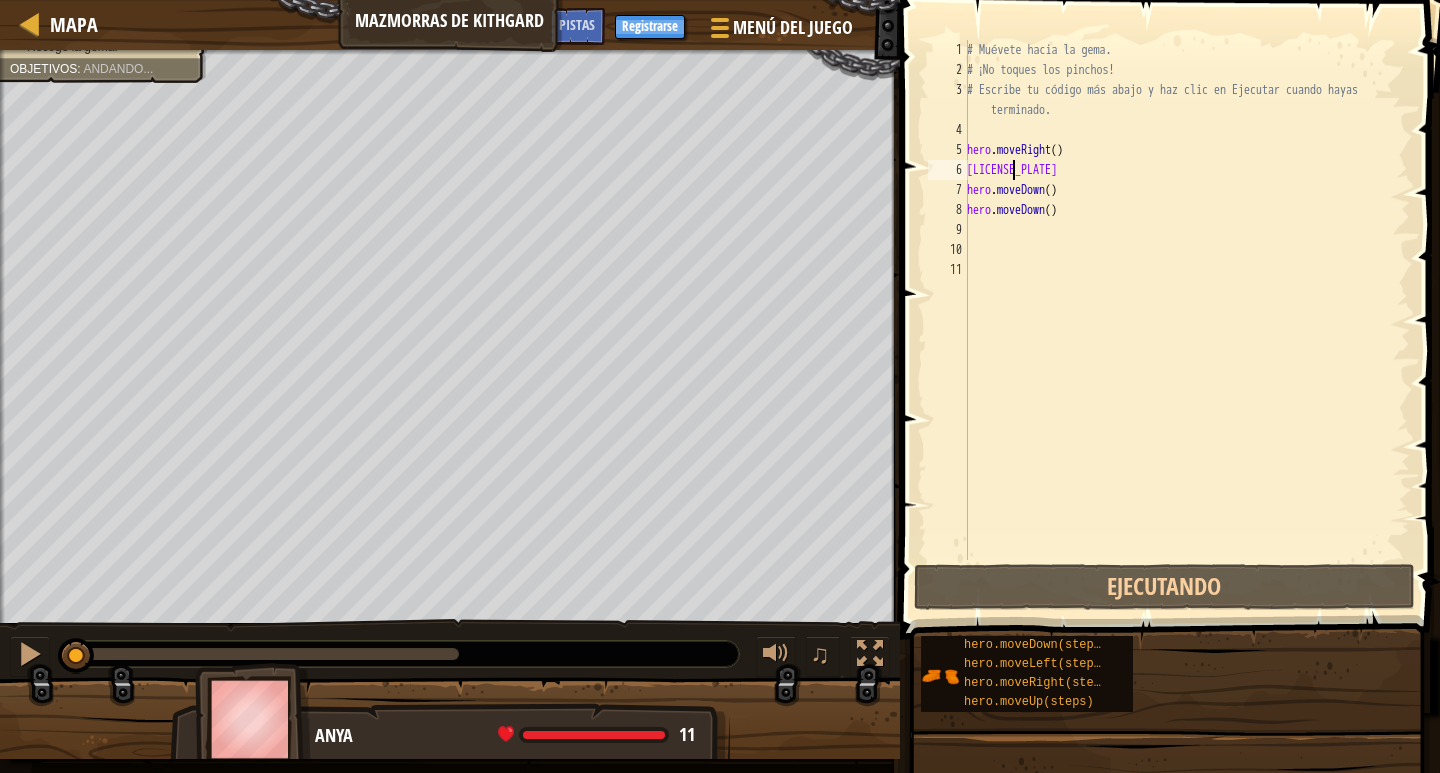 type on "[LICENSE_PLATE]" 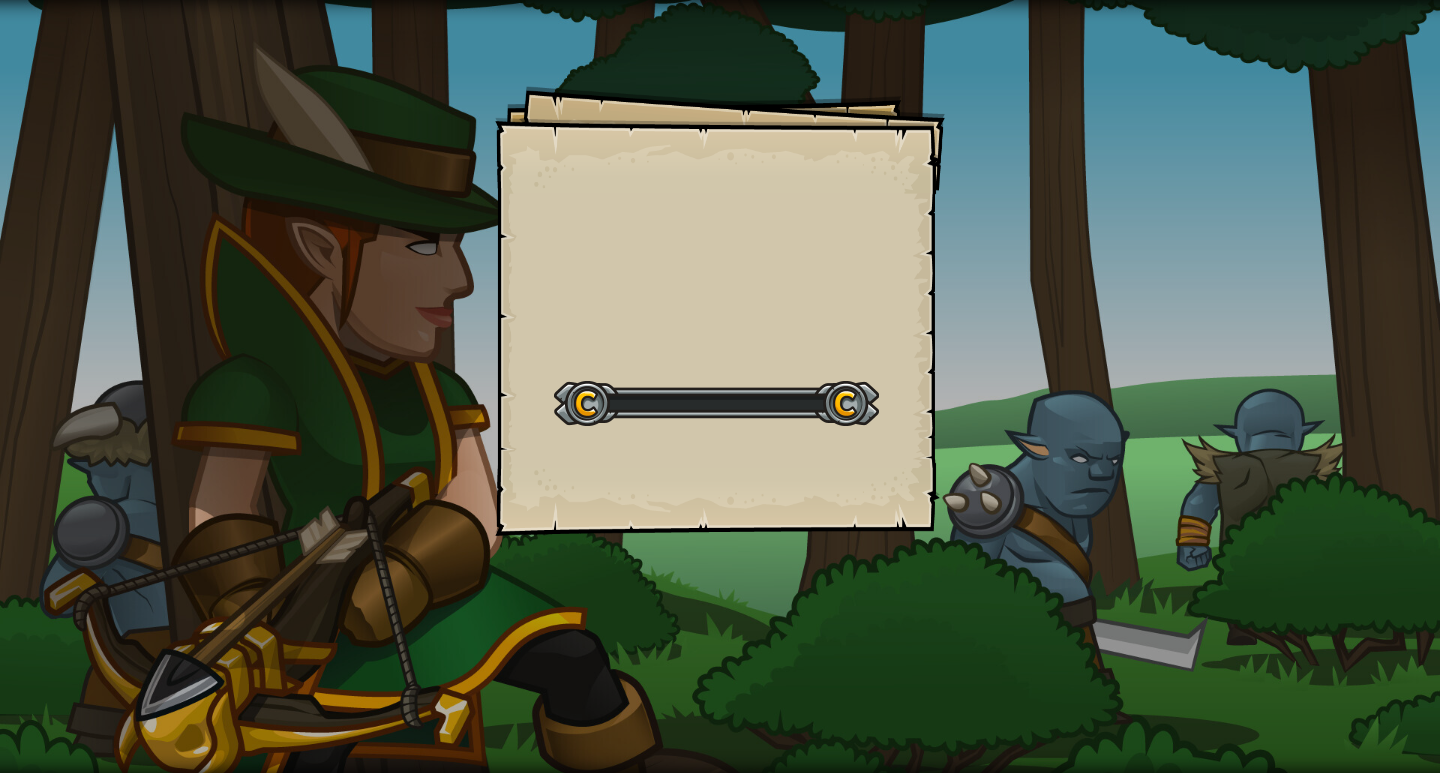 scroll, scrollTop: 0, scrollLeft: 0, axis: both 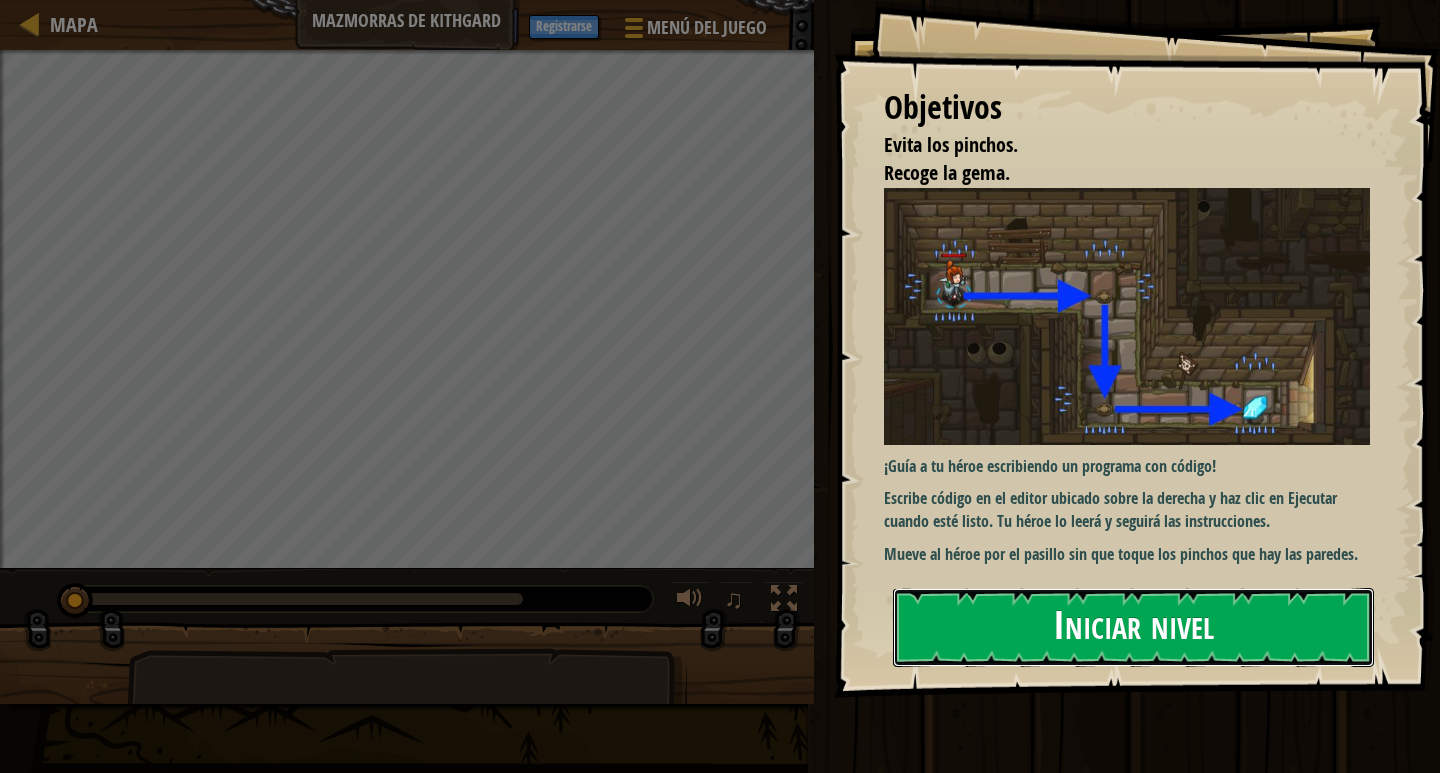 click on "Iniciar nivel" at bounding box center [1133, 627] 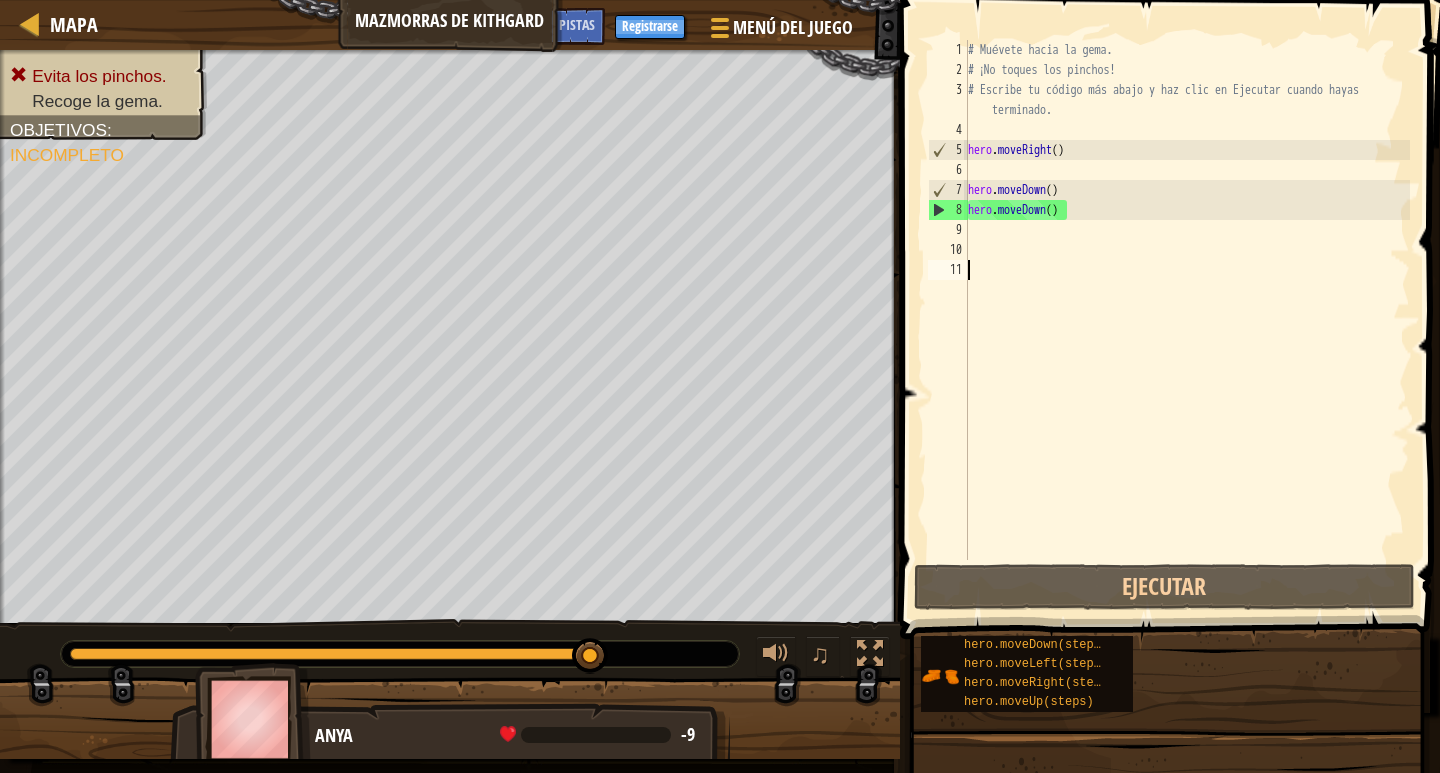 click on "# Muévete hacia la gema. # ¡No toques los pinchos! # Escribe tu código más abajo y haz clic en Ejecutar cuando hayas       terminado. hero . moveRight ( ) hero . moveDown ( ) hero . moveDown ( )" at bounding box center [1187, 320] 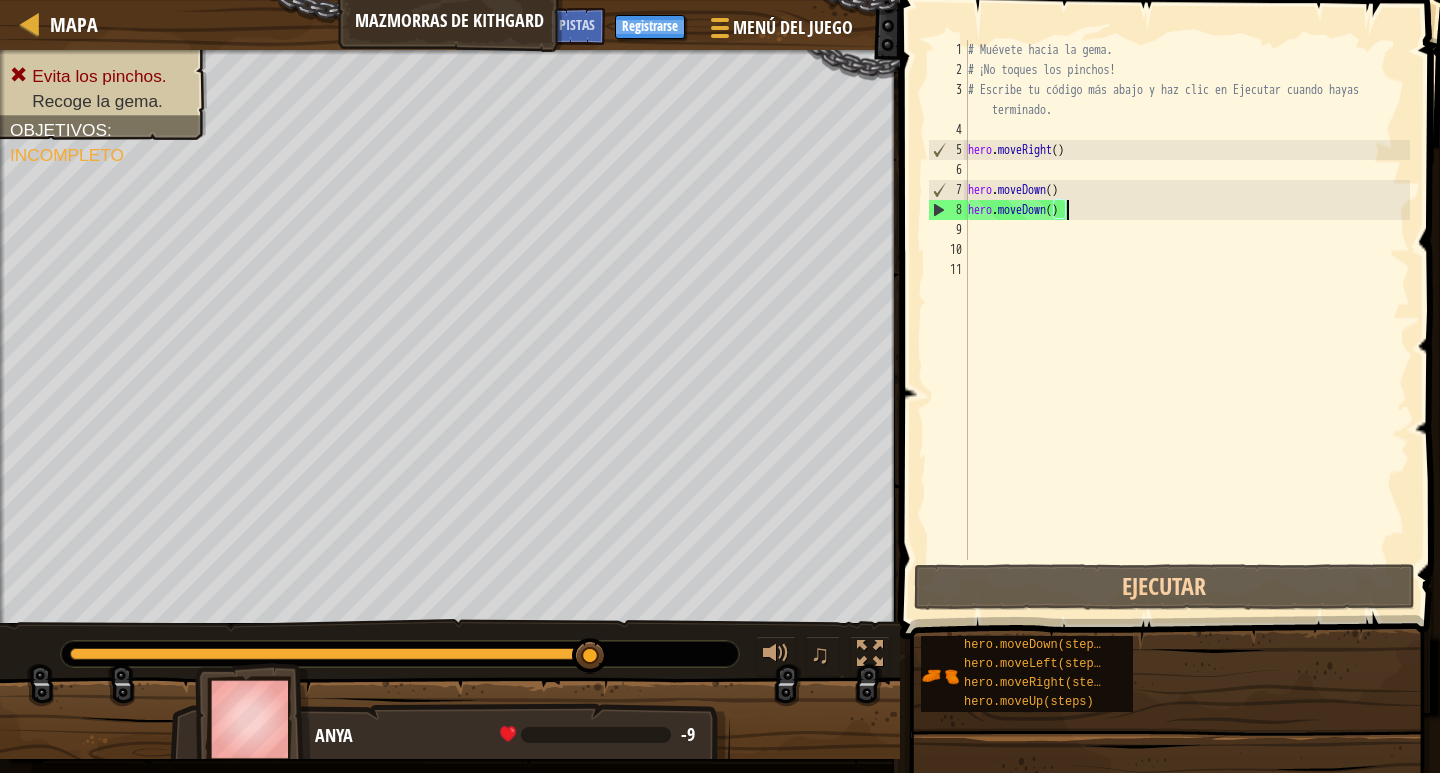 click on "# Muévete hacia la gema. # ¡No toques los pinchos! # Escribe tu código más abajo y haz clic en Ejecutar cuando hayas       terminado. hero . moveRight ( ) hero . moveDown ( ) hero . moveDown ( )" at bounding box center (1187, 320) 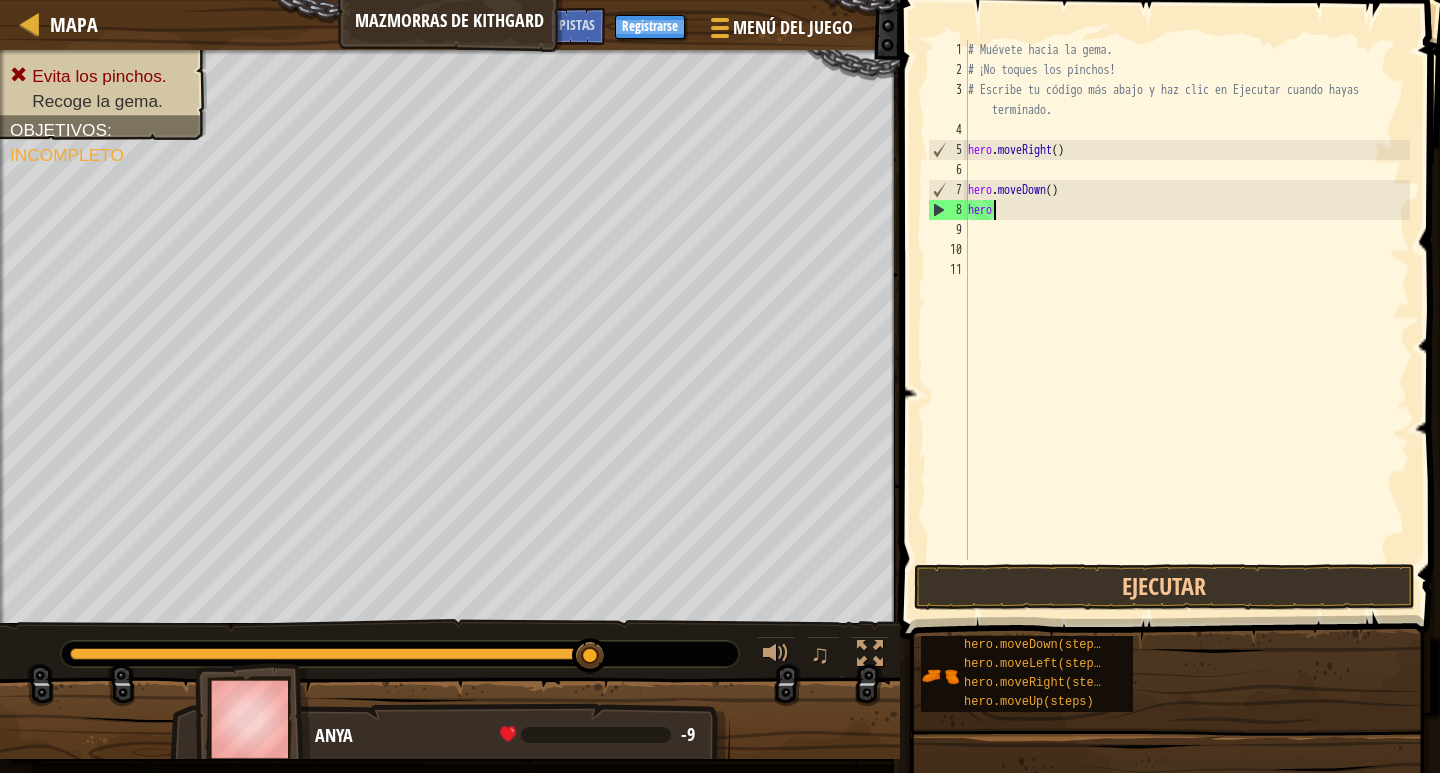 type on "h" 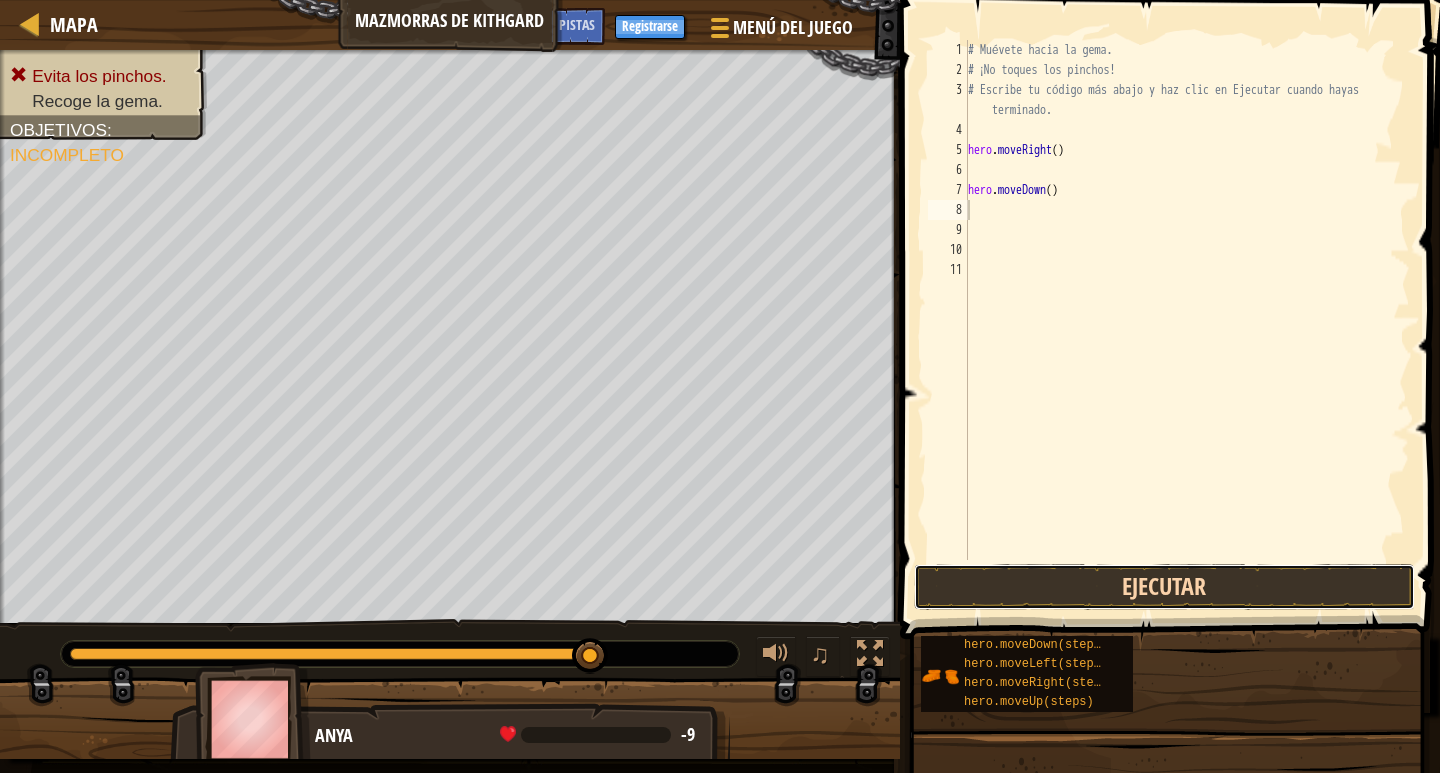 click on "Ejecutar" at bounding box center [1164, 587] 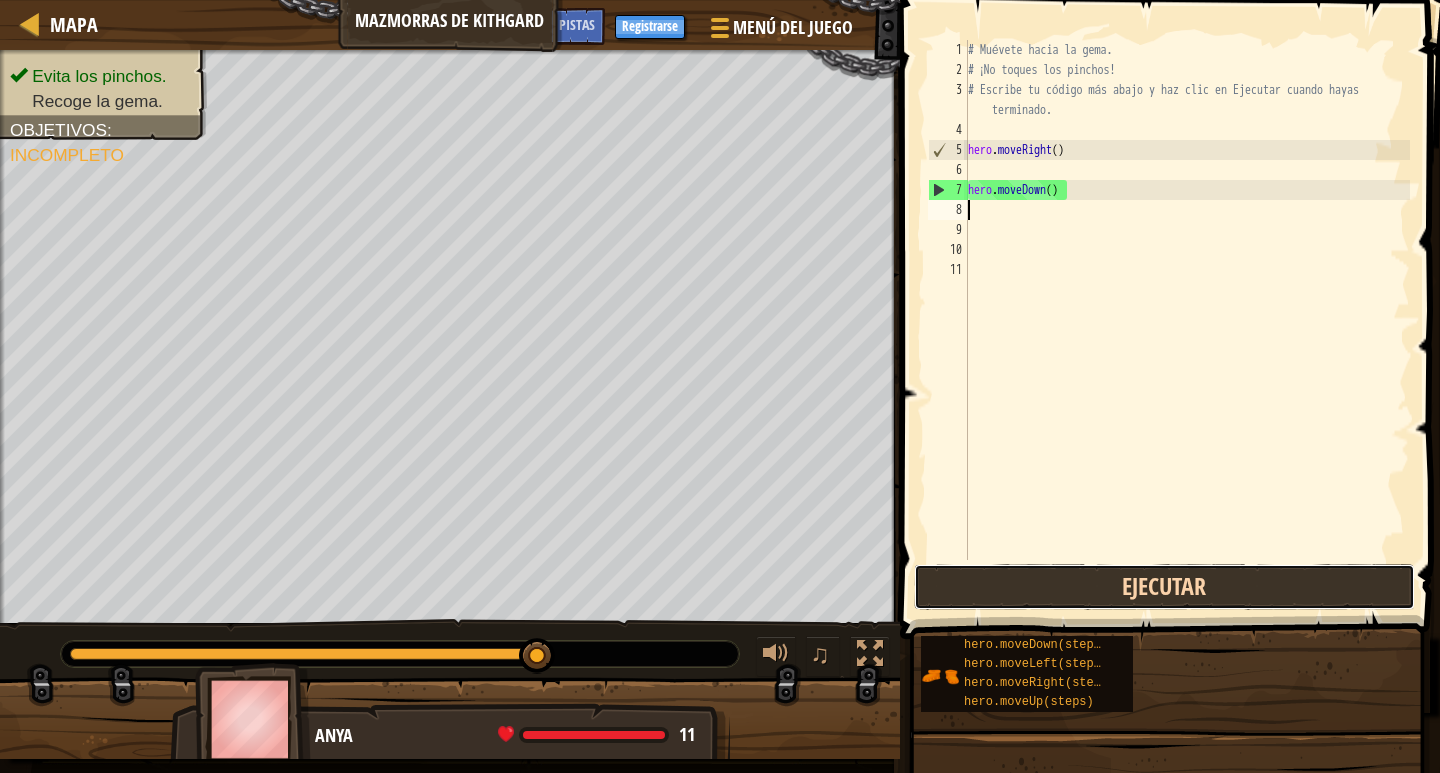 click on "Ejecutar" at bounding box center [1164, 587] 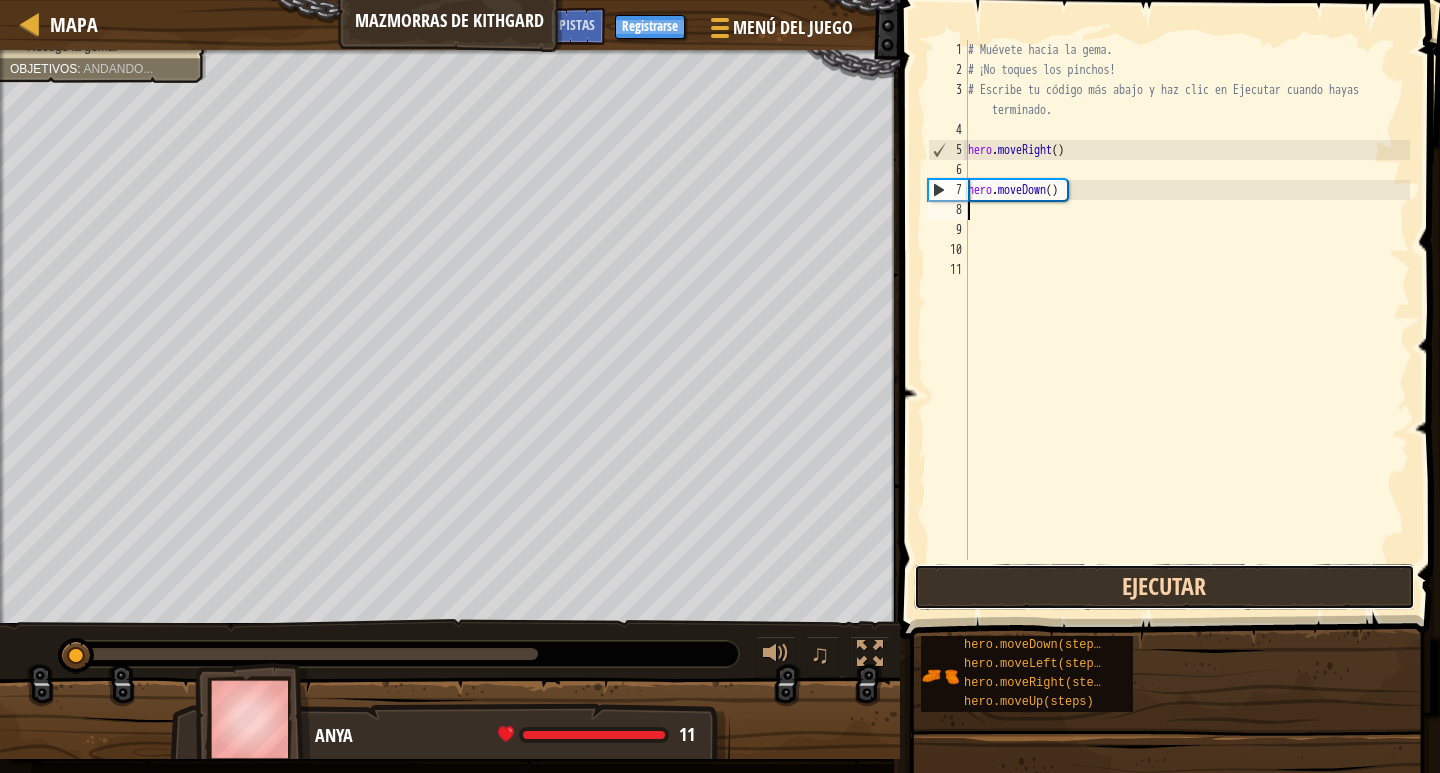 click on "Ejecutar" at bounding box center [1164, 587] 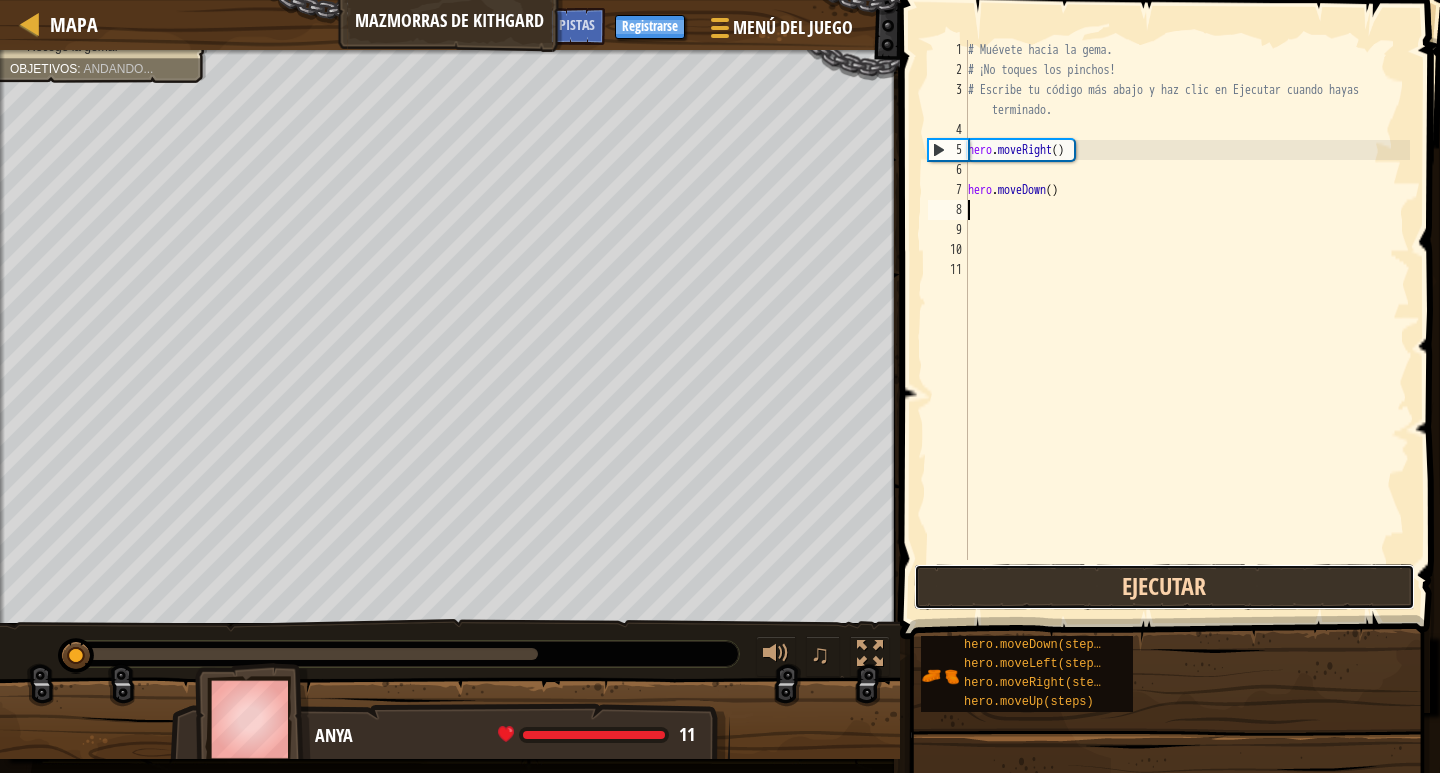 click on "Ejecutar" at bounding box center [1164, 587] 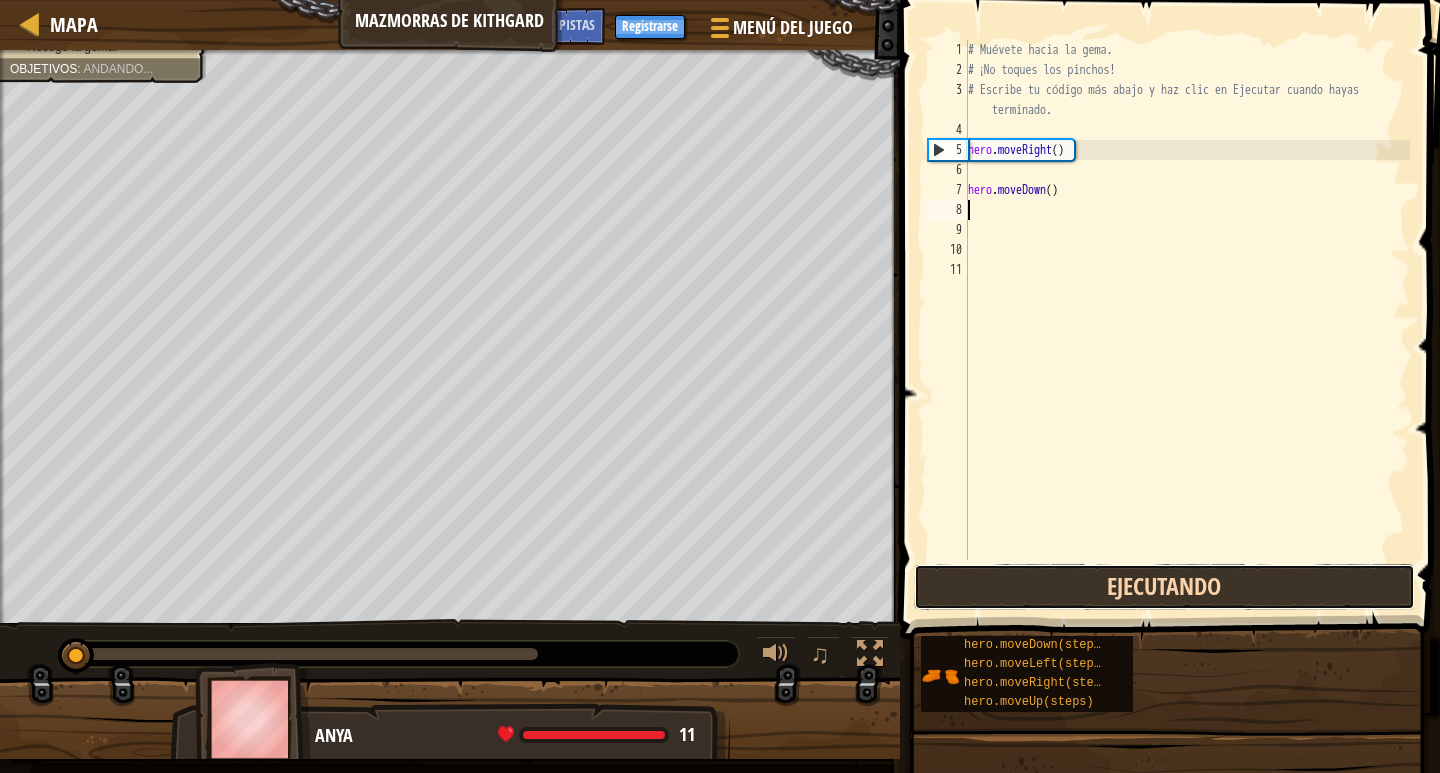 click on "Ejecutando" at bounding box center [1164, 587] 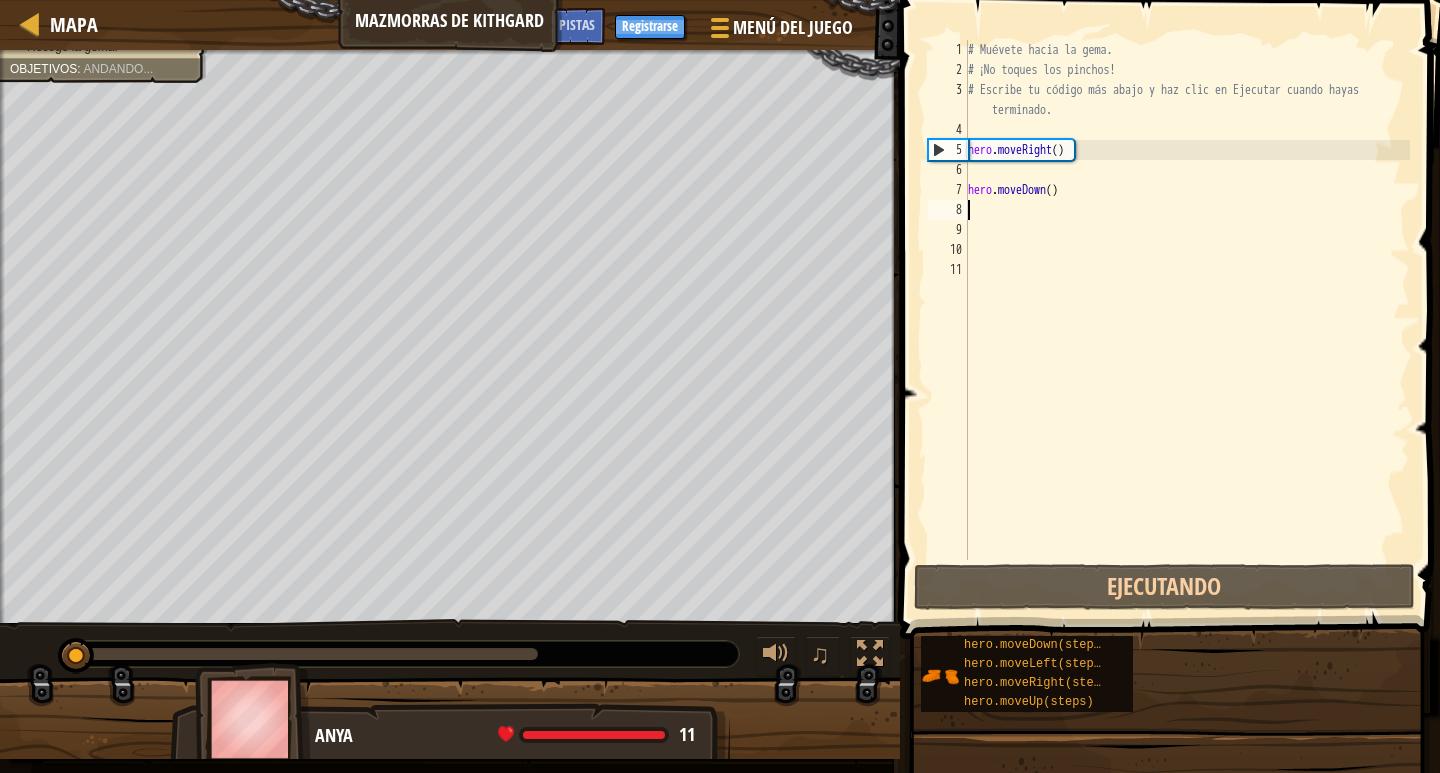 click on "Andando..." at bounding box center [118, 69] 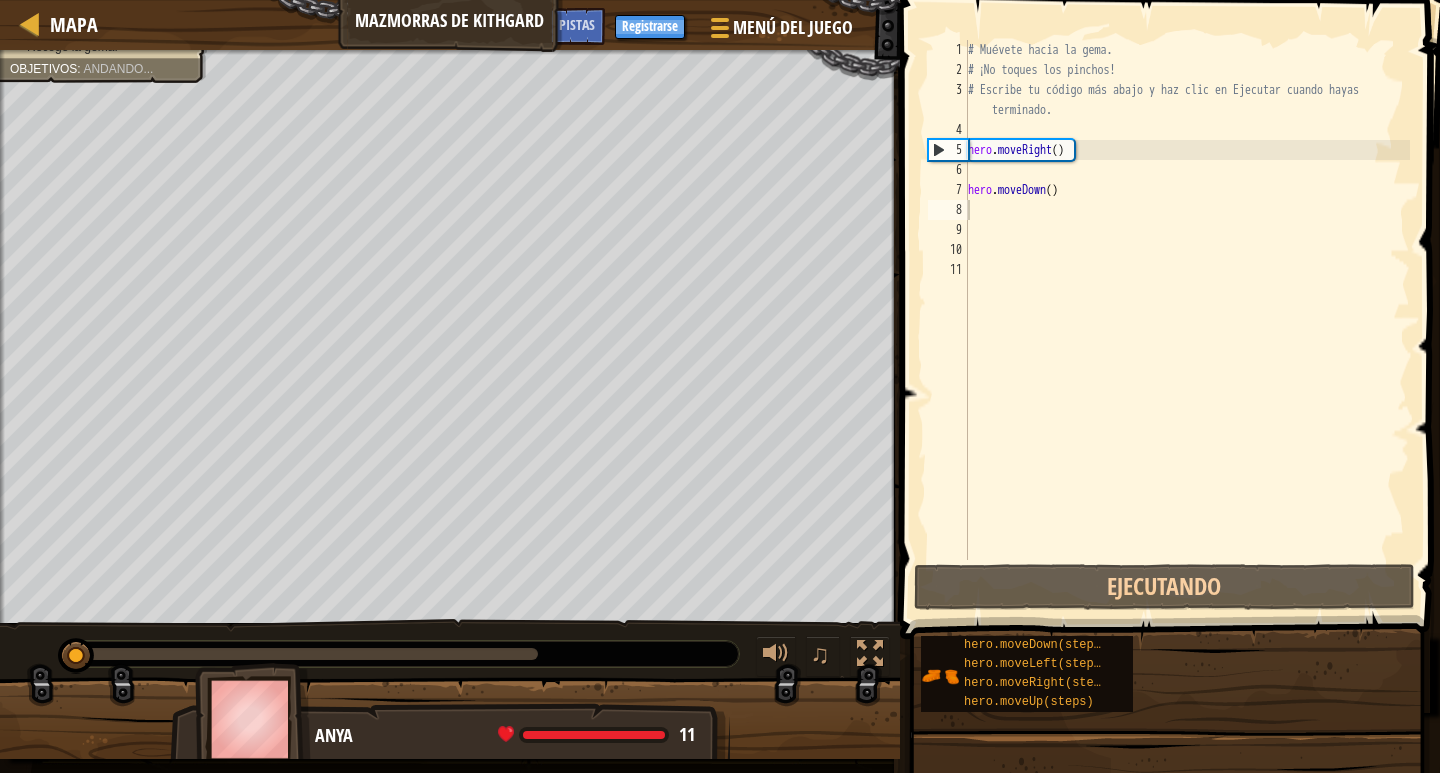 click on "# Muévete hacia la gema. # ¡No toques los pinchos! # Escribe tu código más abajo y haz clic en Ejecutar cuando hayas       terminado. hero . moveRight ( ) hero . moveDown ( )" at bounding box center (1187, 320) 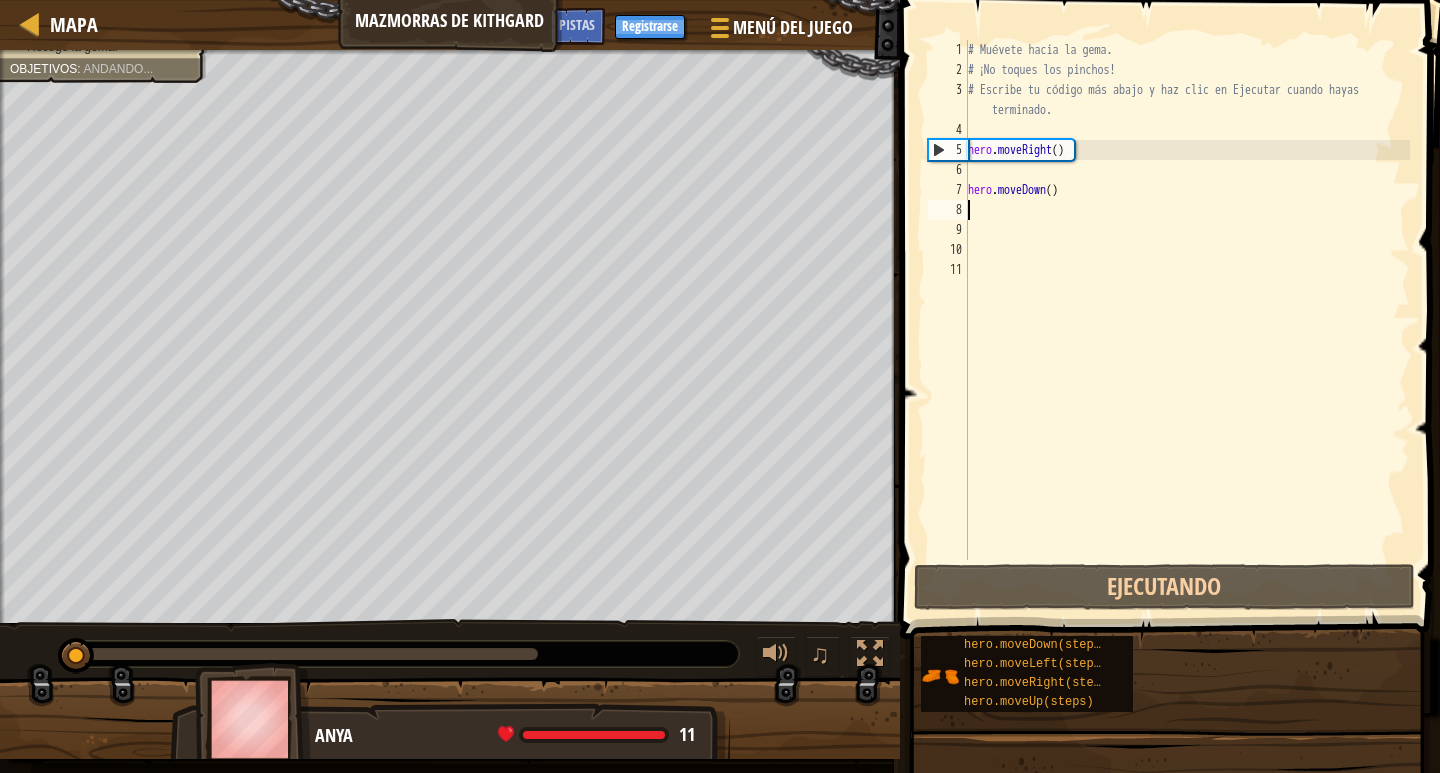 click on "# Muévete hacia la gema. # ¡No toques los pinchos! # Escribe tu código más abajo y haz clic en Ejecutar cuando hayas       terminado. hero . moveRight ( ) hero . moveDown ( )" at bounding box center (1187, 320) 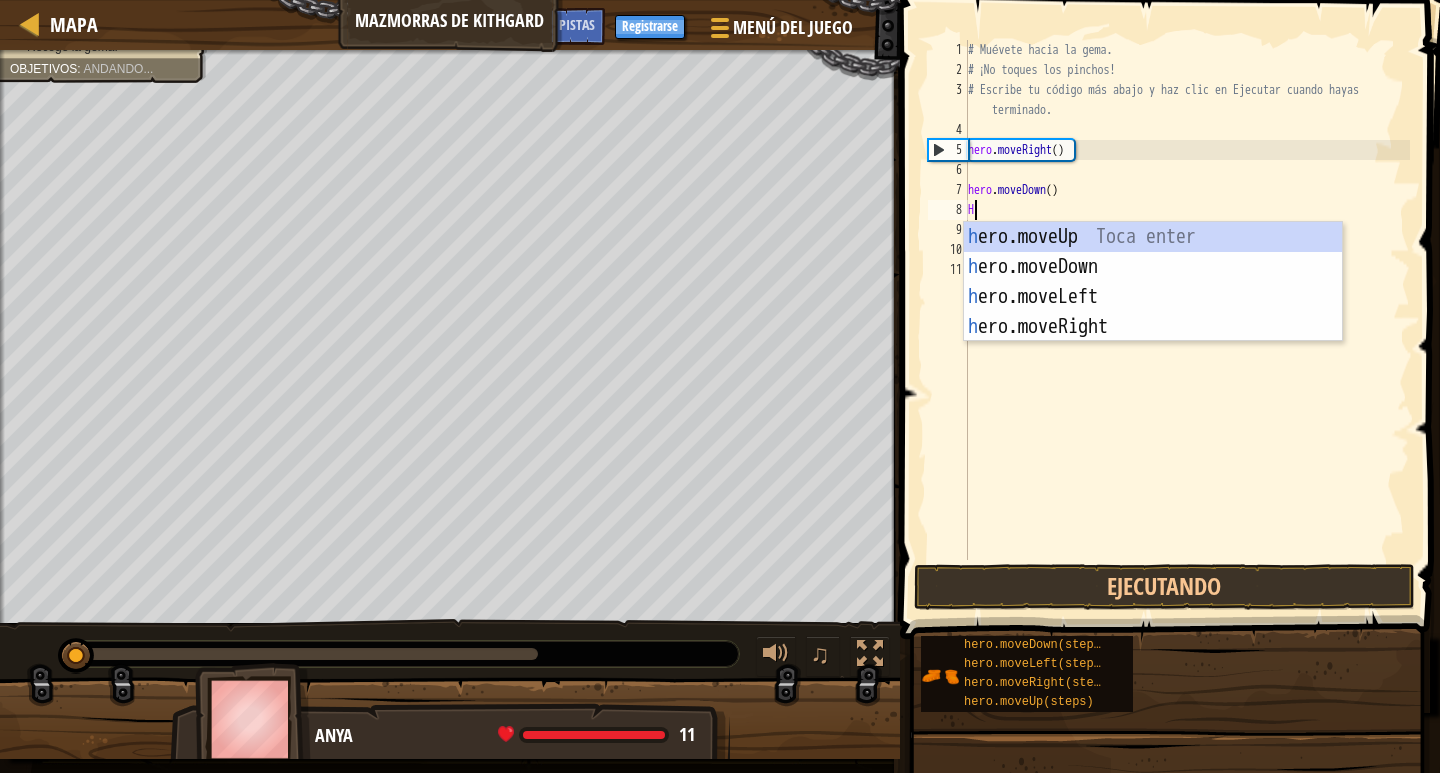 scroll, scrollTop: 9, scrollLeft: 0, axis: vertical 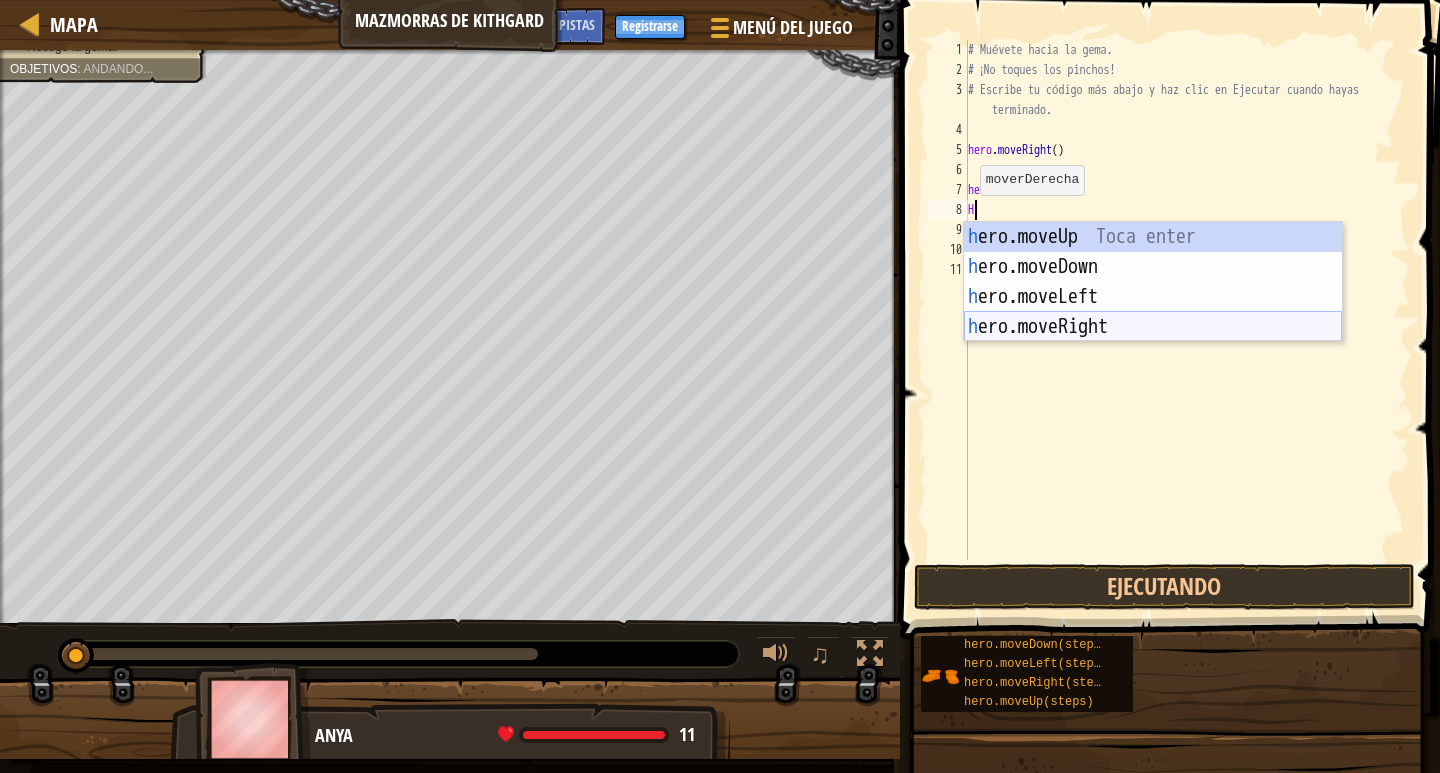 click on "h ero.moveUp Toca enter h ero.moveDown Toca enter h ero.moveLeft Toca enter h ero.moveRight Toca enter" at bounding box center (1153, 312) 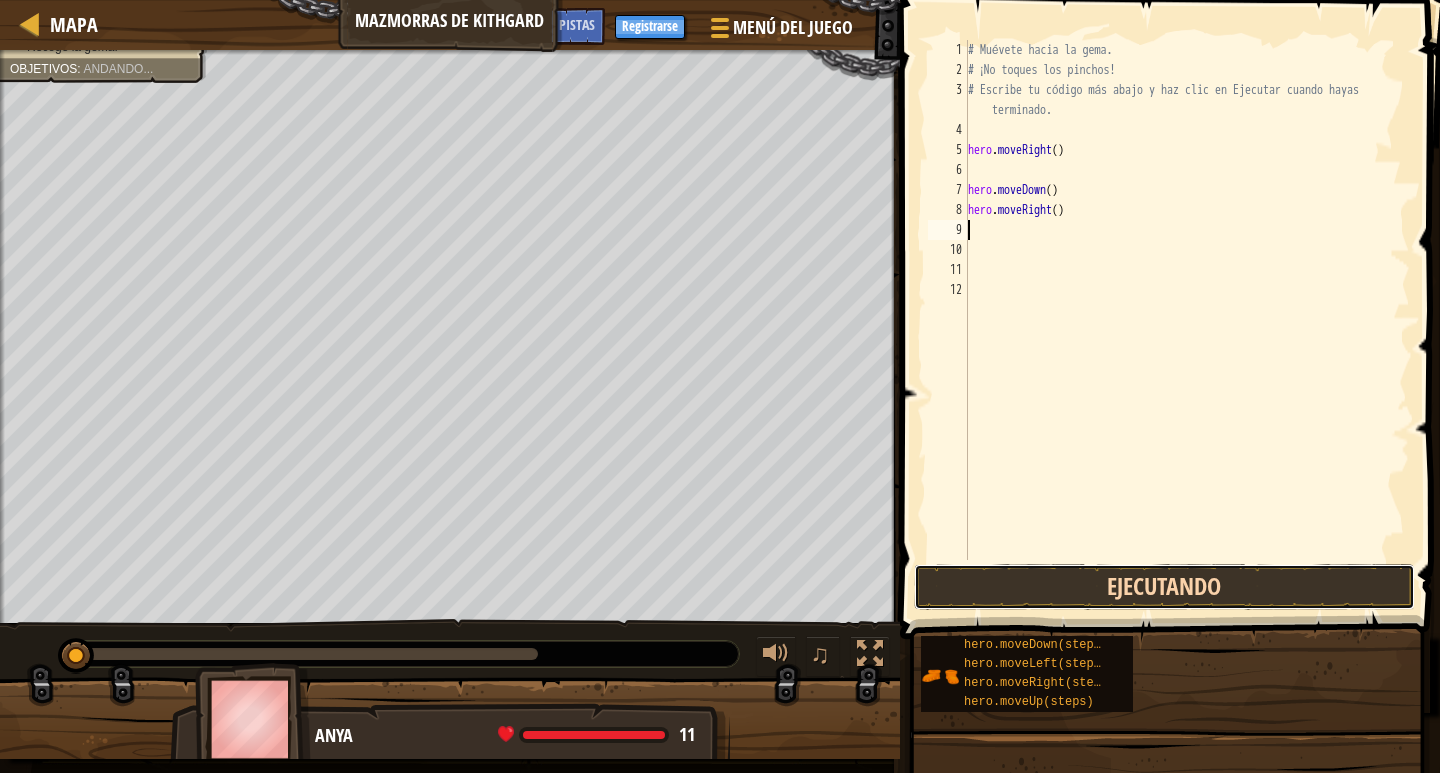click on "Ejecutando" at bounding box center (1164, 587) 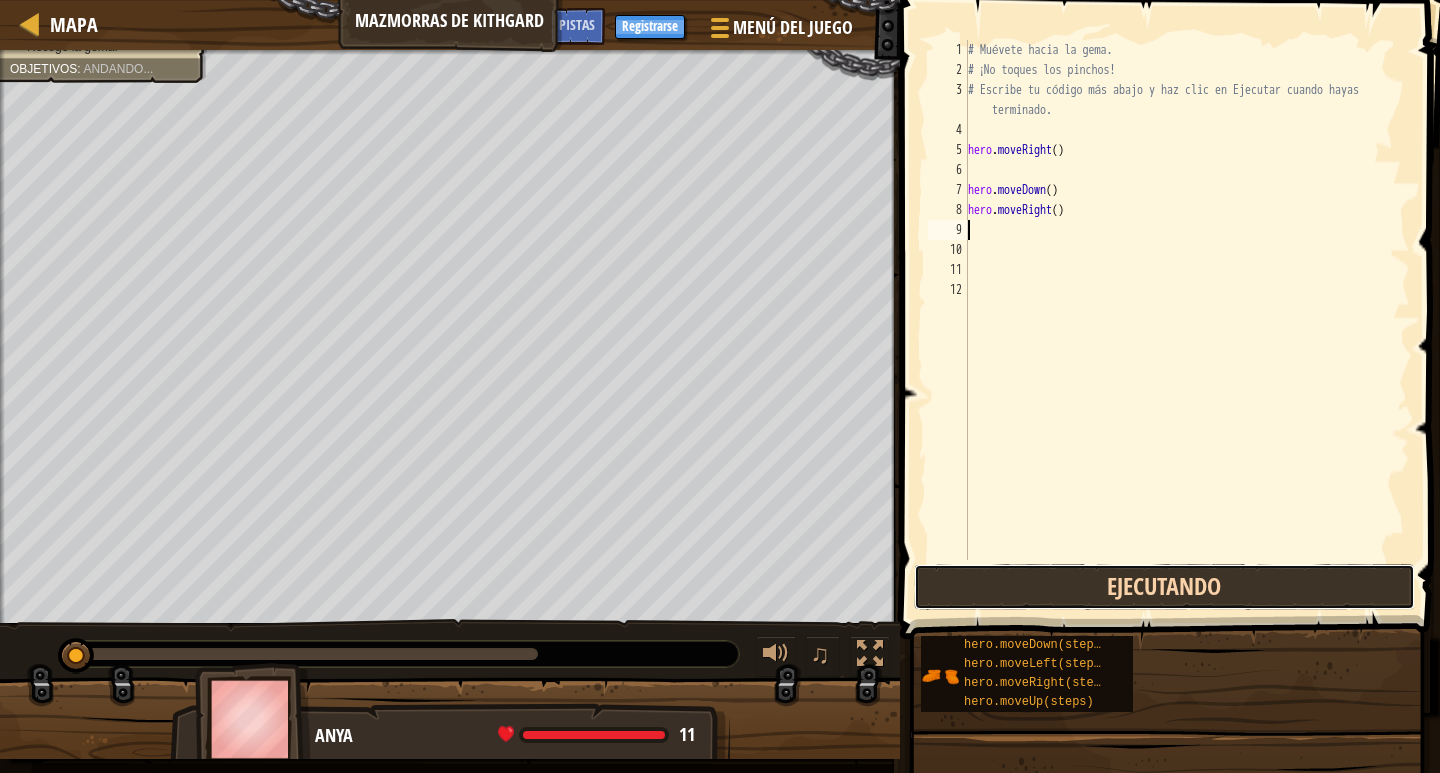 click on "Ejecutando" at bounding box center [1164, 587] 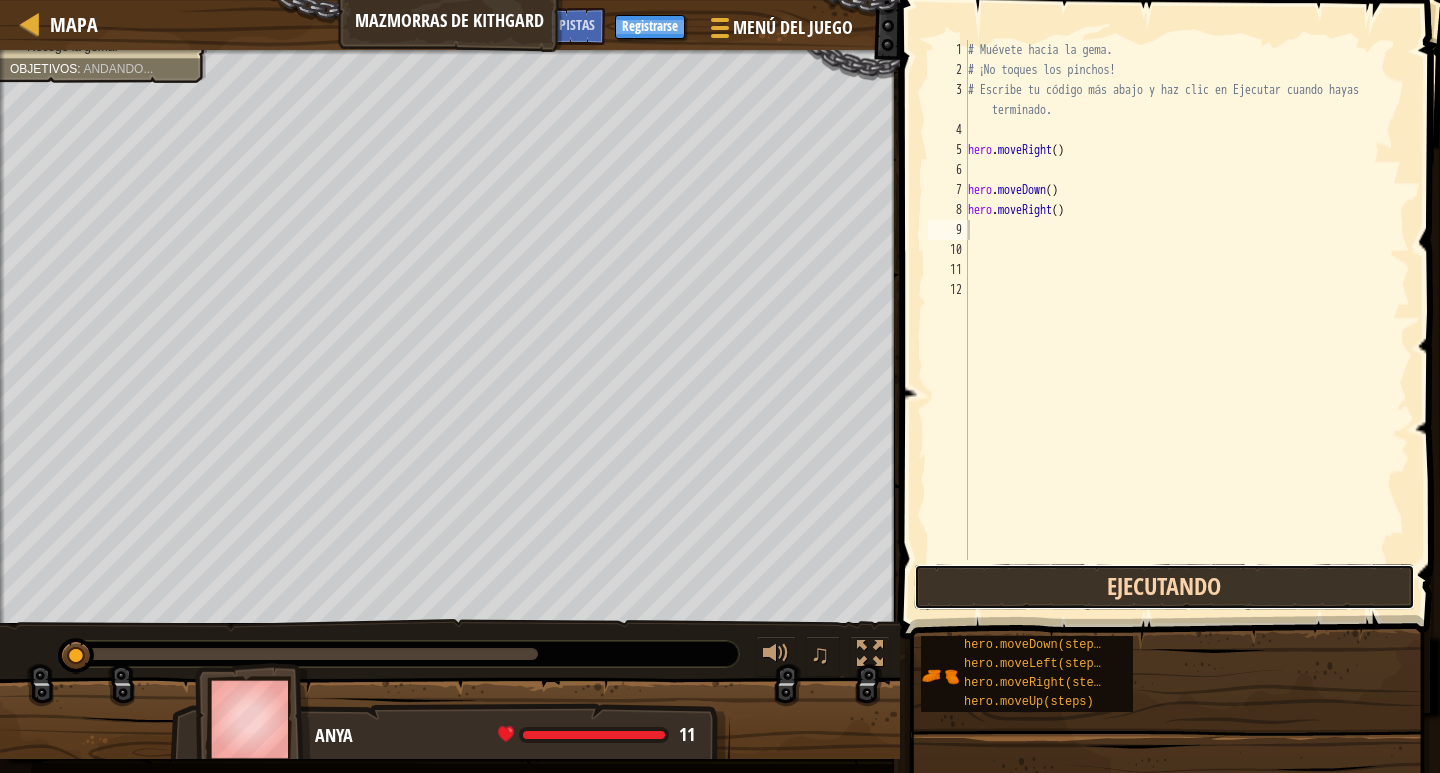 click on "Ejecutando" at bounding box center (1164, 587) 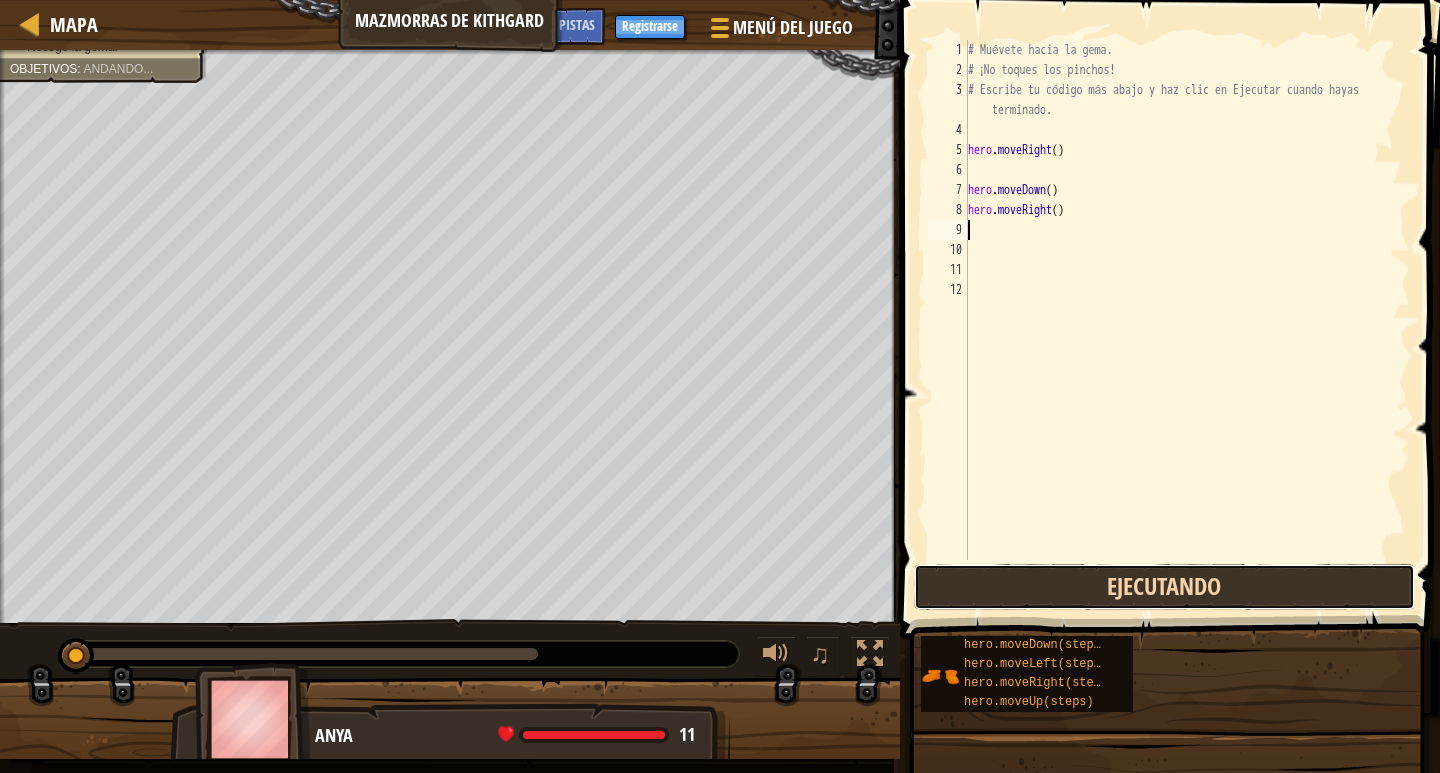 click on "Ejecutando" at bounding box center (1164, 587) 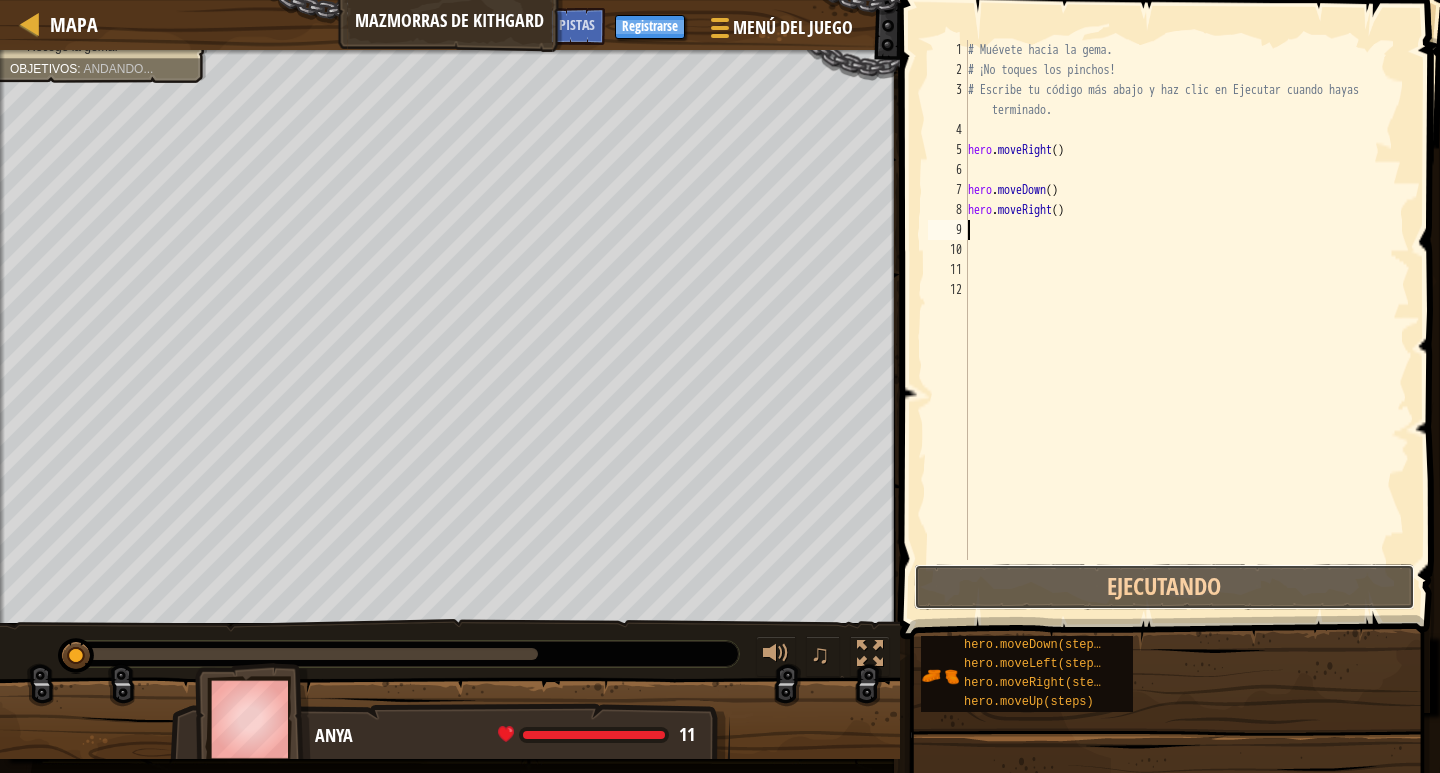 drag, startPoint x: 1116, startPoint y: 578, endPoint x: 1106, endPoint y: 531, distance: 48.052055 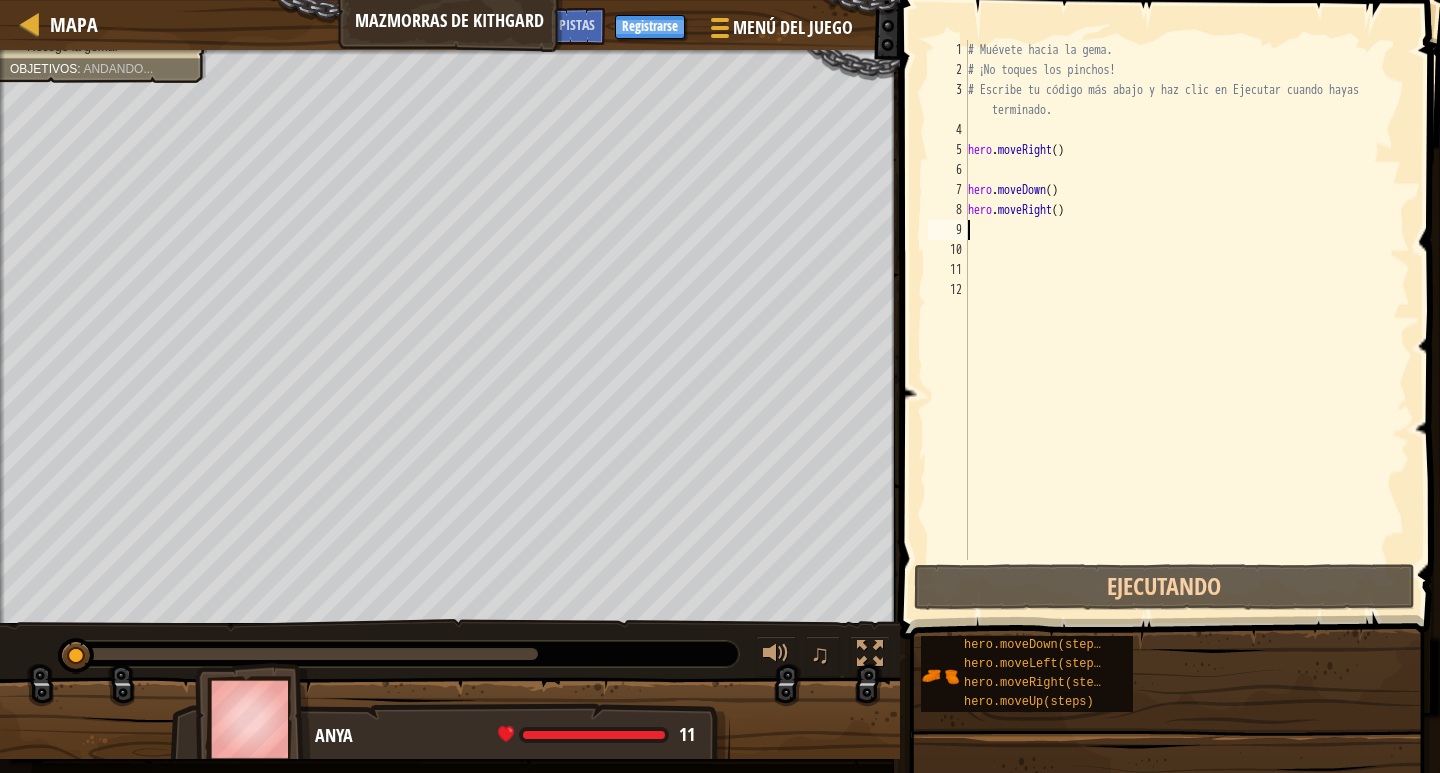 click on "# Muévete hacia la gema. # ¡No toques los pinchos! # Escribe tu código más abajo y haz clic en Ejecutar cuando hayas       terminado. hero . moveRight ( ) hero . moveDown ( ) hero . moveRight ( )" at bounding box center [1187, 320] 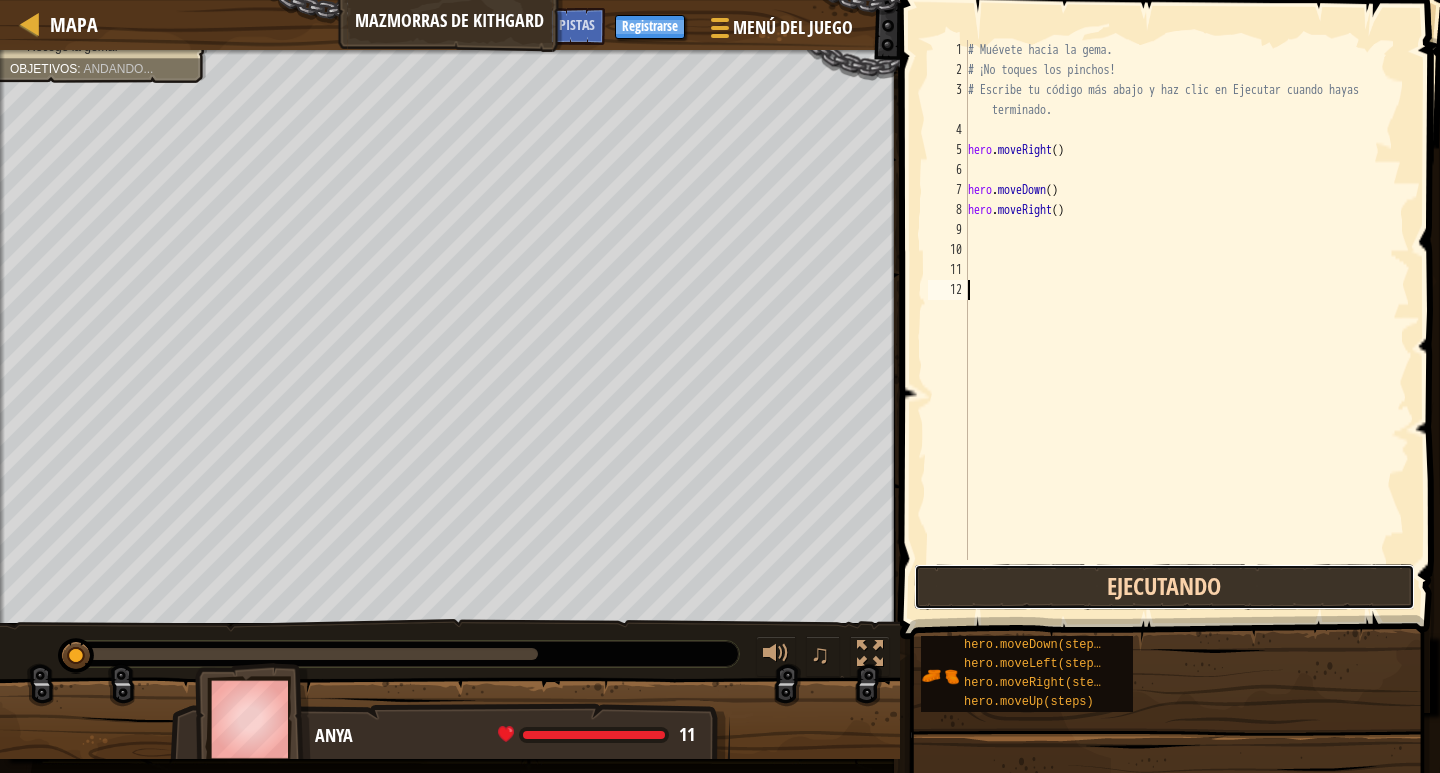 click on "Ejecutando" at bounding box center (1164, 587) 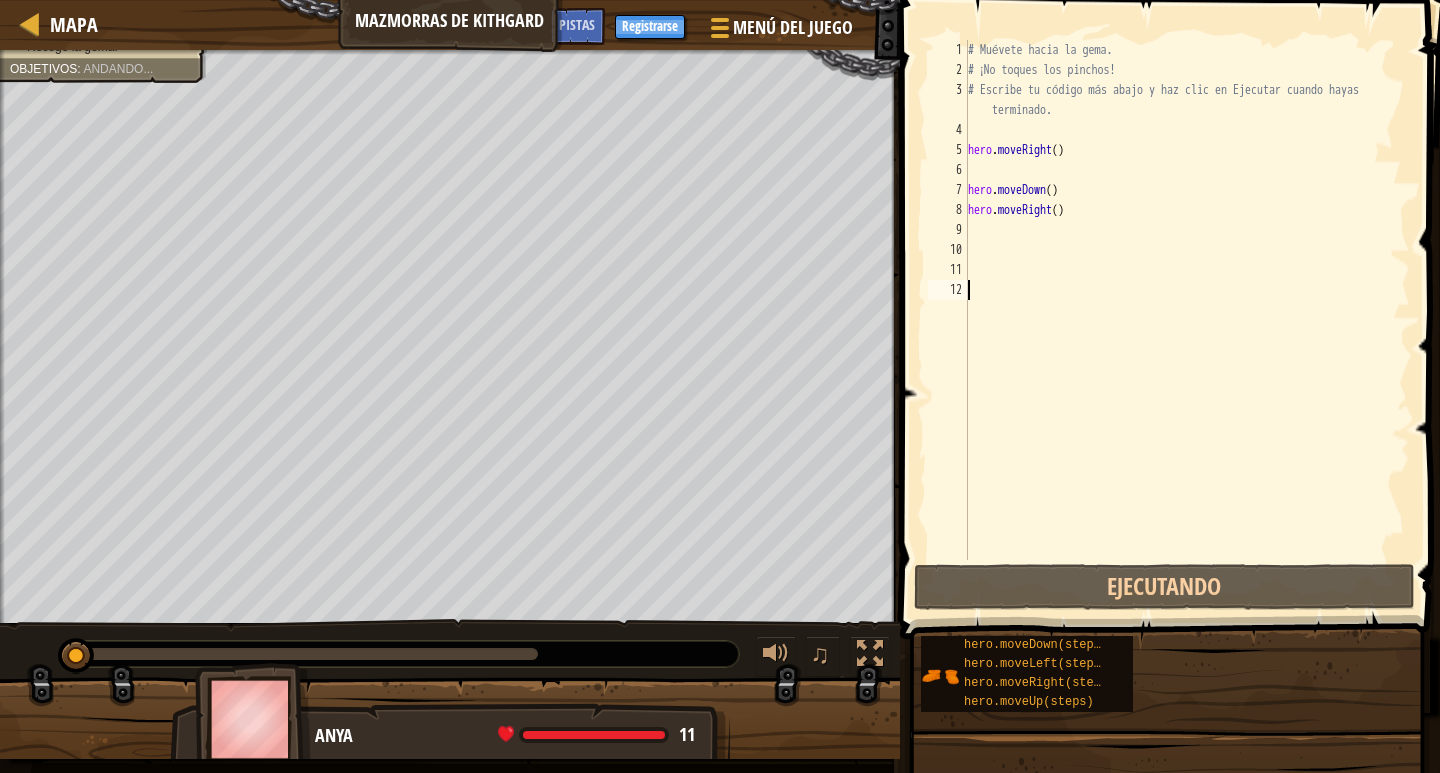 click on "# Muévete hacia la gema. # ¡No toques los pinchos! # Escribe tu código más abajo y haz clic en Ejecutar cuando hayas       terminado. hero . moveRight ( ) hero . moveDown ( ) hero . moveRight ( )" at bounding box center [1187, 320] 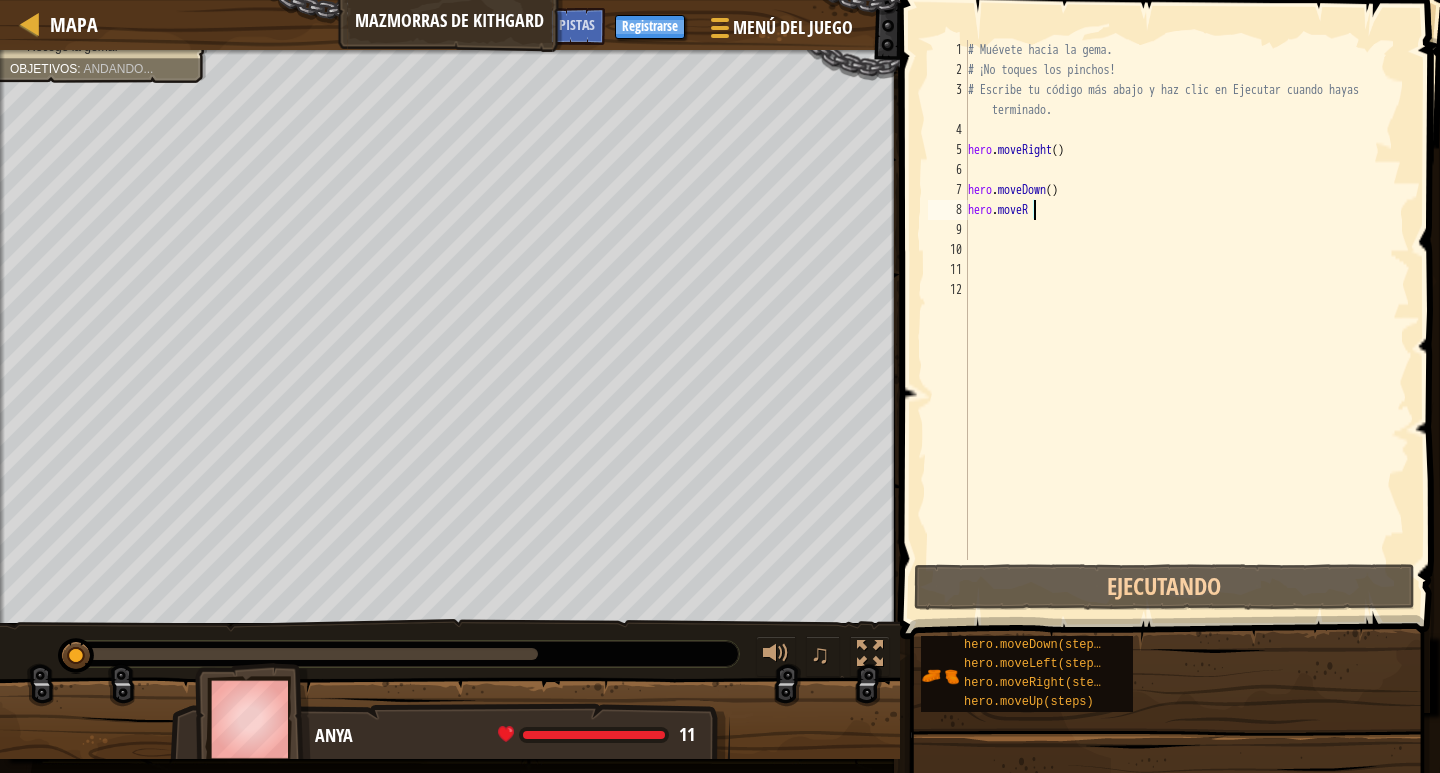 type on "hero.m" 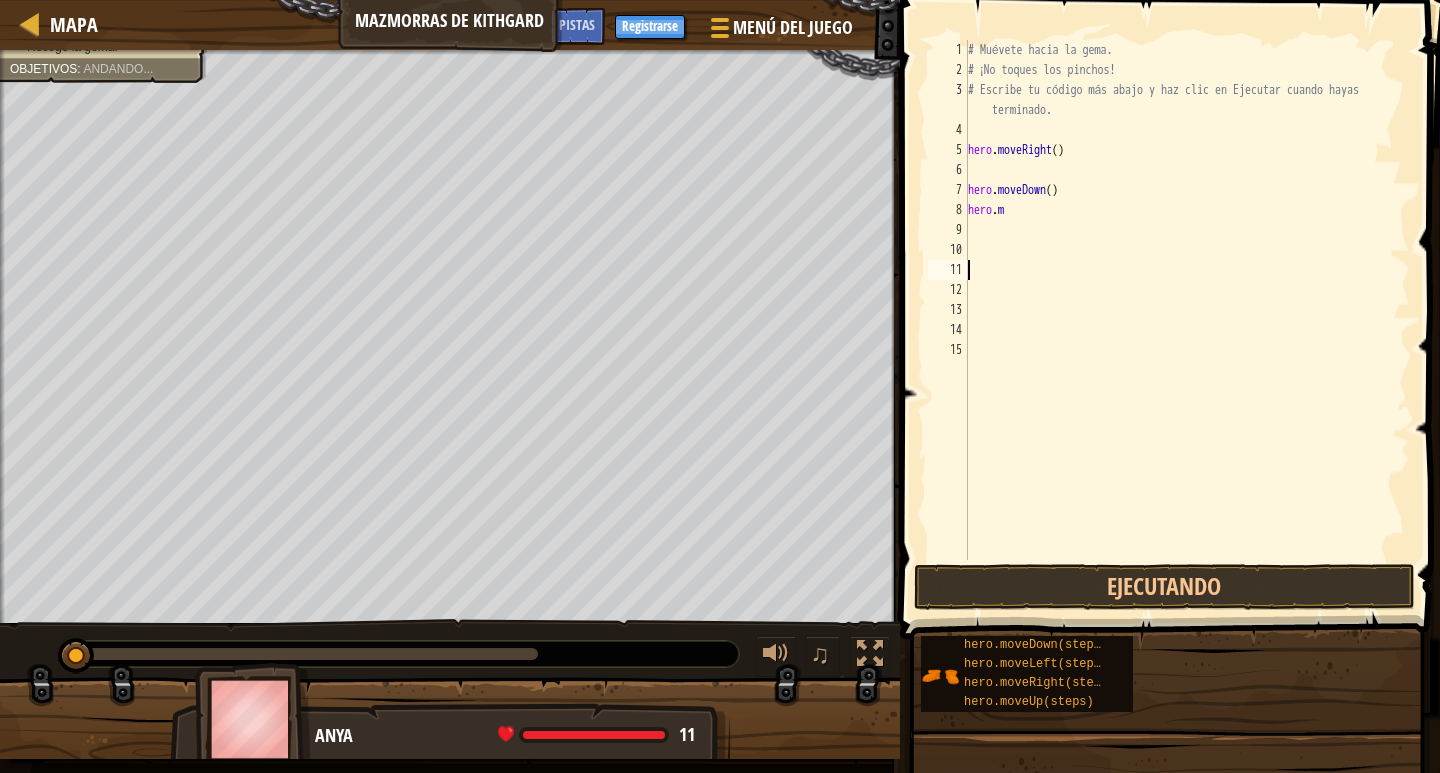 click on "# Muévete hacia la gema. # ¡No toques los pinchos! # Escribe tu código más abajo y haz clic en Ejecutar cuando hayas       terminado. hero . moveRight ( ) hero . moveDown ( ) hero . m" at bounding box center [1187, 320] 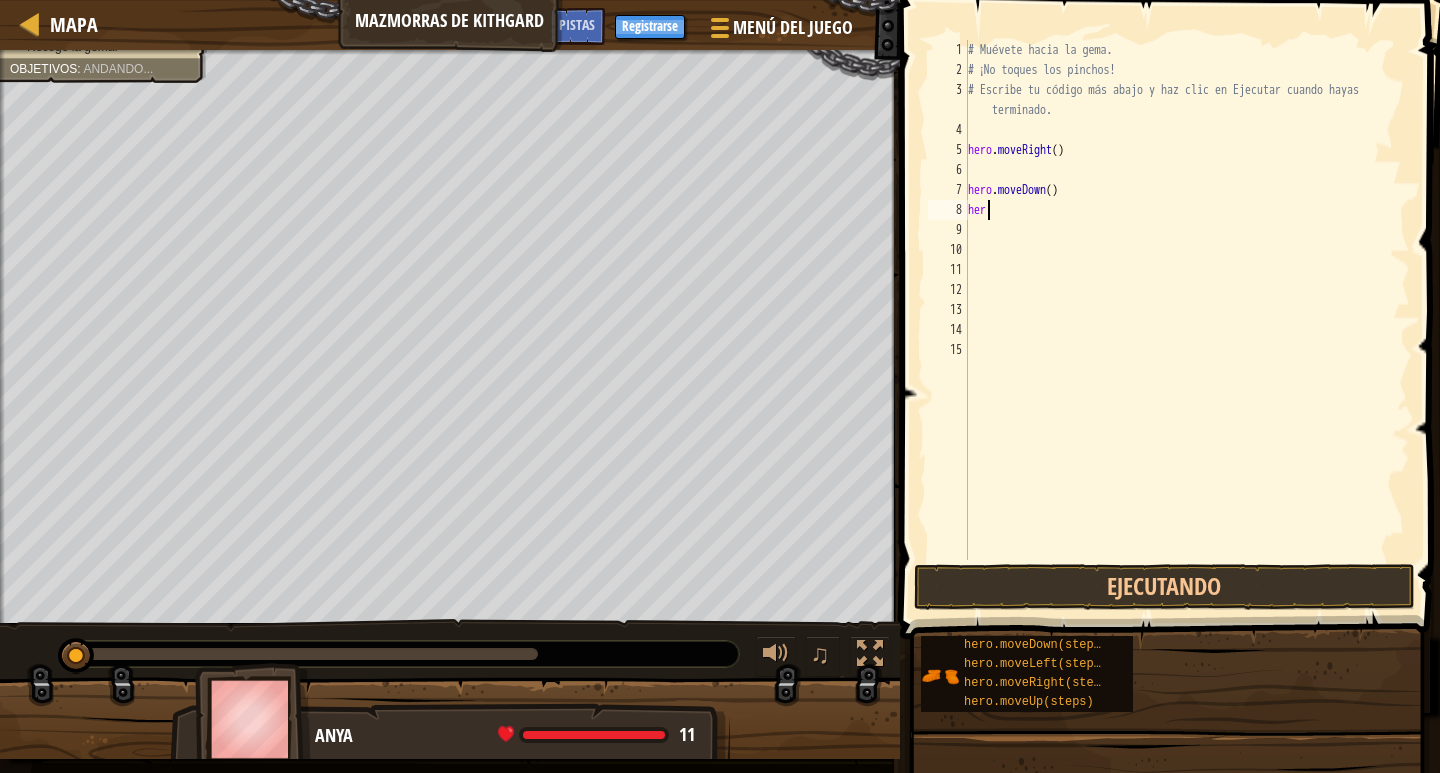 type on "h" 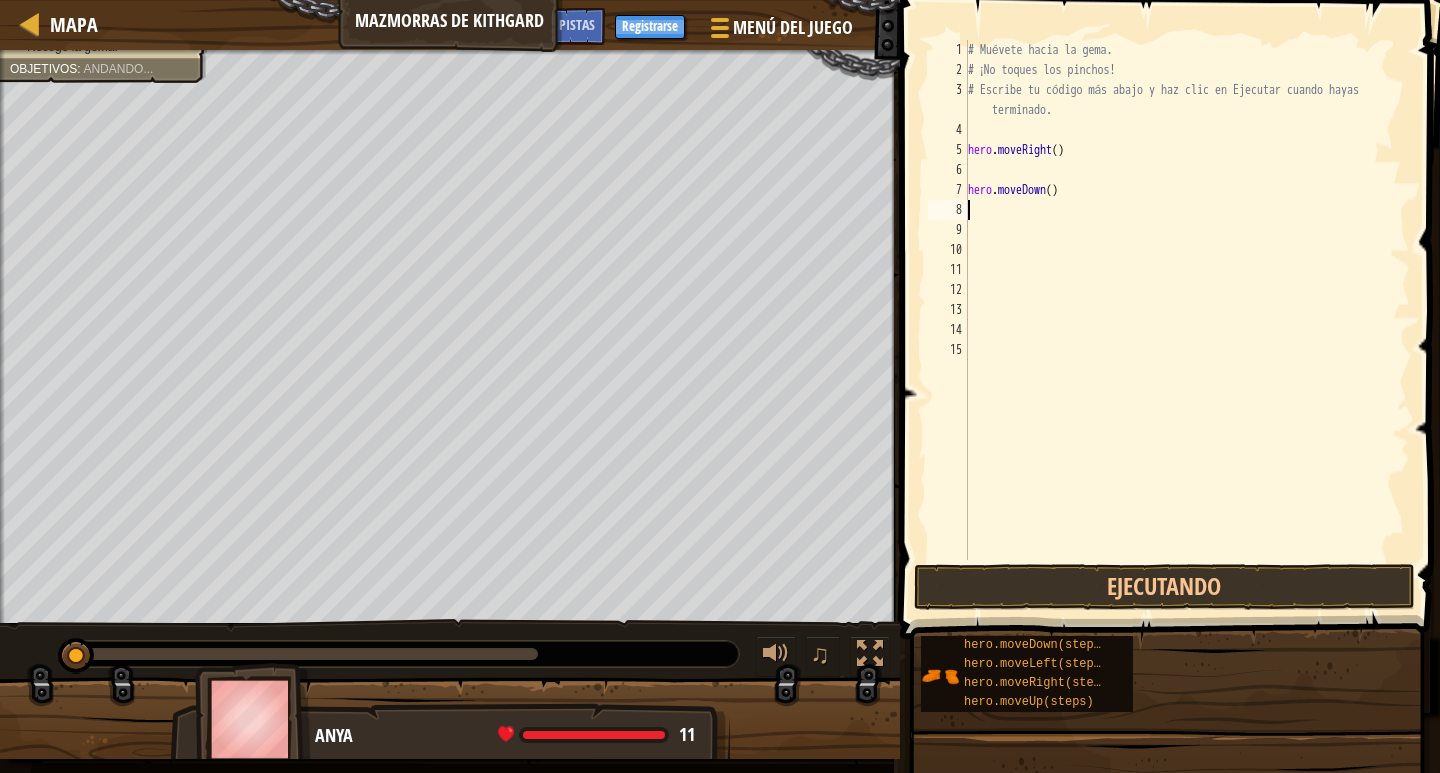 type on "hero.moveDown()" 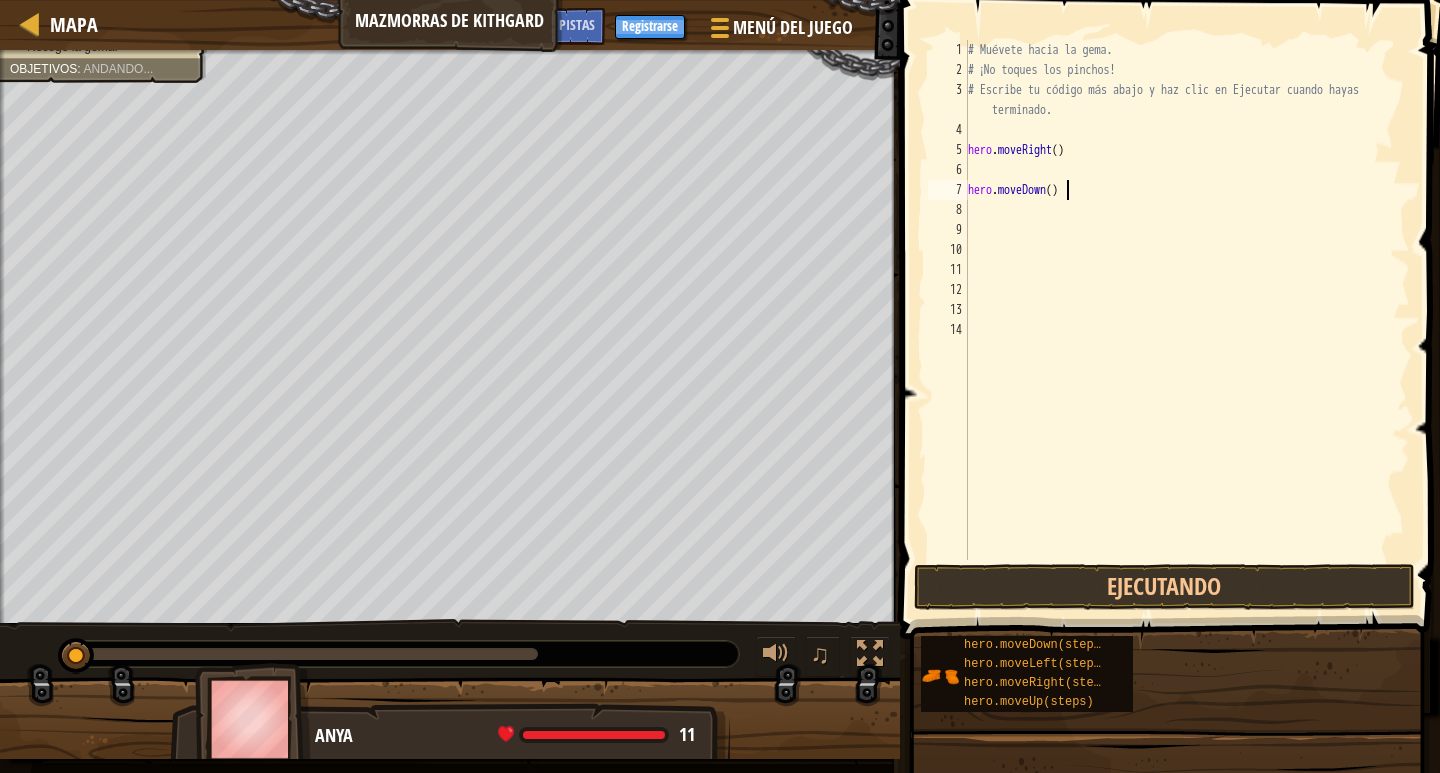 click on "# Muévete hacia la gema. # ¡No toques los pinchos! # Escribe tu código más abajo y haz clic en Ejecutar cuando hayas       terminado. hero . moveRight ( ) hero . moveDown ( )" at bounding box center [1187, 320] 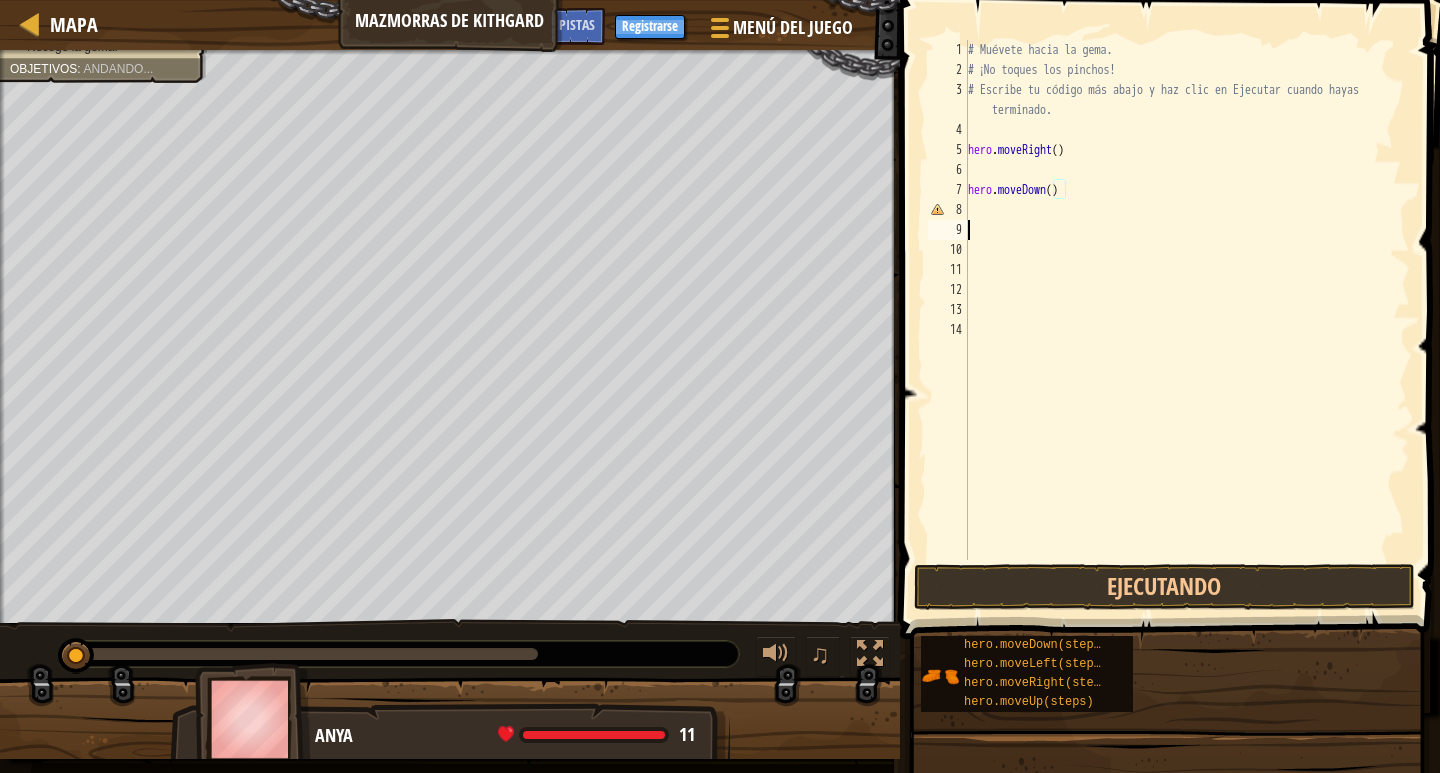 click on "9" at bounding box center [948, 230] 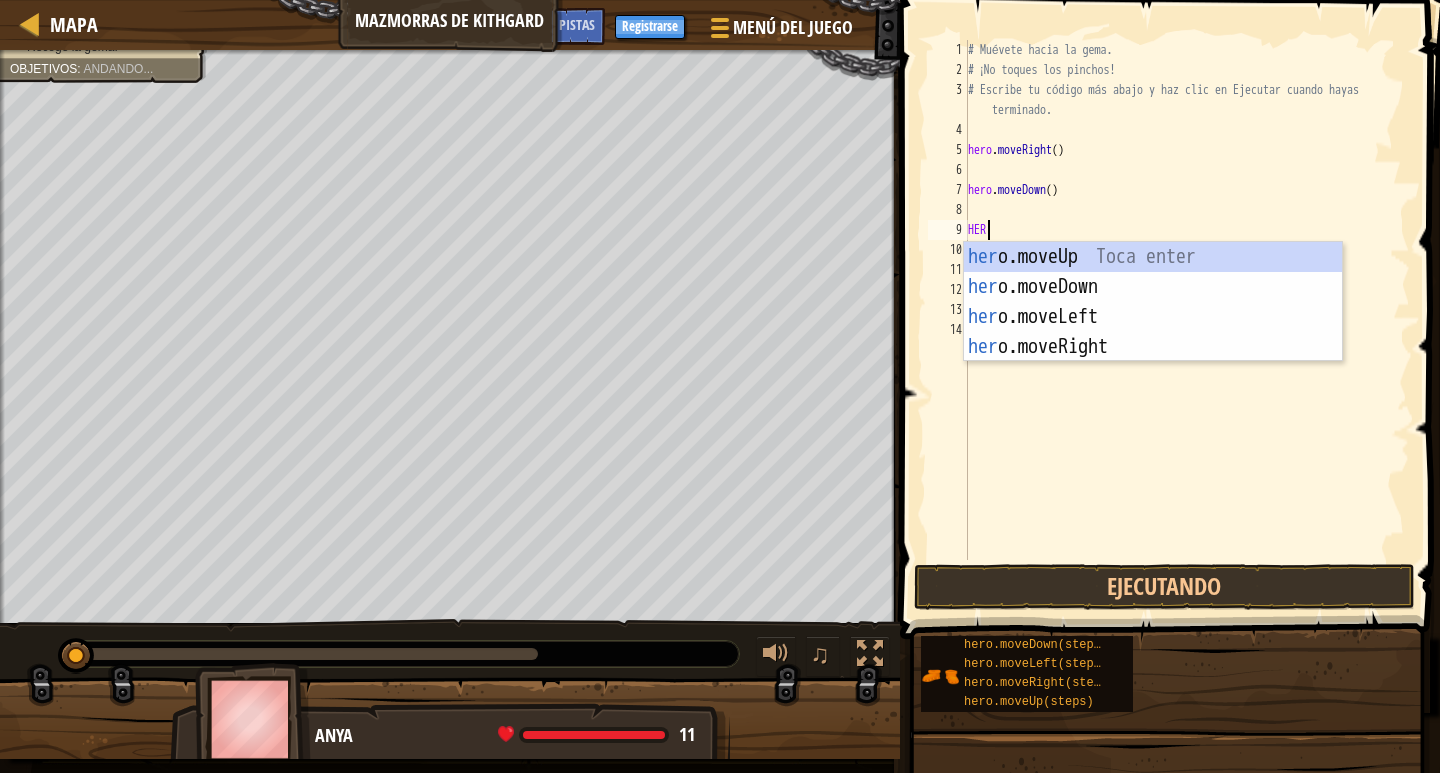 type on "HERO" 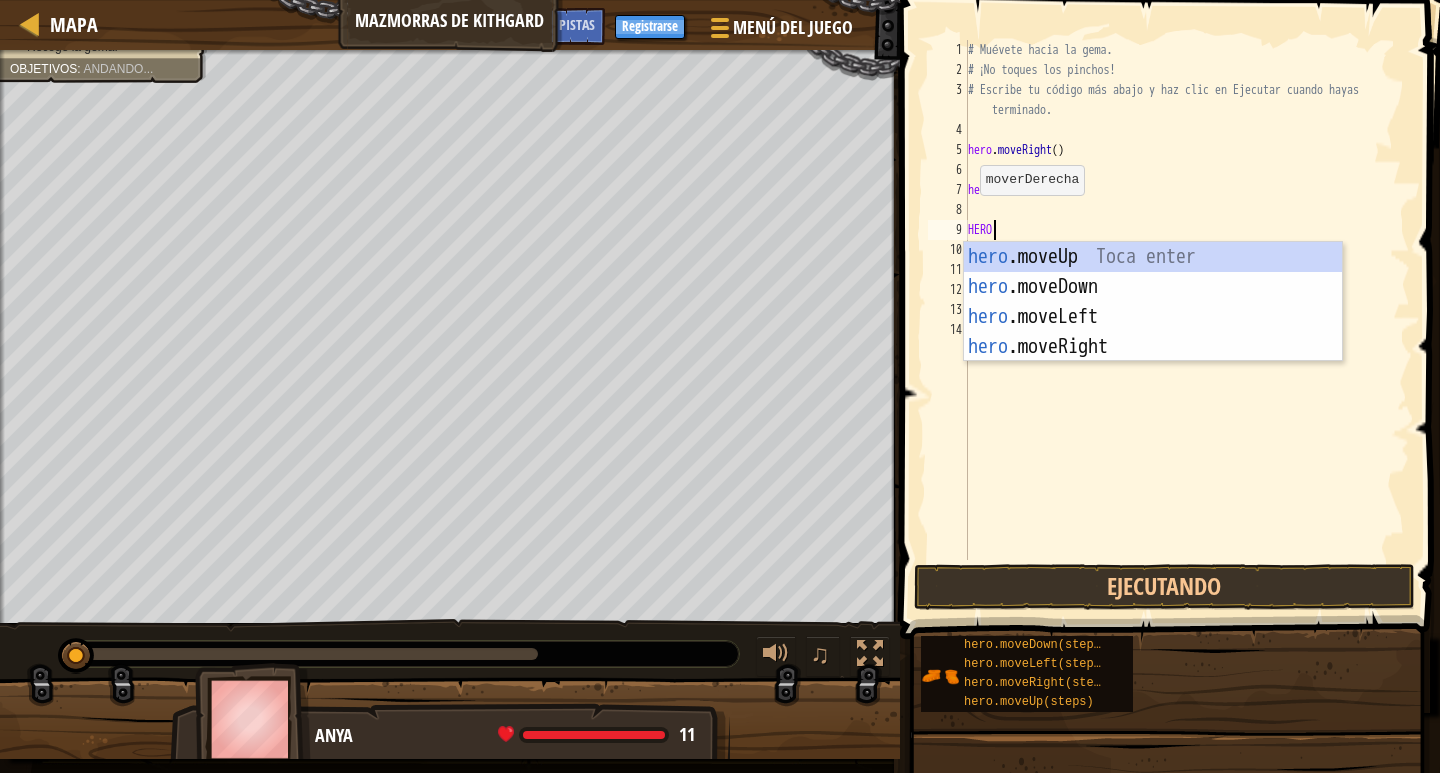 click on "hero .moveUp Toca enter hero .moveDown Toca enter hero .moveLeft Toca enter hero .moveRight Toca enter" at bounding box center [1153, 332] 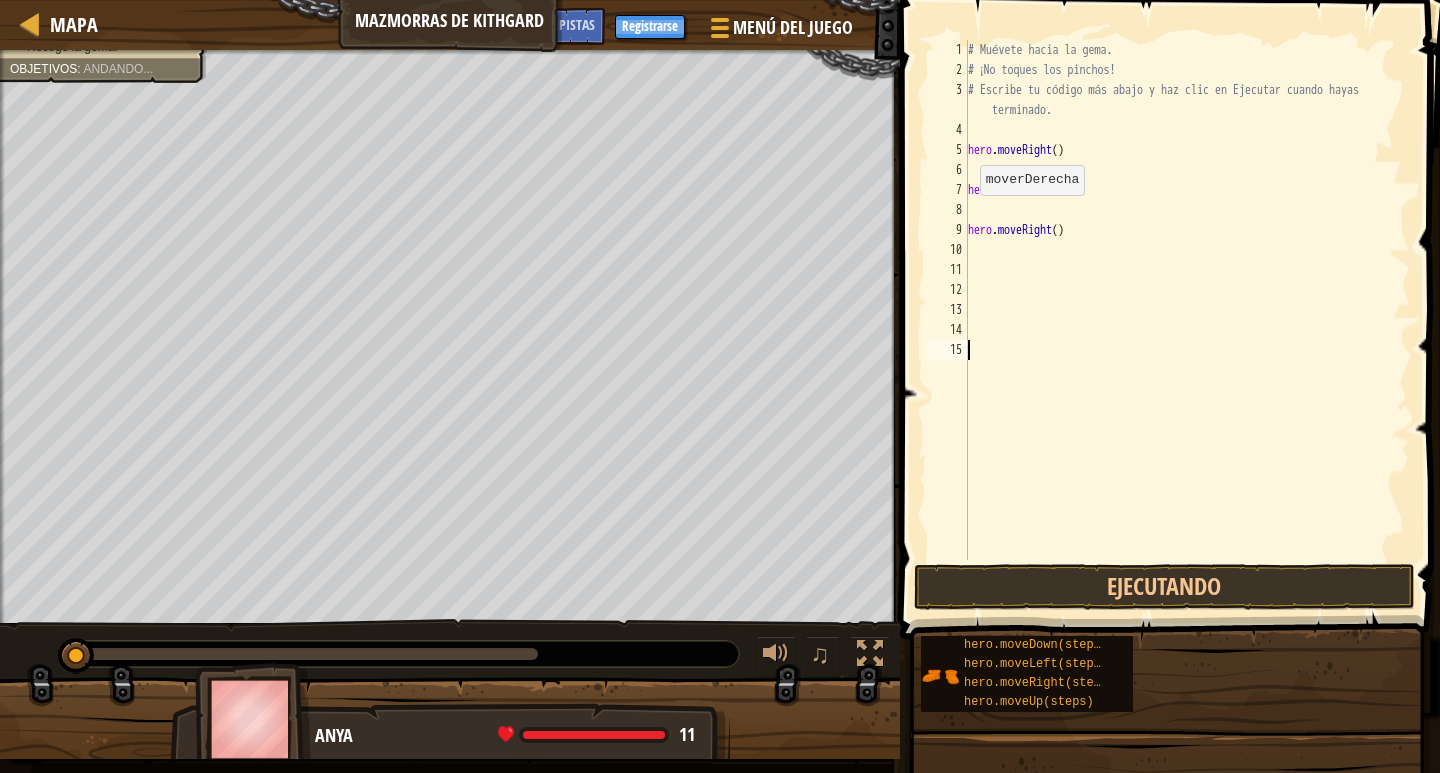 scroll, scrollTop: 9, scrollLeft: 0, axis: vertical 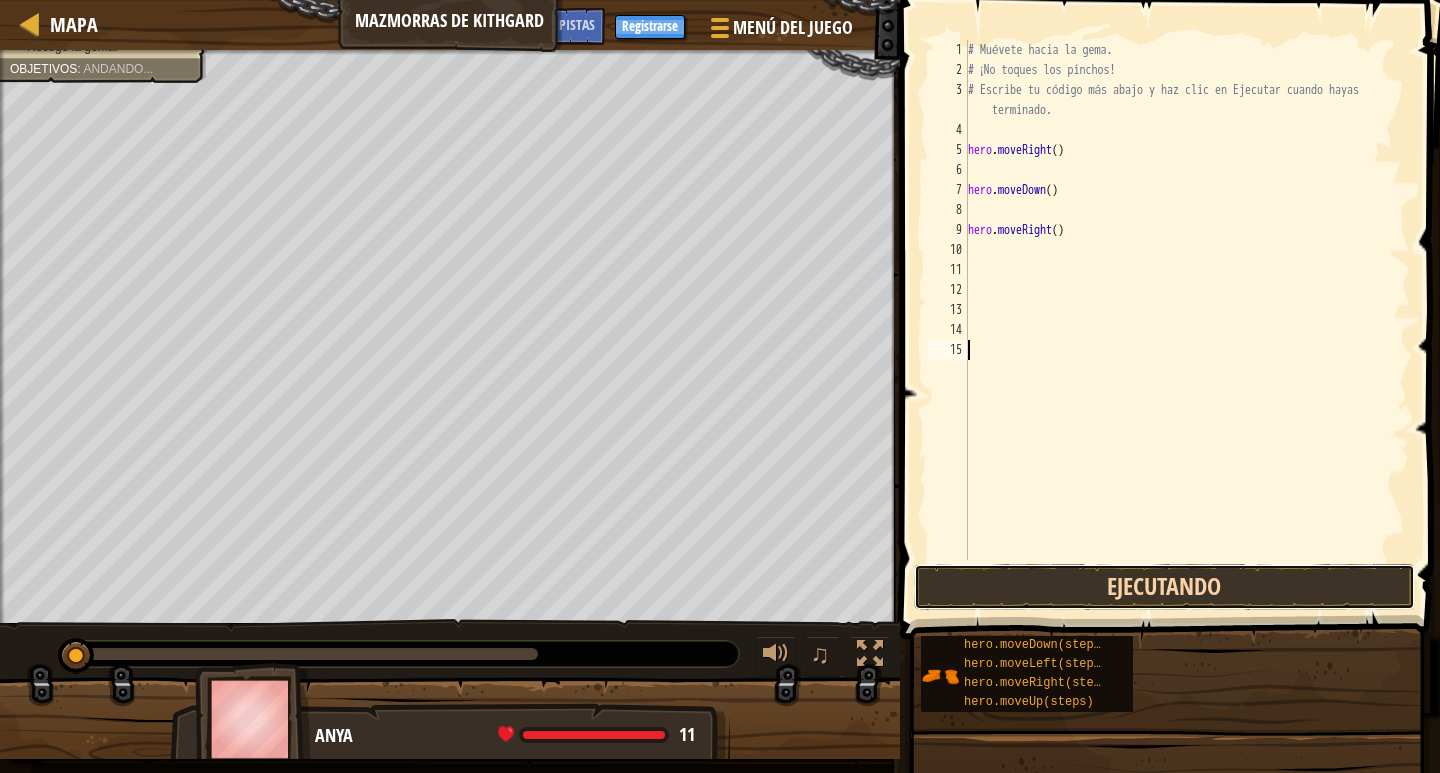 click on "Ejecutando" at bounding box center (1164, 587) 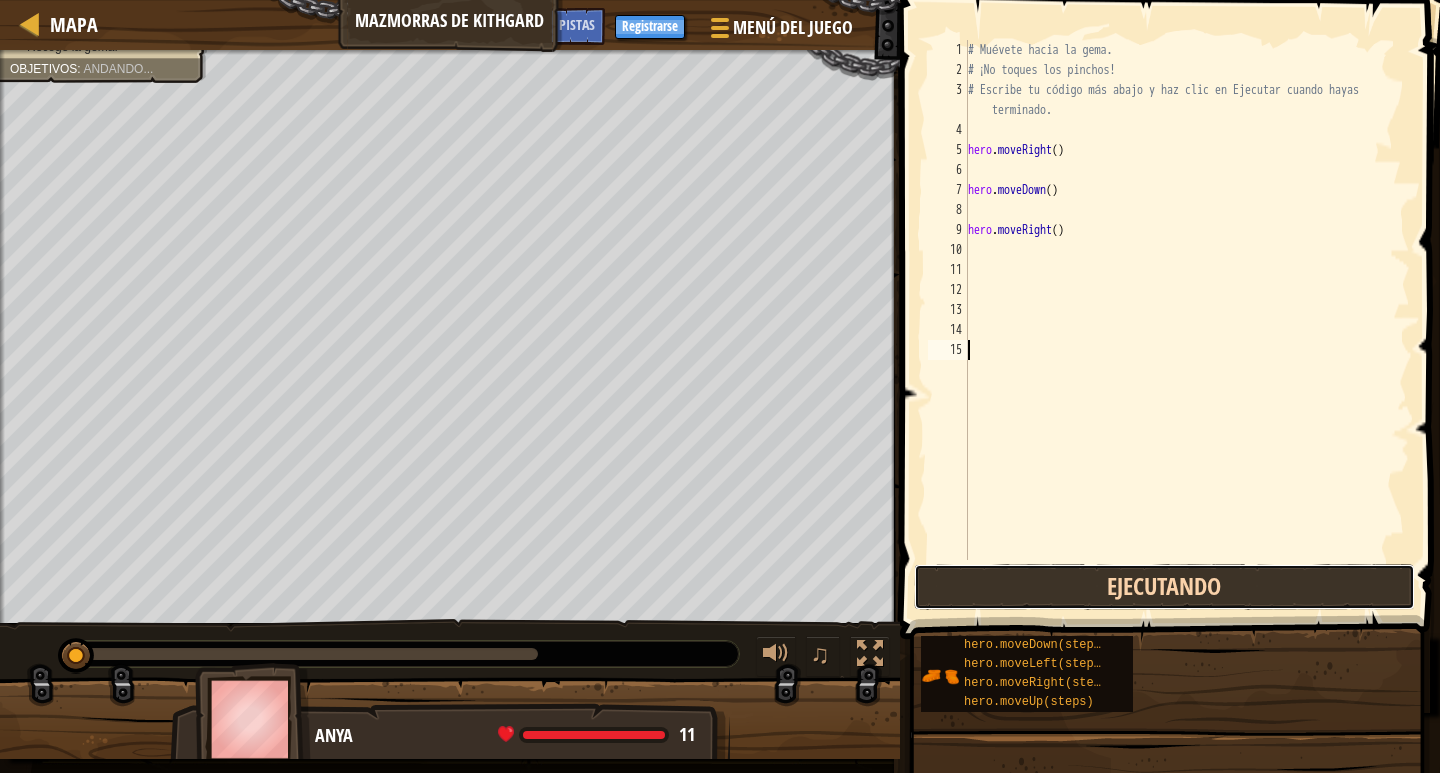 click on "Ejecutando" at bounding box center [1164, 587] 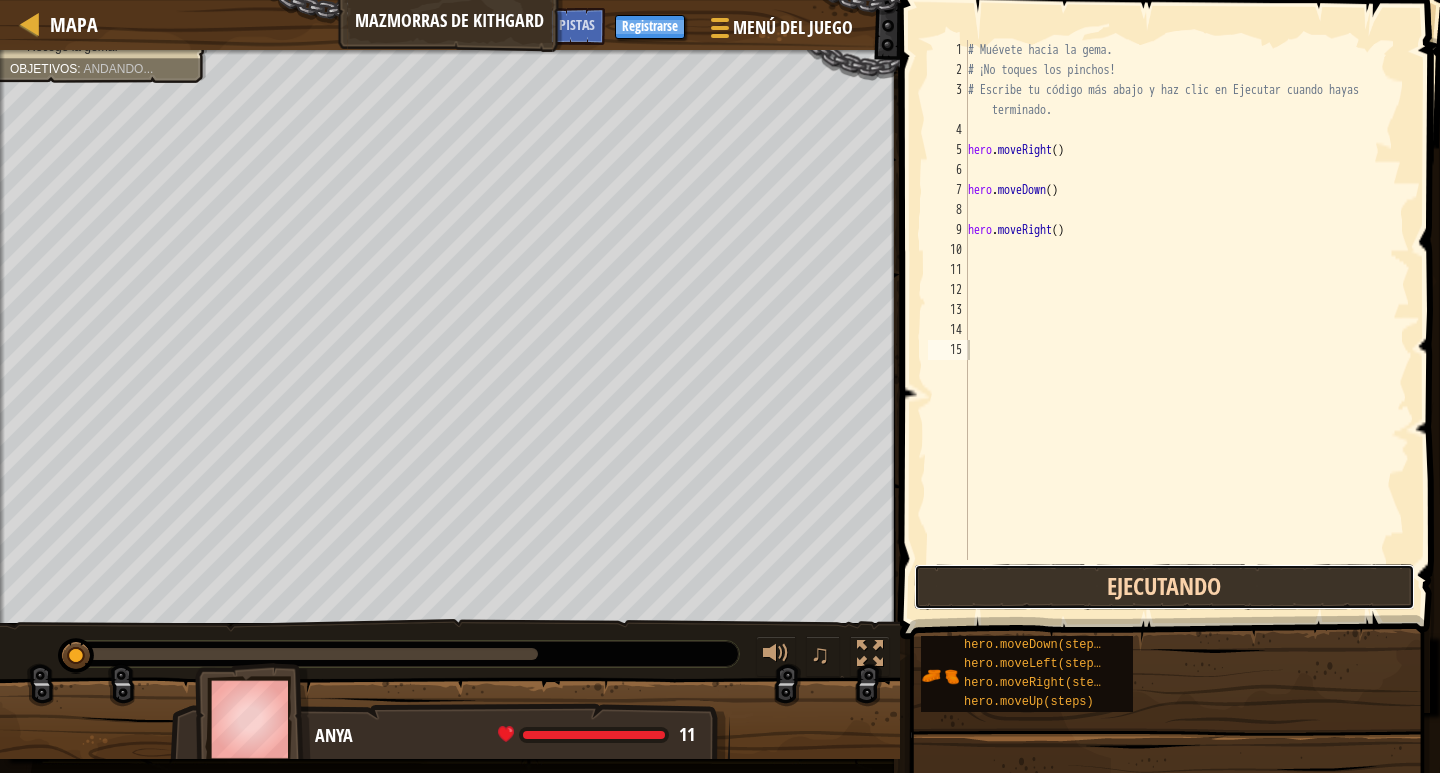 click on "Ejecutando" at bounding box center [1164, 587] 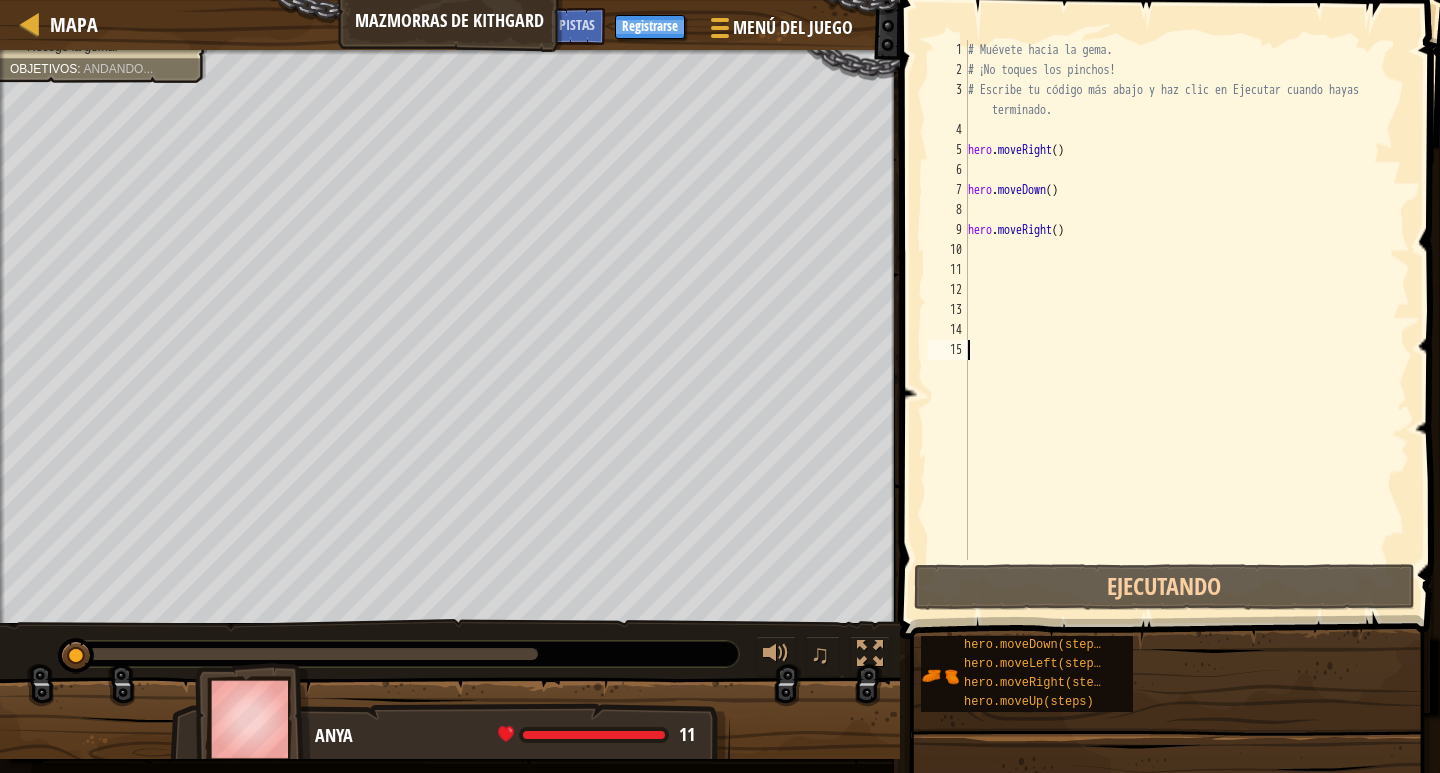 click on "Mapa Mazmorras de Kithgard Menú del Juego Listo Registrarse Pistas" at bounding box center (450, 25) 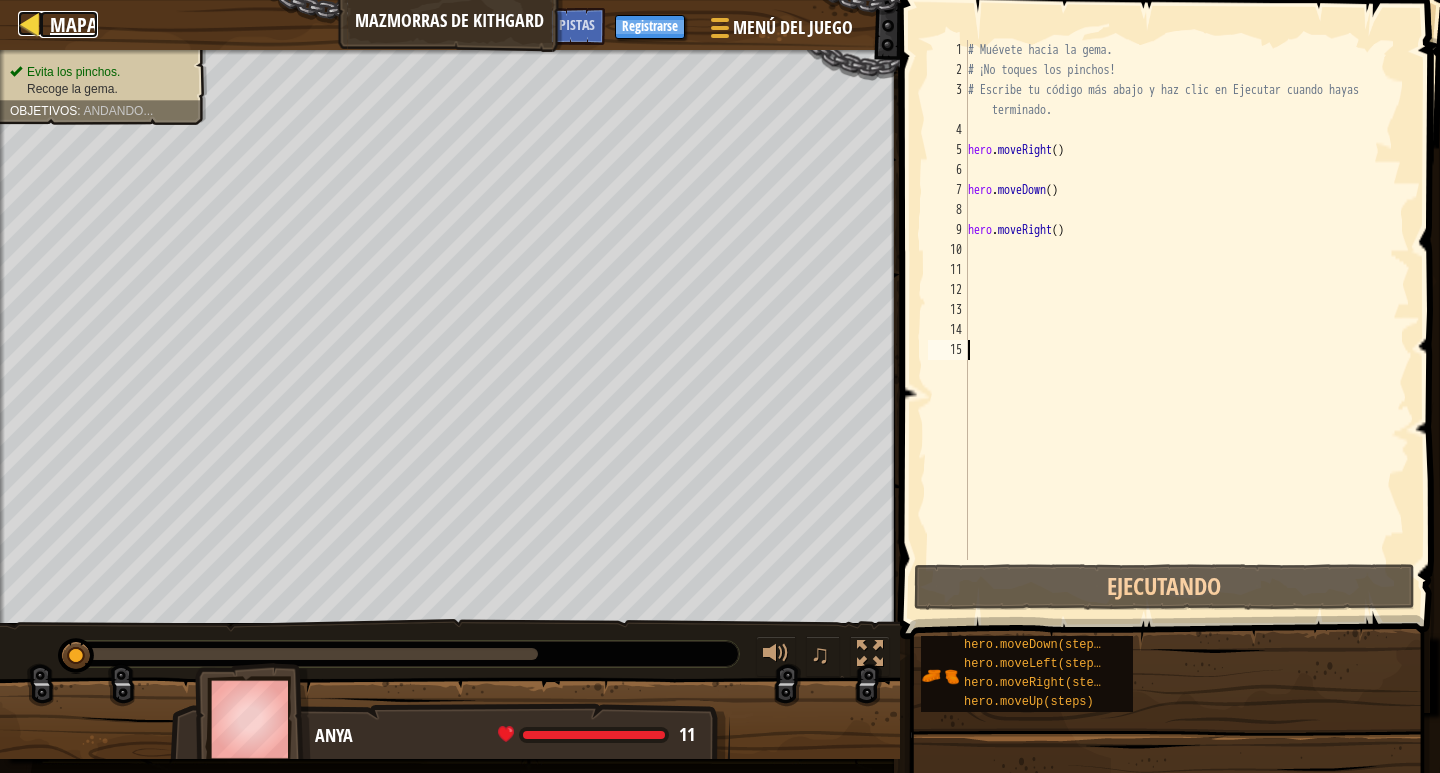 click at bounding box center (30, 23) 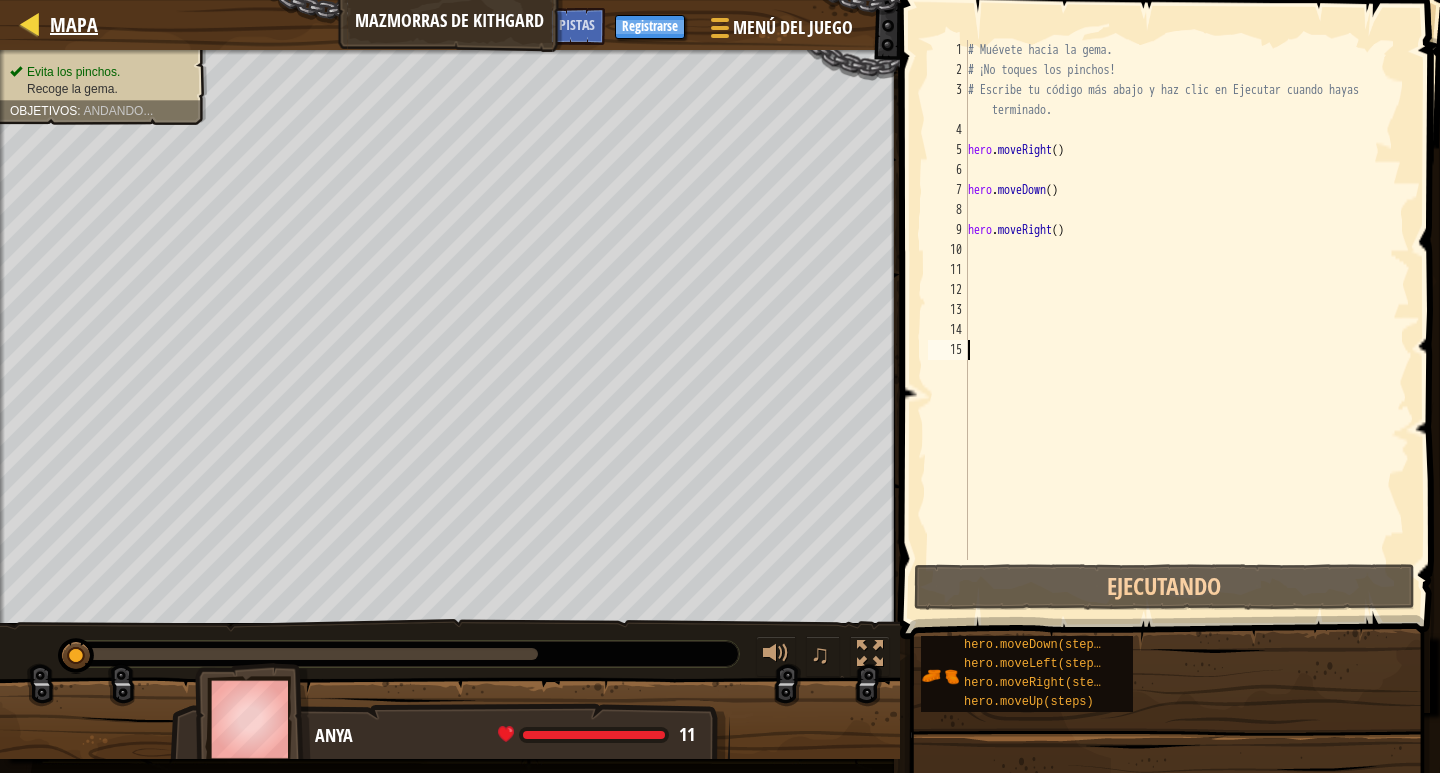 select on "es-419" 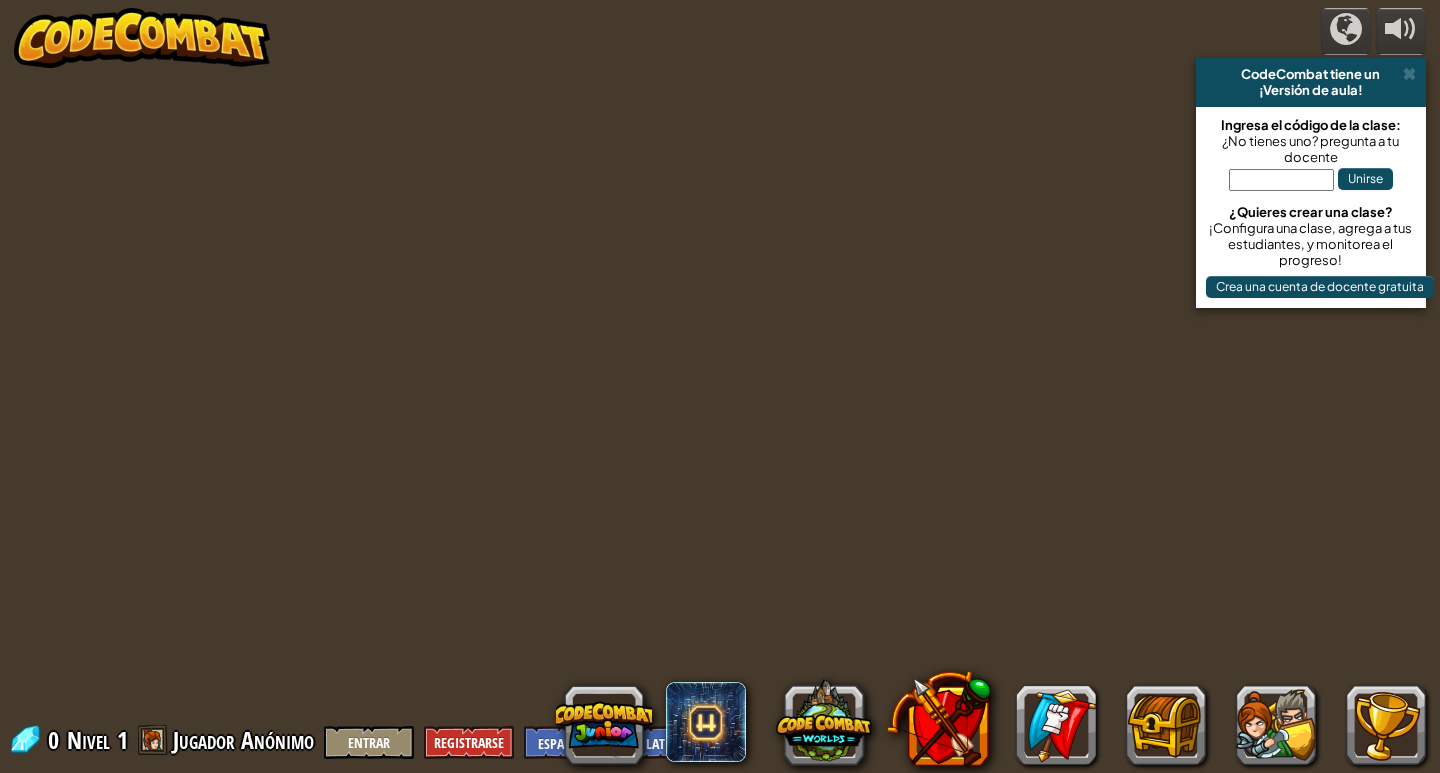 select on "es-419" 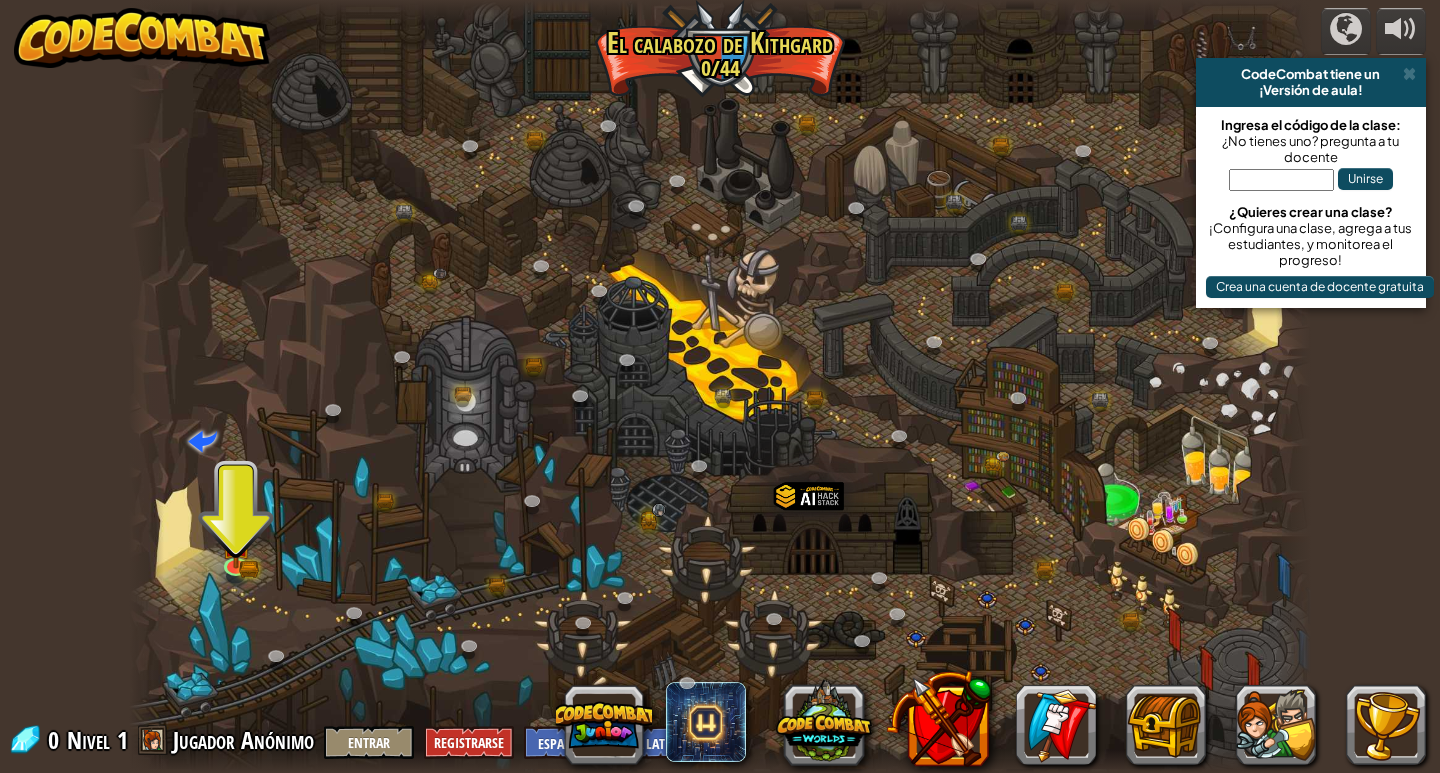 drag, startPoint x: 659, startPoint y: 503, endPoint x: 650, endPoint y: 512, distance: 12.727922 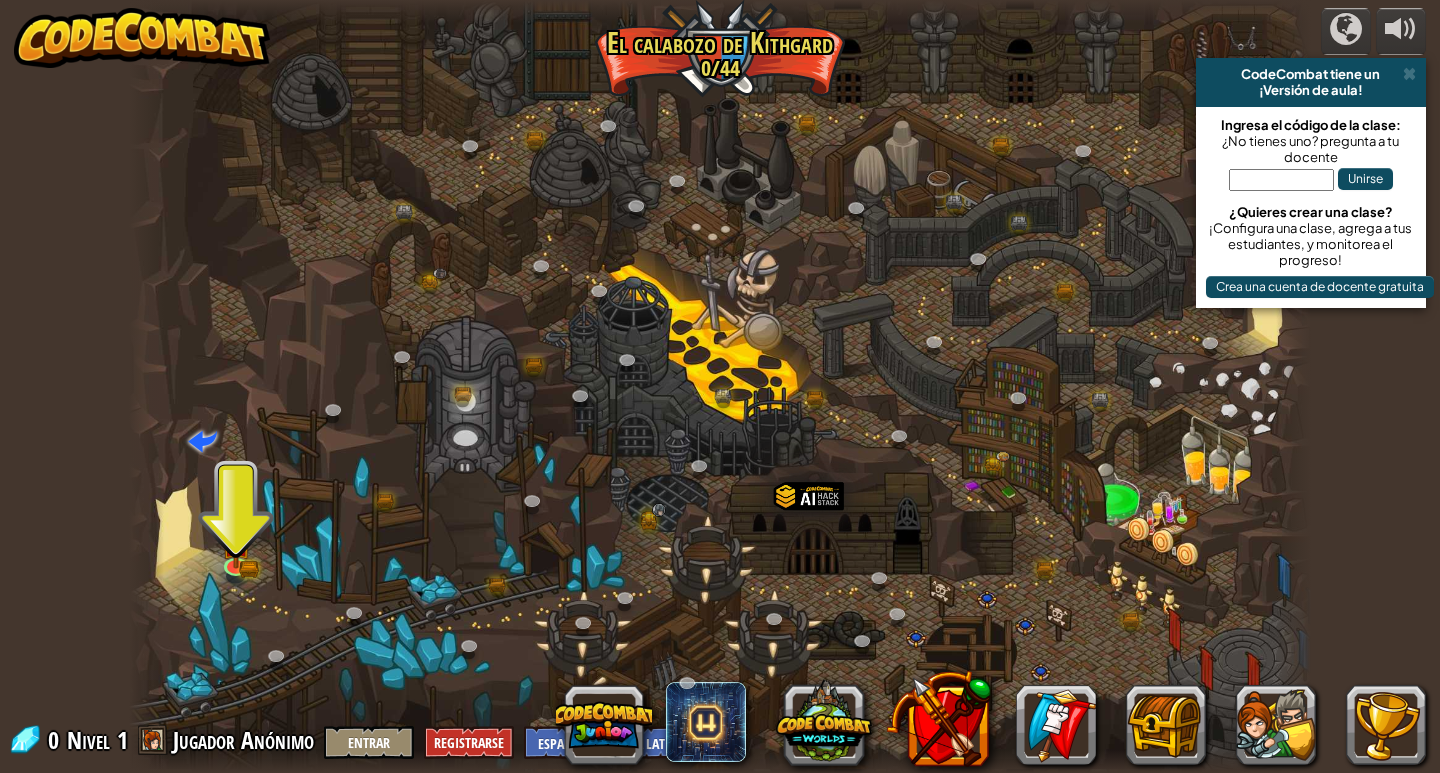 click on "Cañón retorcido (Bloqueado) Desafío: recoge la mayor cantidad de oro posible usando todas las habilidades de programación que aprendiste hasta ahora.
Sintaxis Básica Bucles While Cadenas Variables Leyendo Documentos Enemigo reconocido (Bloqueado) Usa tu primera variable para alcanzar la victoria.
Argumentos Sintaxis Básica Cadenas Variables Golpe y escape (Bloqueado) Escapa del espectro de la mazmorra con la ayuda de una poción de velocidad.
Argumentos Sintaxis Básica Cadenas Bucles While La puerta del pánico (Bloqueado) Detrás de una puerta del pánico hay un cofre lleno de riquezas.
Argumentos Sintaxis Básica Cadenas Bucles While El maestro de los nombres (Bloqueado) Usa tus nuevos poderes de programación para seleccionar enemigos sin nombre.
Argumentos Sintaxis Básica Variables Ping pong (Bloqueado) Desafío: escribe la solución más corta posible usando todas las habilidades de programación aprendidas hasta ahora.
Sintaxis Básica Leyendo Documentos
Sintaxis Básica Variables" at bounding box center [720, 386] 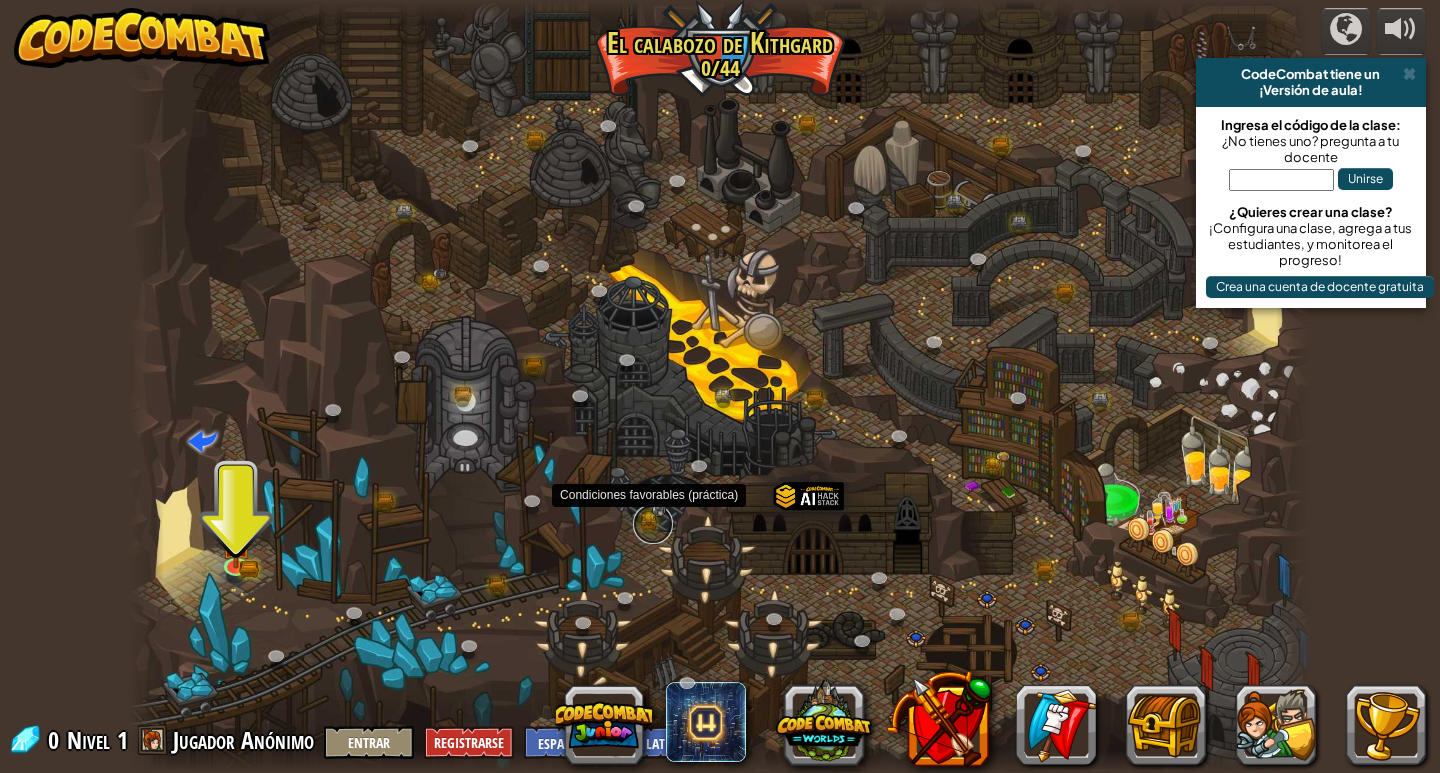 click at bounding box center (653, 524) 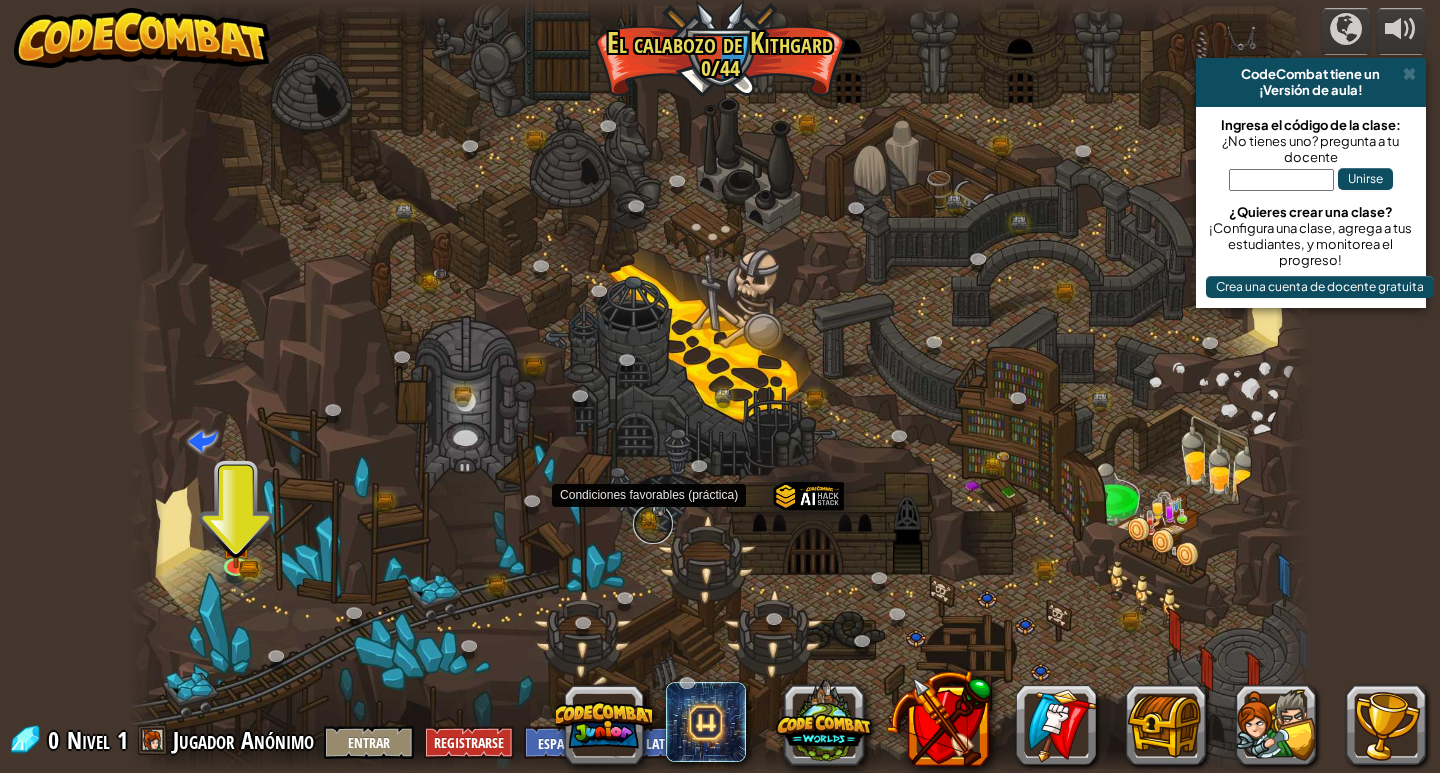 click at bounding box center (653, 524) 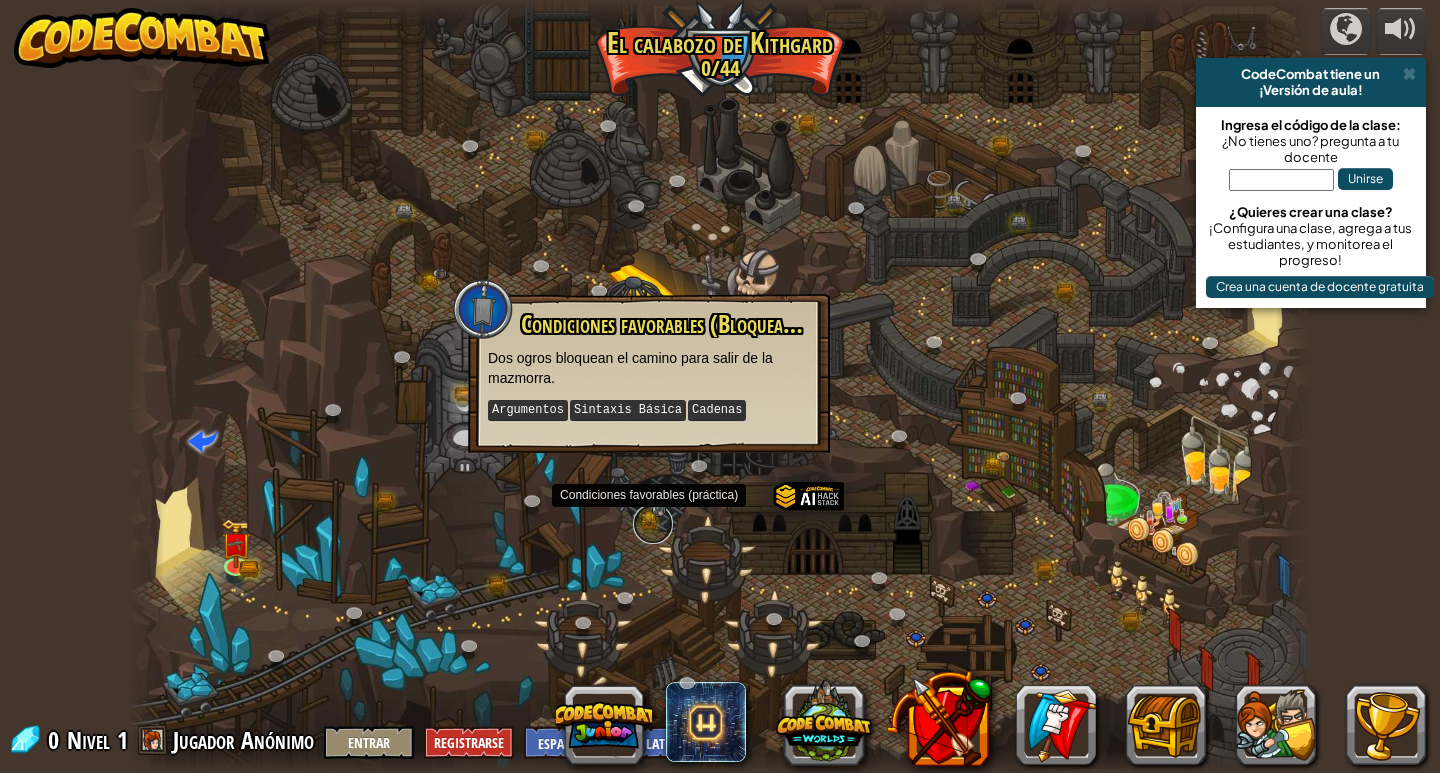 click at bounding box center (653, 524) 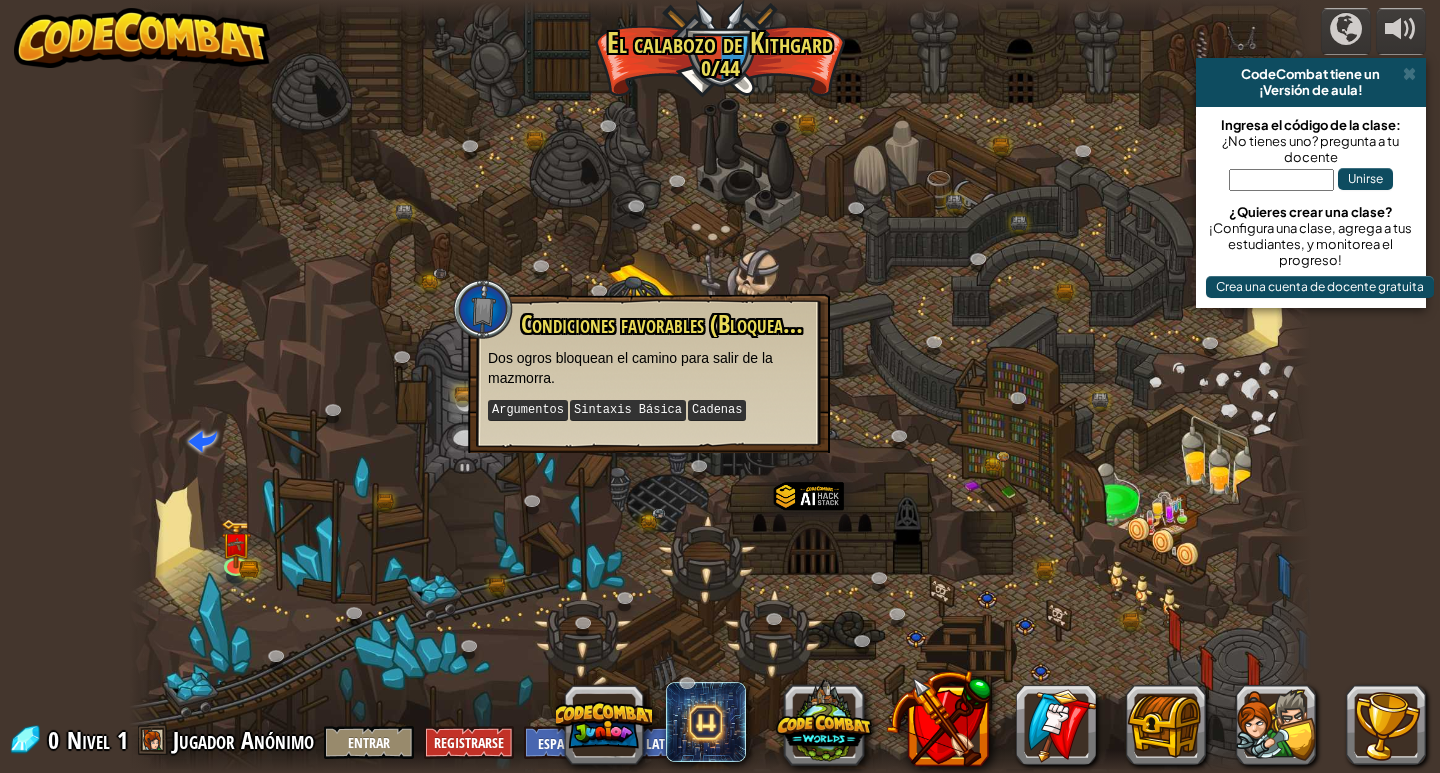 click at bounding box center [720, 386] 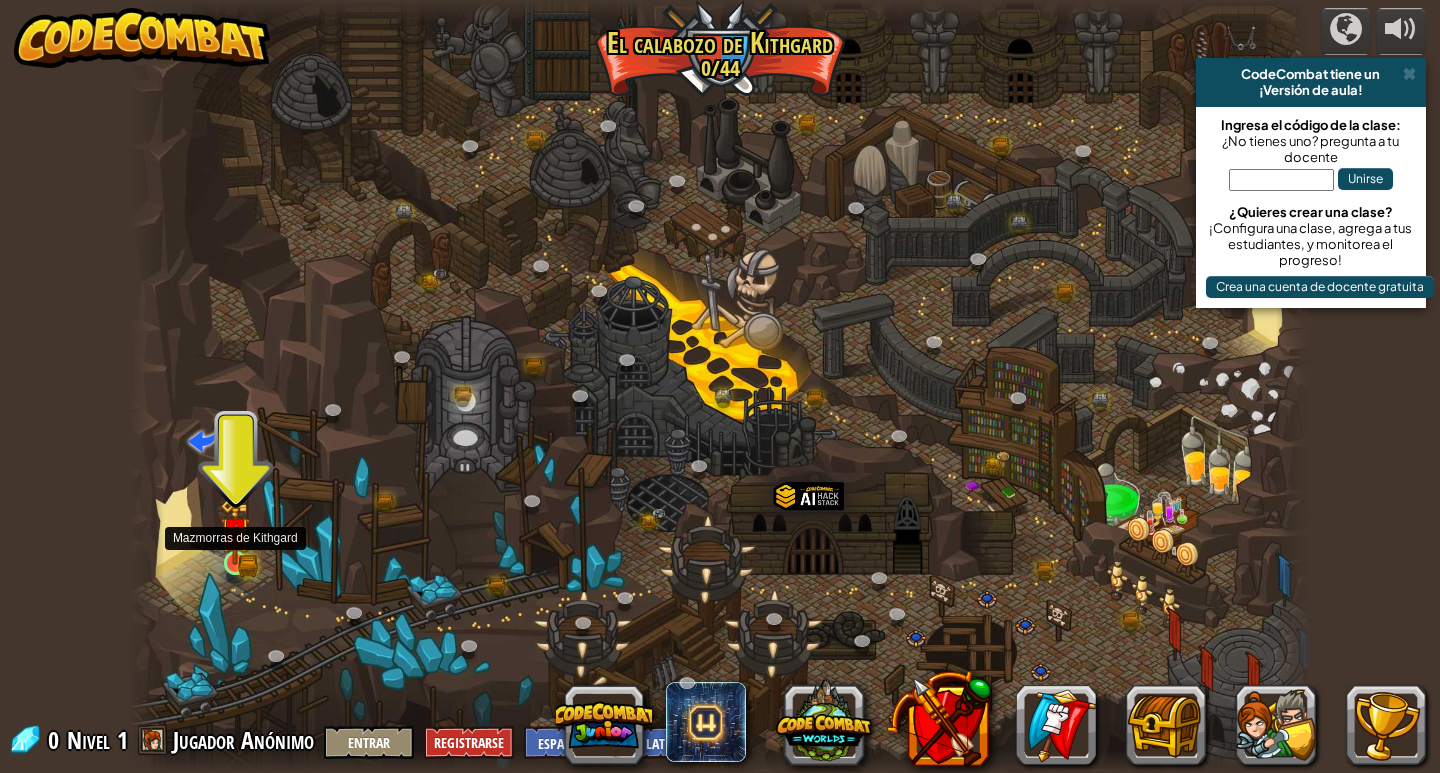 click at bounding box center (235, 532) 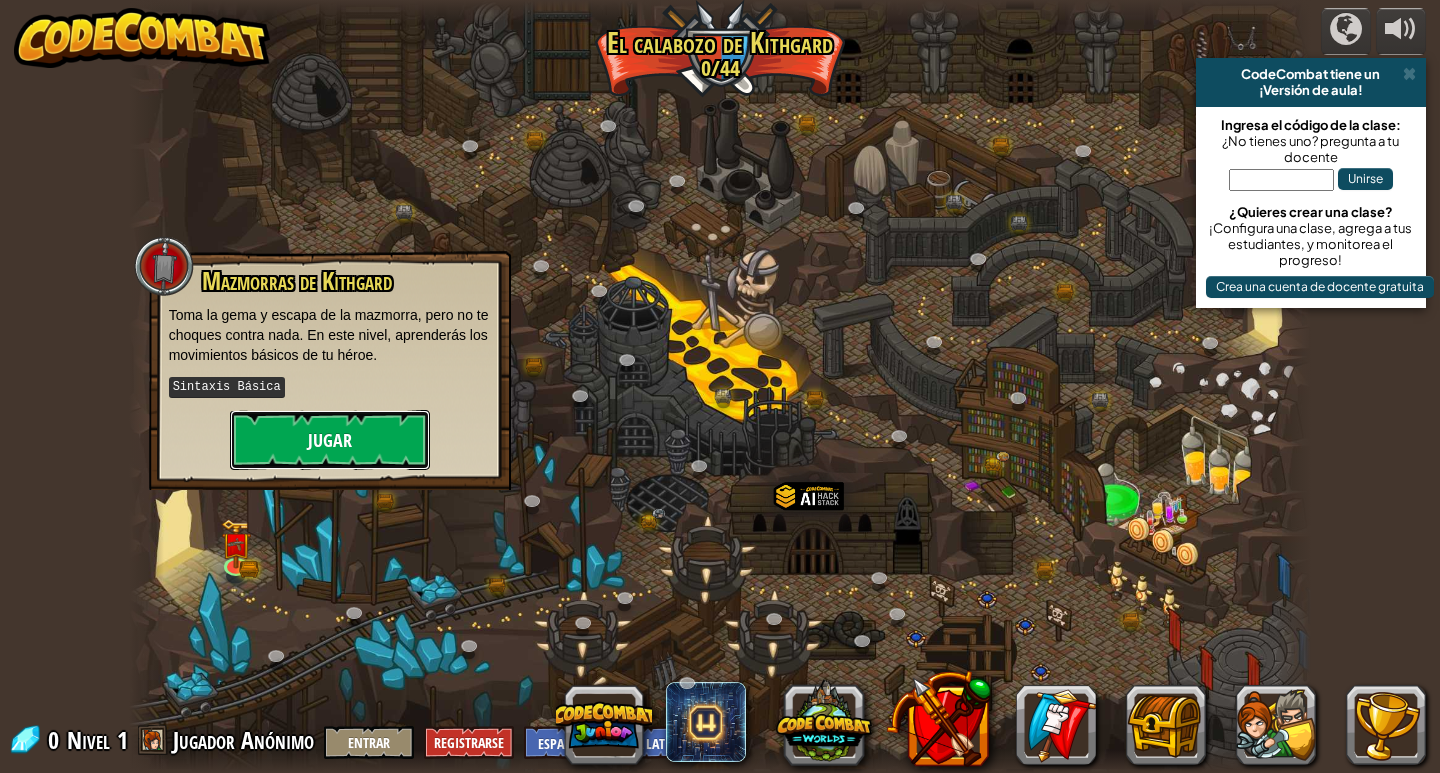 click on "Jugar" at bounding box center (330, 440) 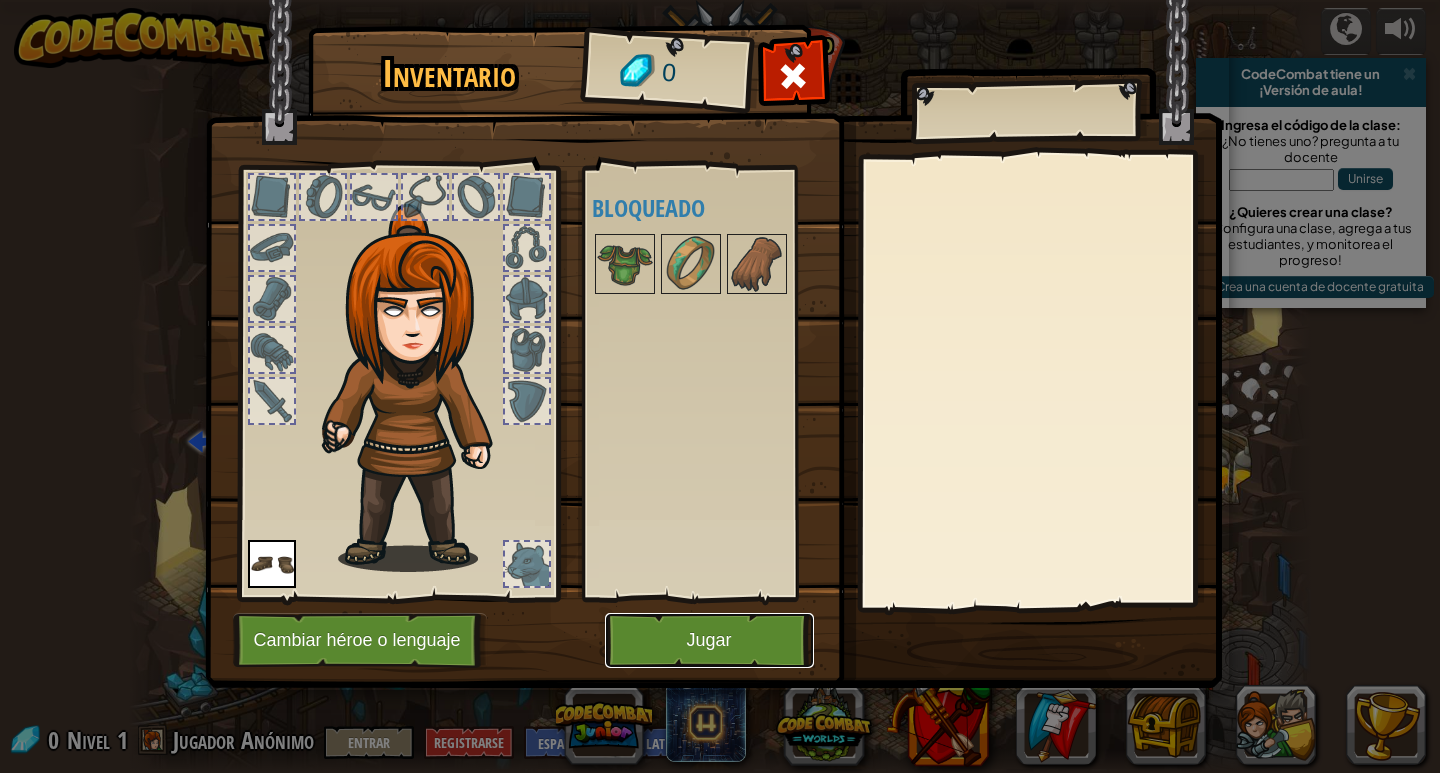 click on "Jugar" at bounding box center (709, 640) 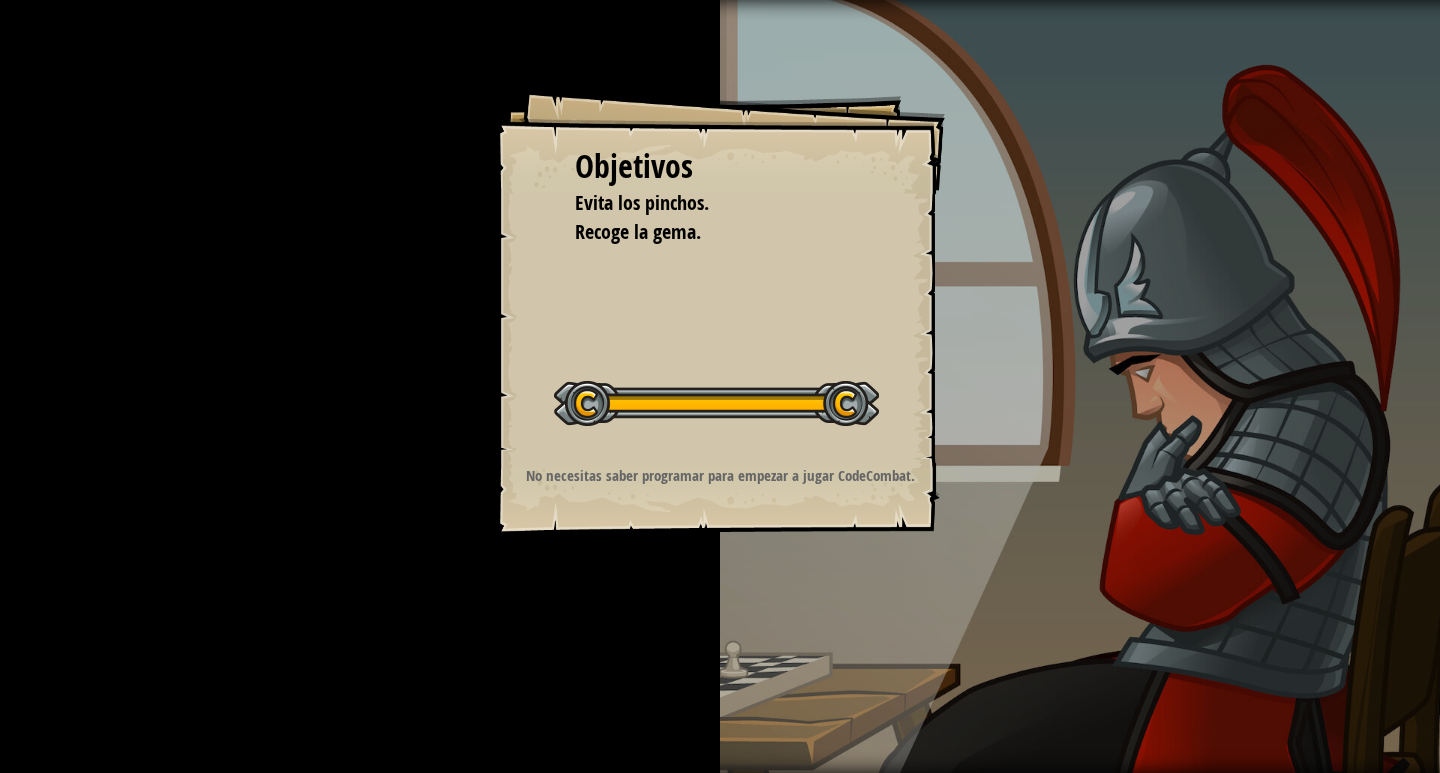 drag, startPoint x: 689, startPoint y: 562, endPoint x: 849, endPoint y: 560, distance: 160.0125 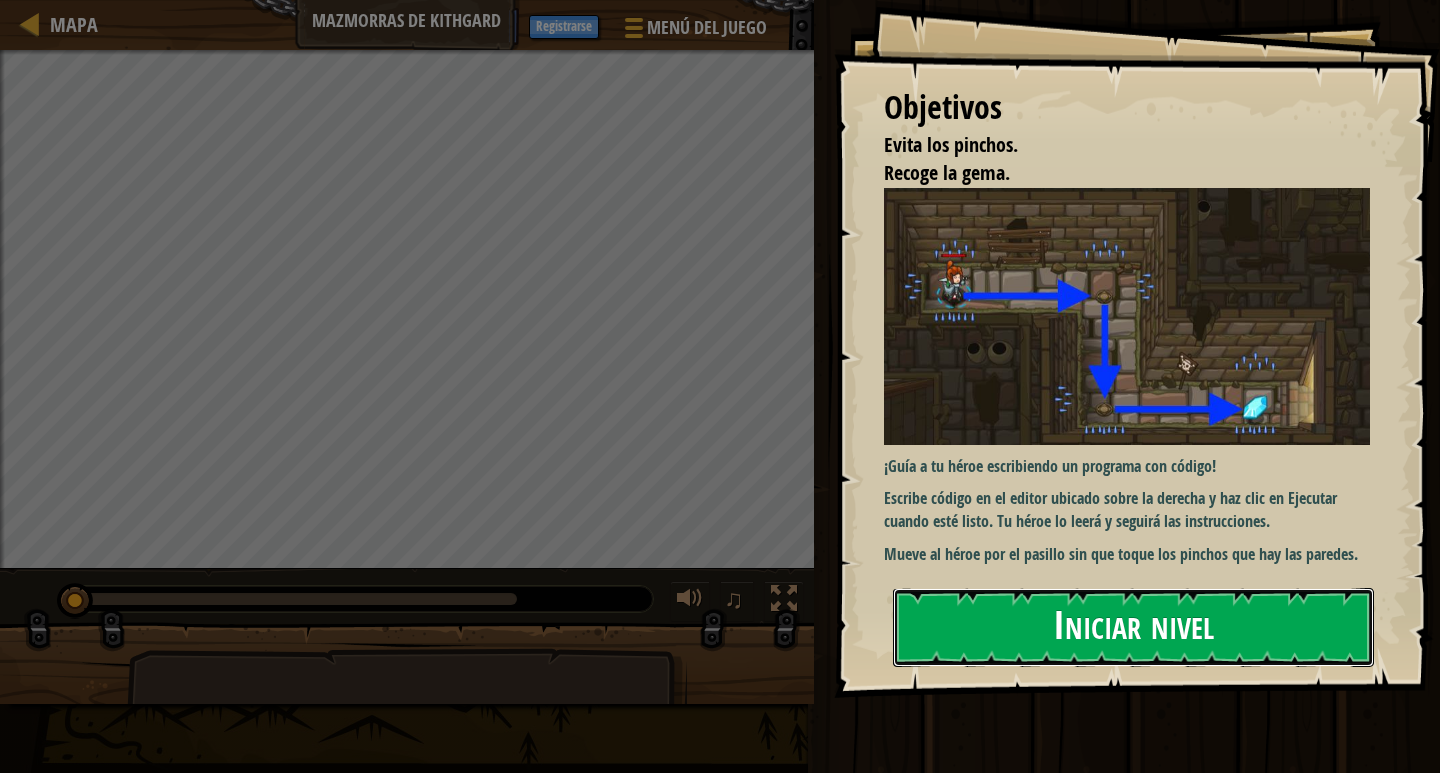 click on "Iniciar nivel" at bounding box center [1133, 627] 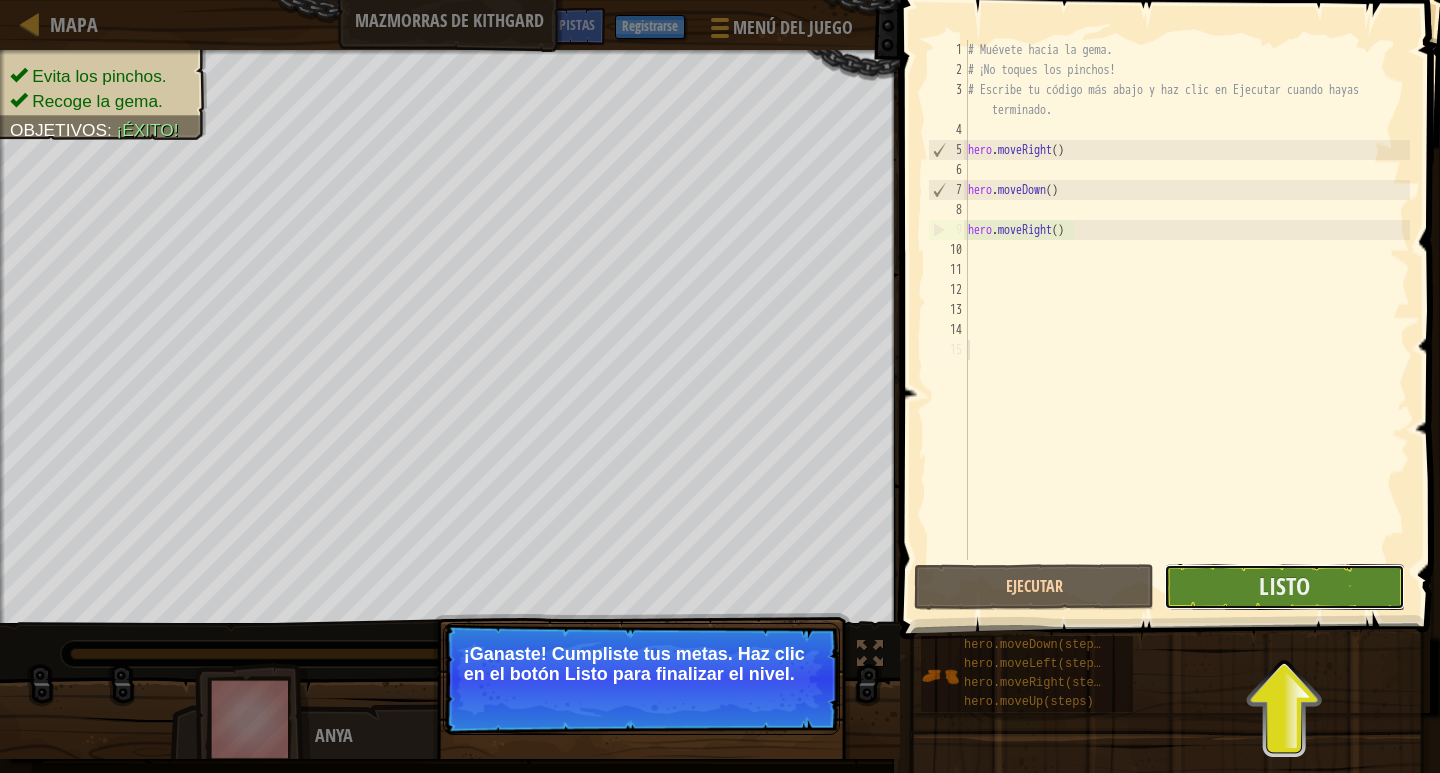 click on "Listo" at bounding box center [1284, 587] 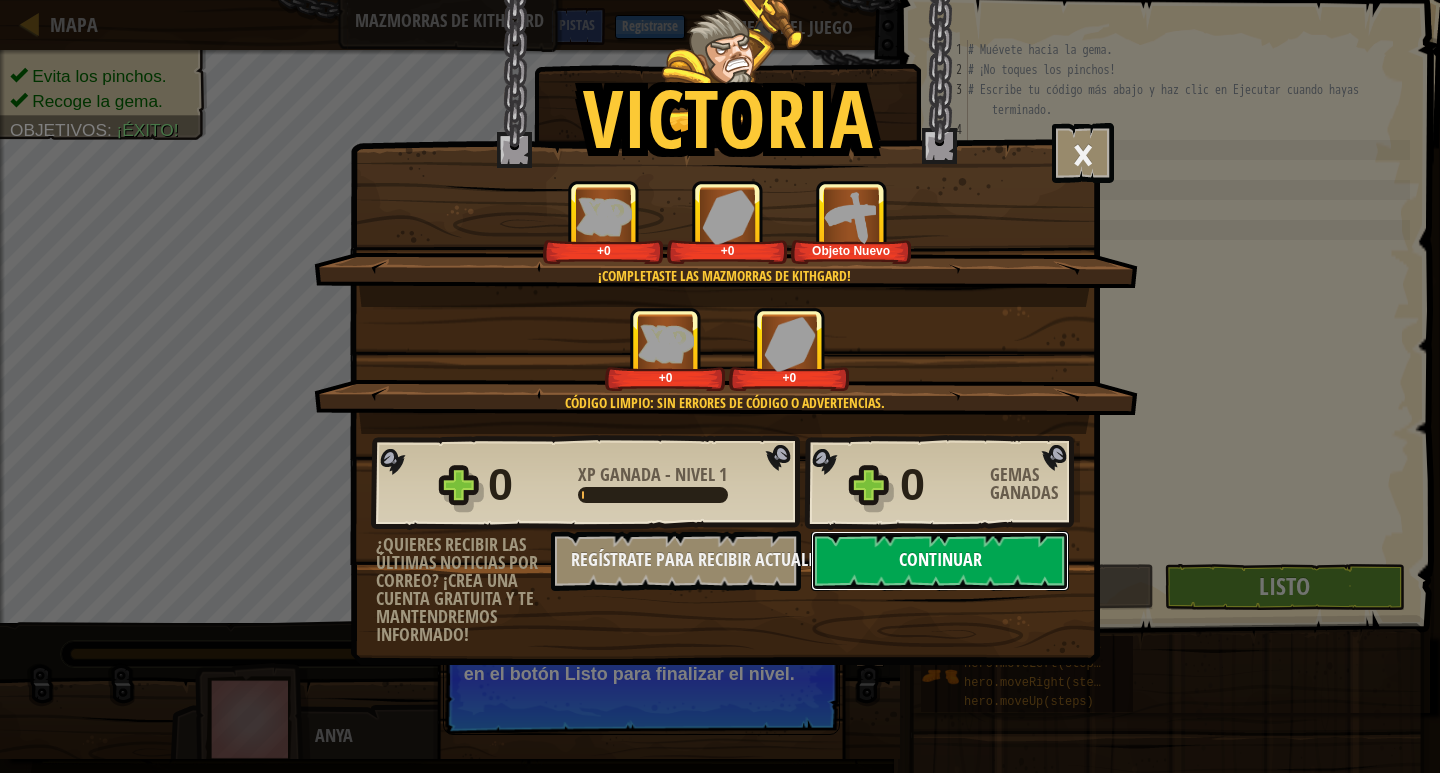 click on "Continuar" at bounding box center (940, 561) 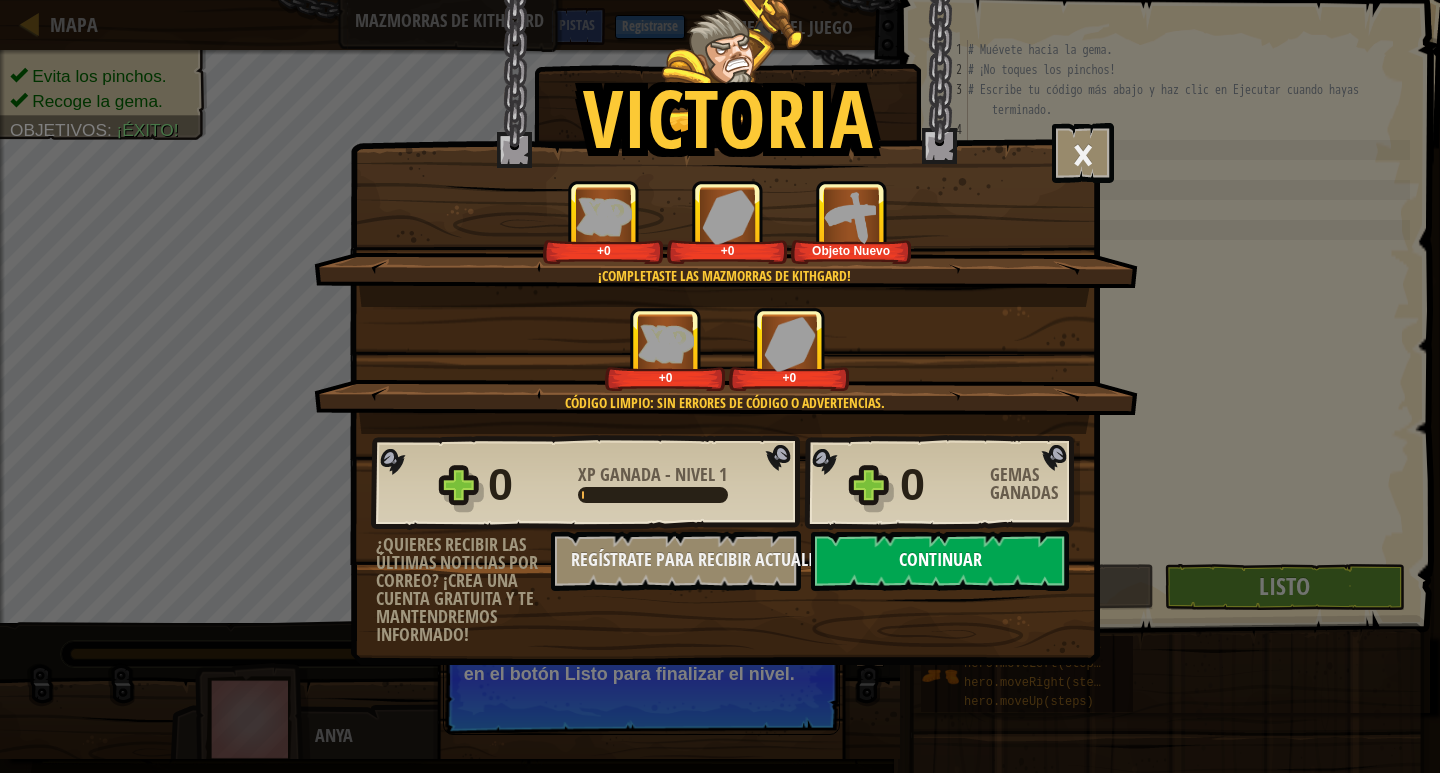 select on "es-419" 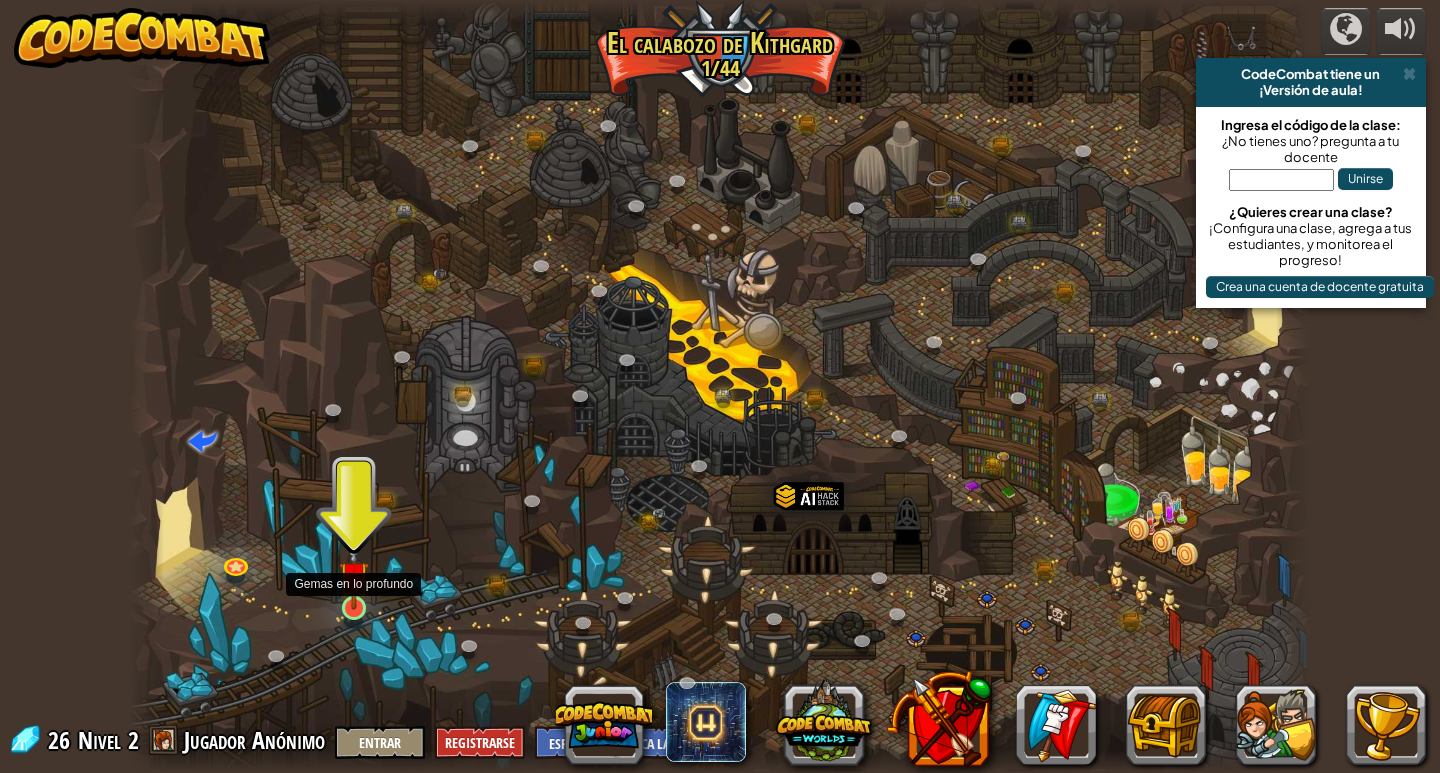 click at bounding box center [354, 576] 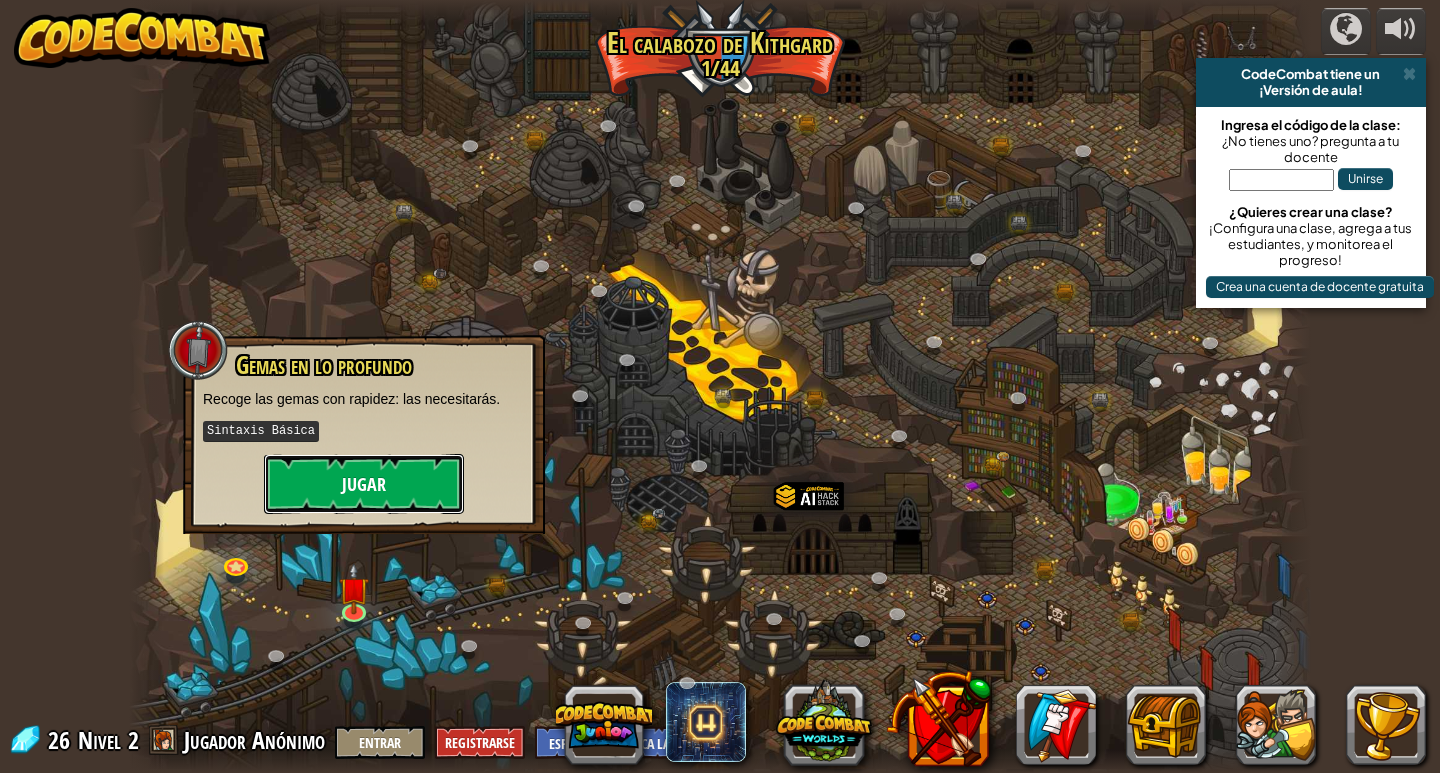 click on "Jugar" at bounding box center (364, 484) 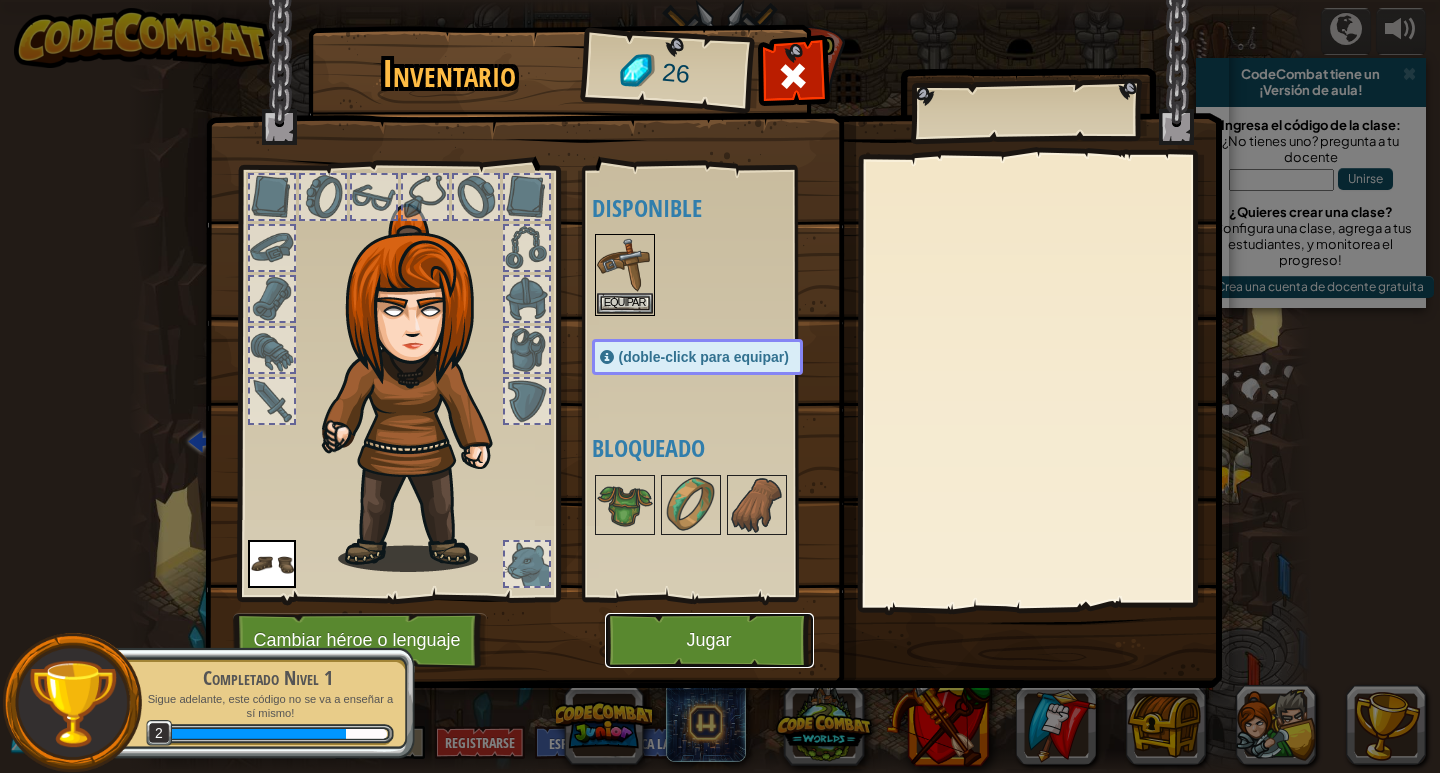 click on "Jugar" at bounding box center [709, 640] 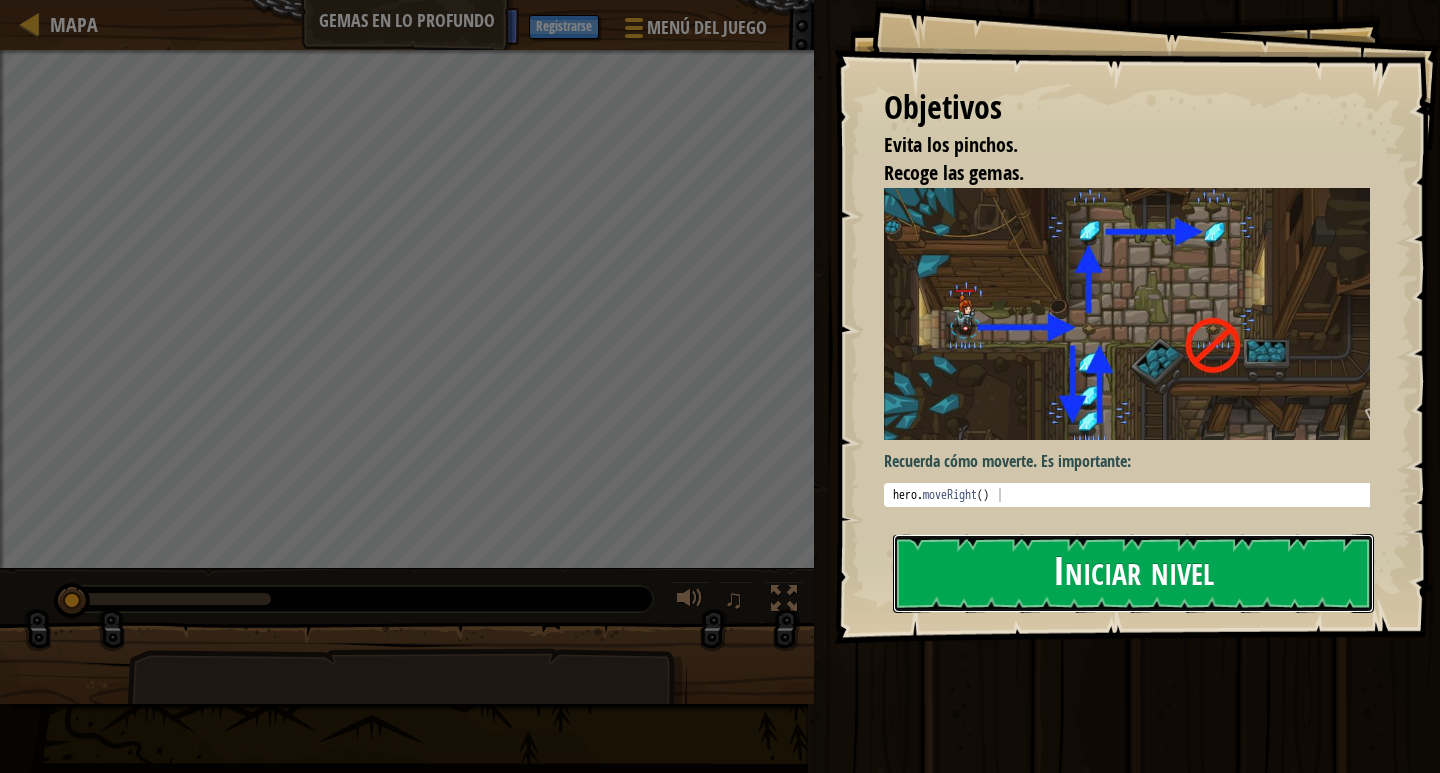 click on "Iniciar nivel" at bounding box center [1133, 573] 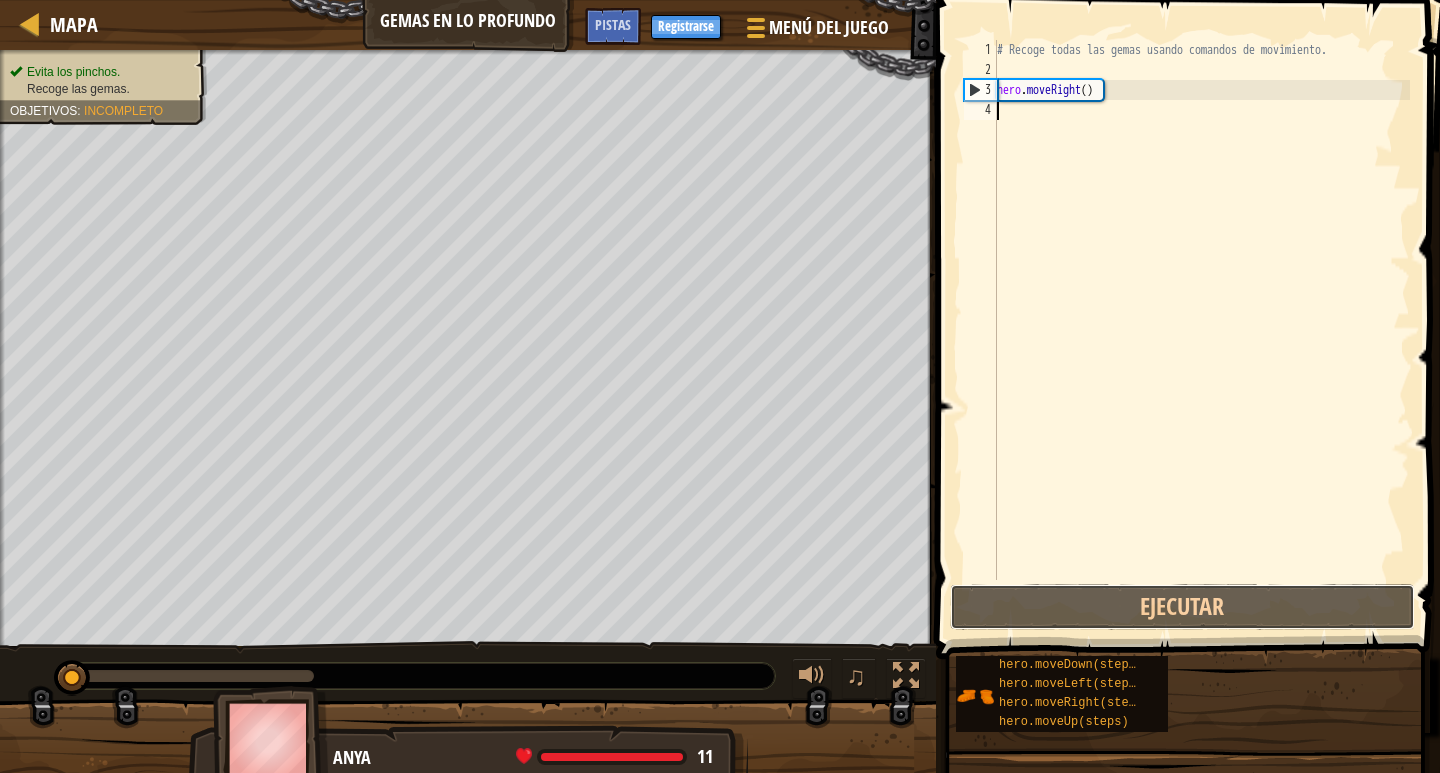 drag, startPoint x: 1143, startPoint y: 610, endPoint x: 1131, endPoint y: 441, distance: 169.4255 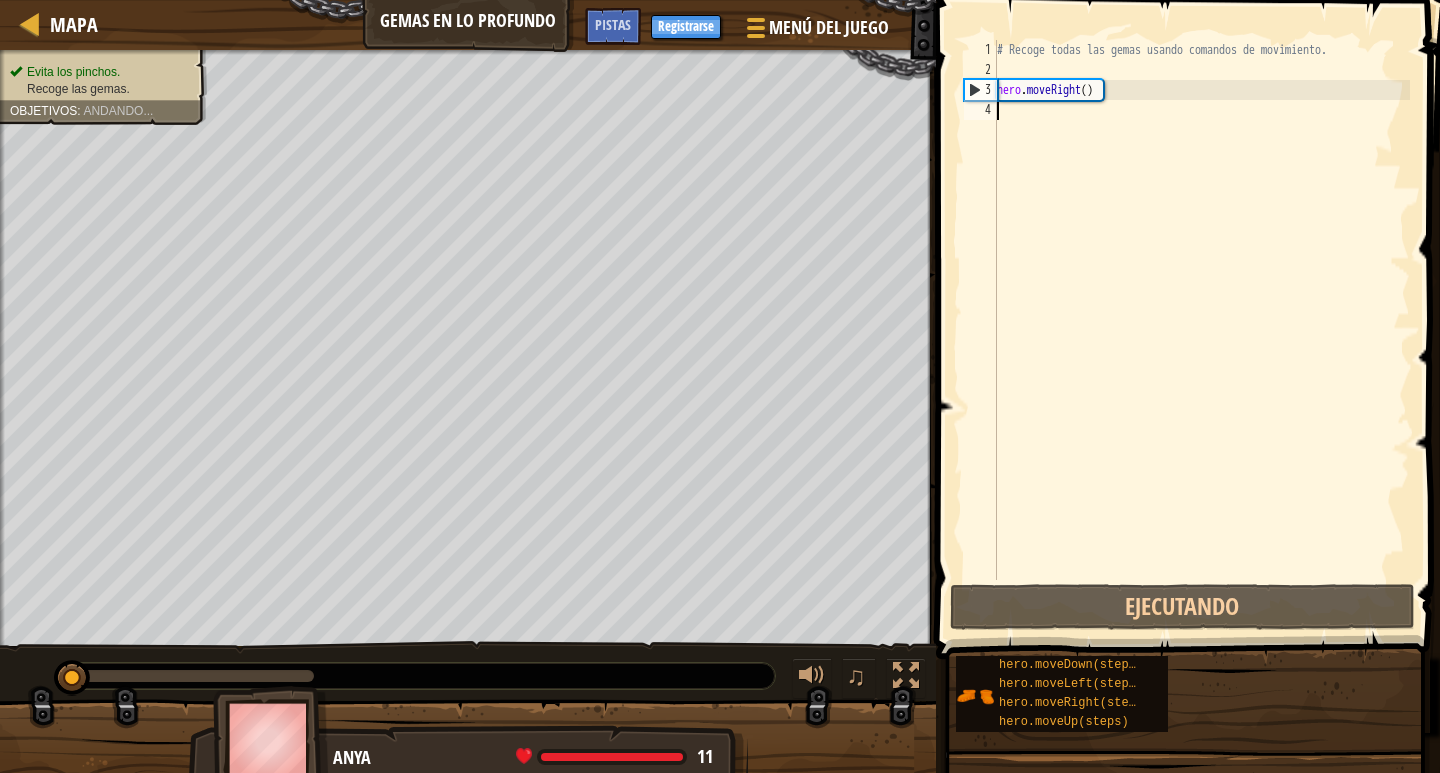 type on "H" 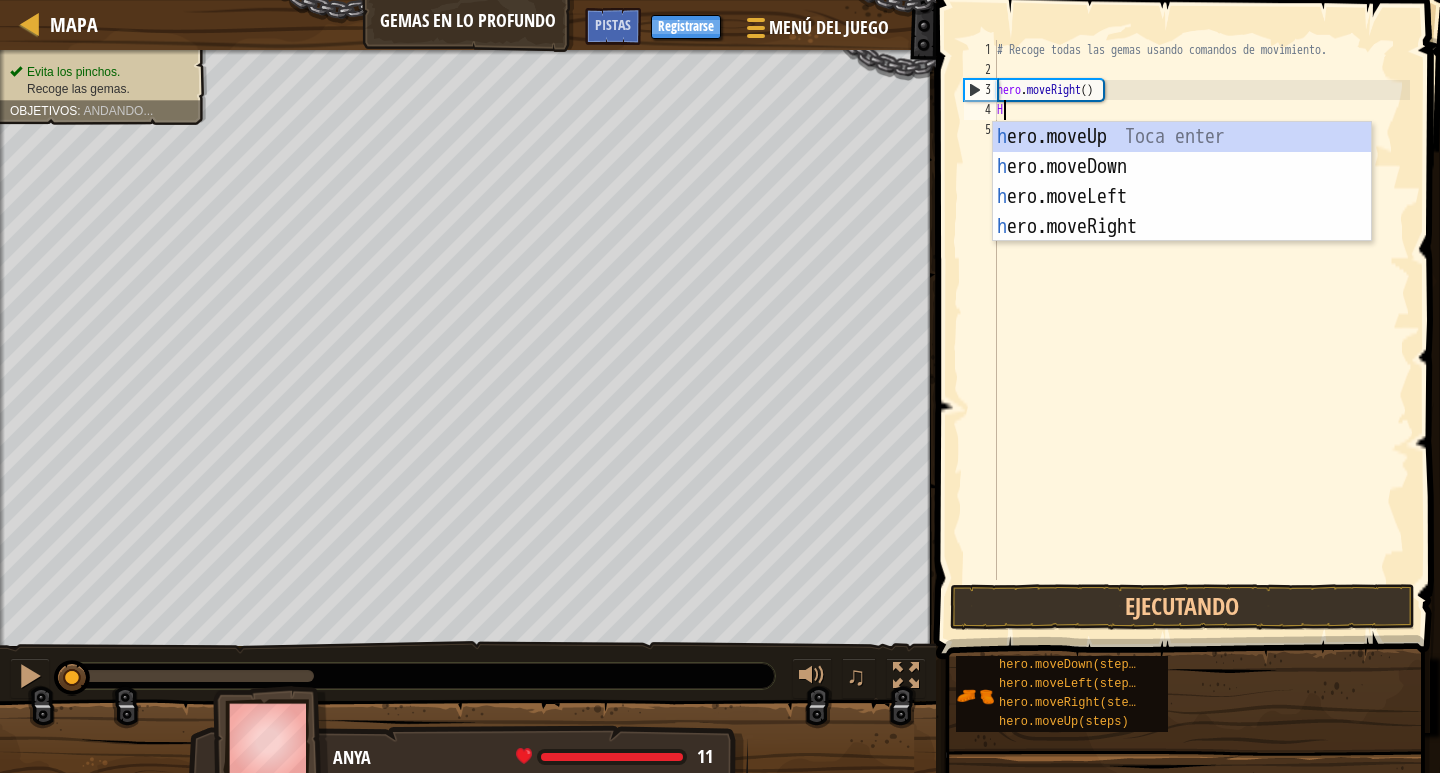 scroll, scrollTop: 9, scrollLeft: 0, axis: vertical 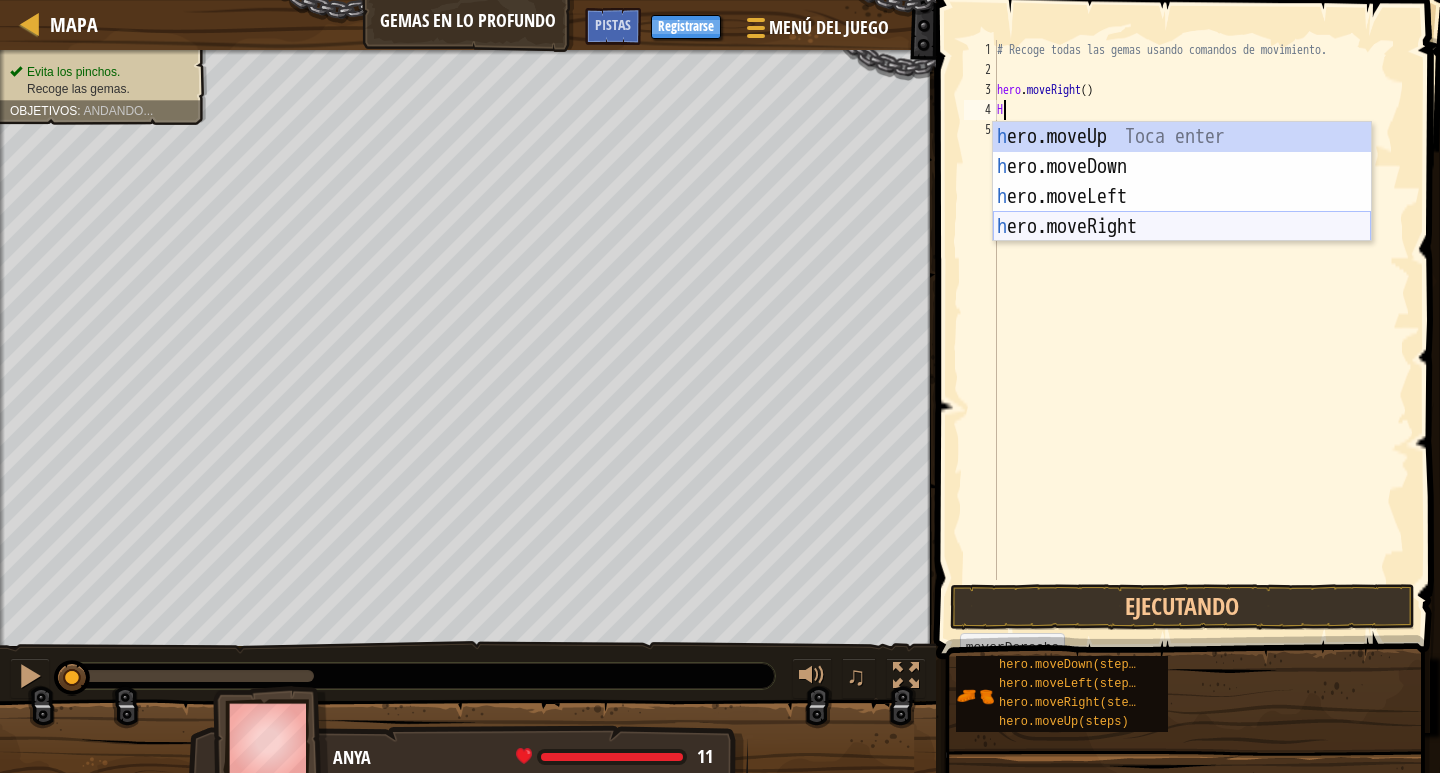 click on "h ero.moveUp Toca enter h ero.moveDown Toca enter h ero.moveLeft Toca enter h ero.moveRight Toca enter" at bounding box center [1182, 212] 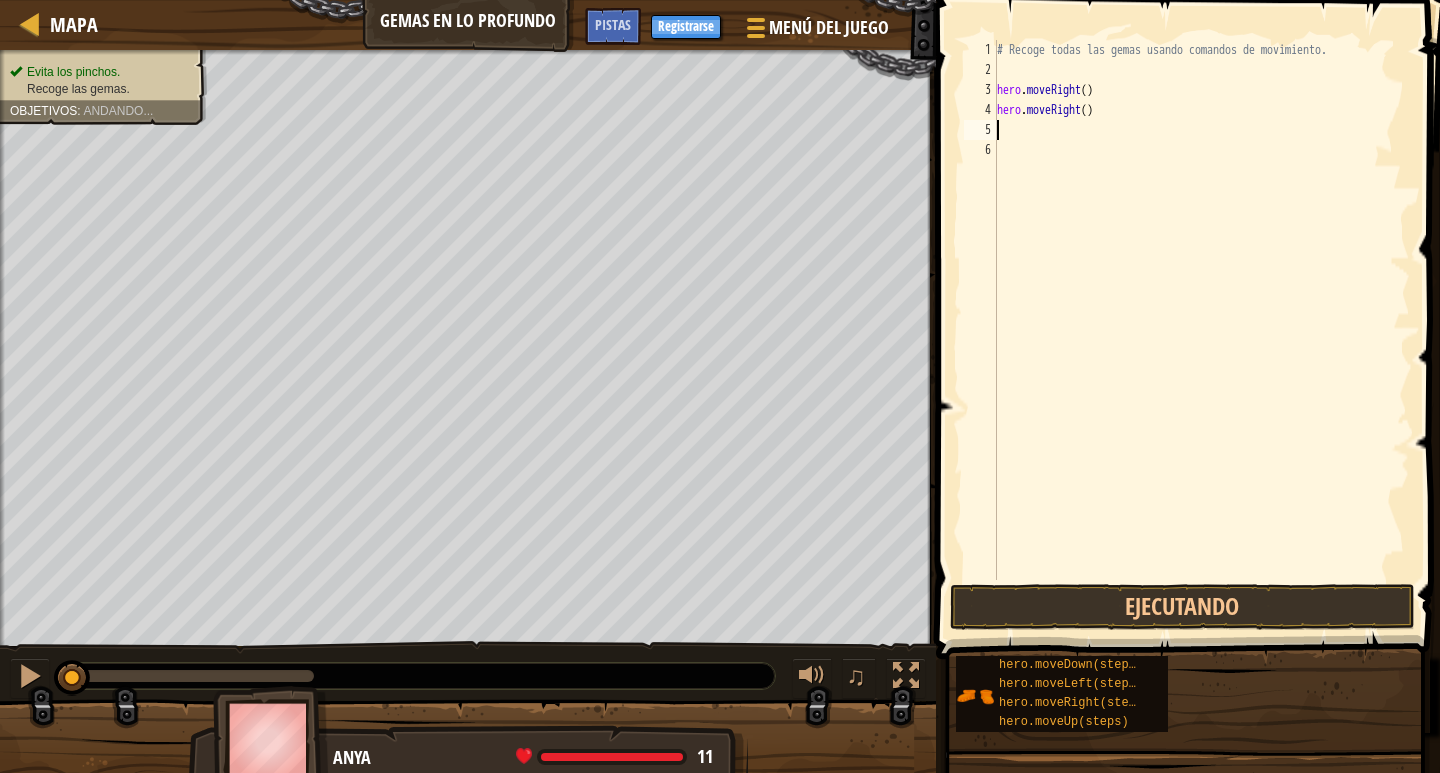 type 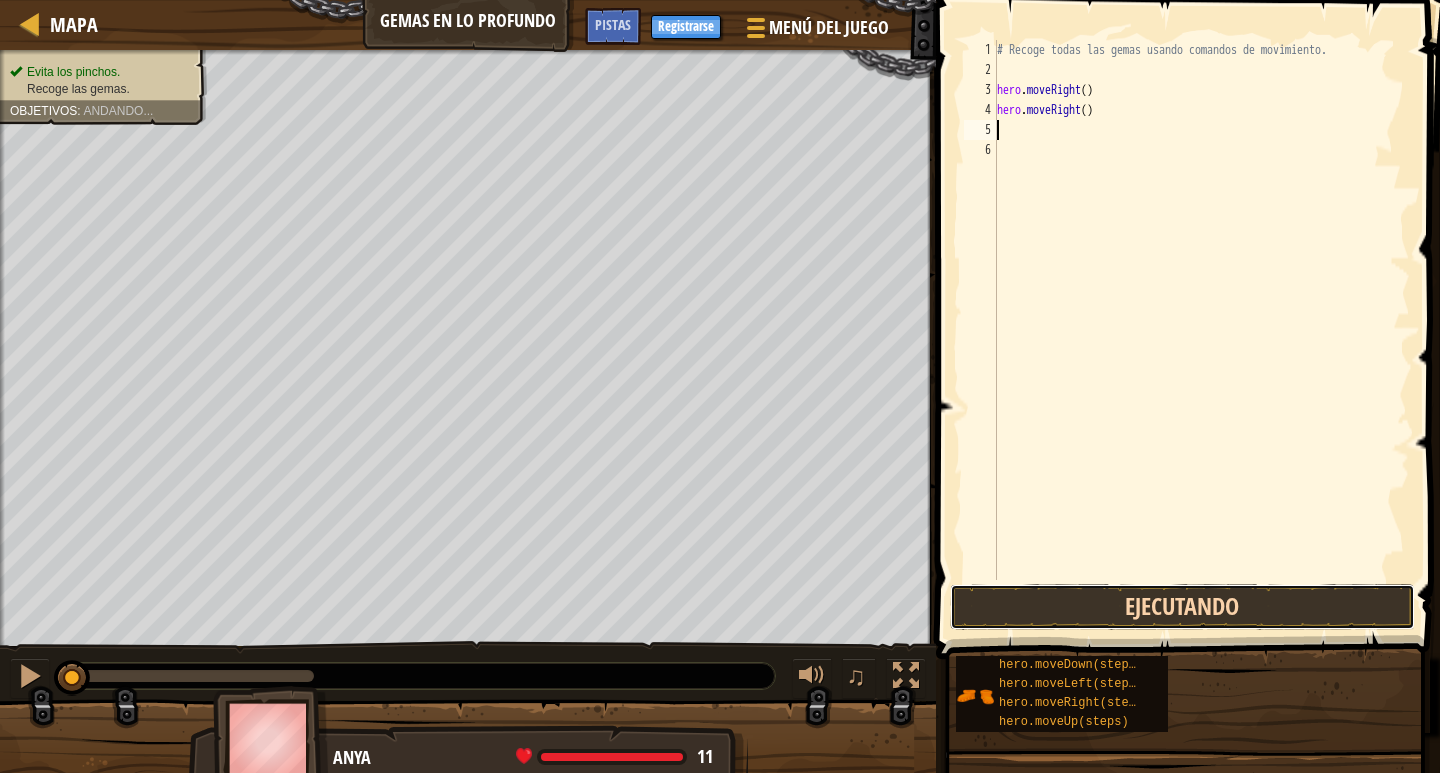 click on "Ejecutando" at bounding box center [1183, 607] 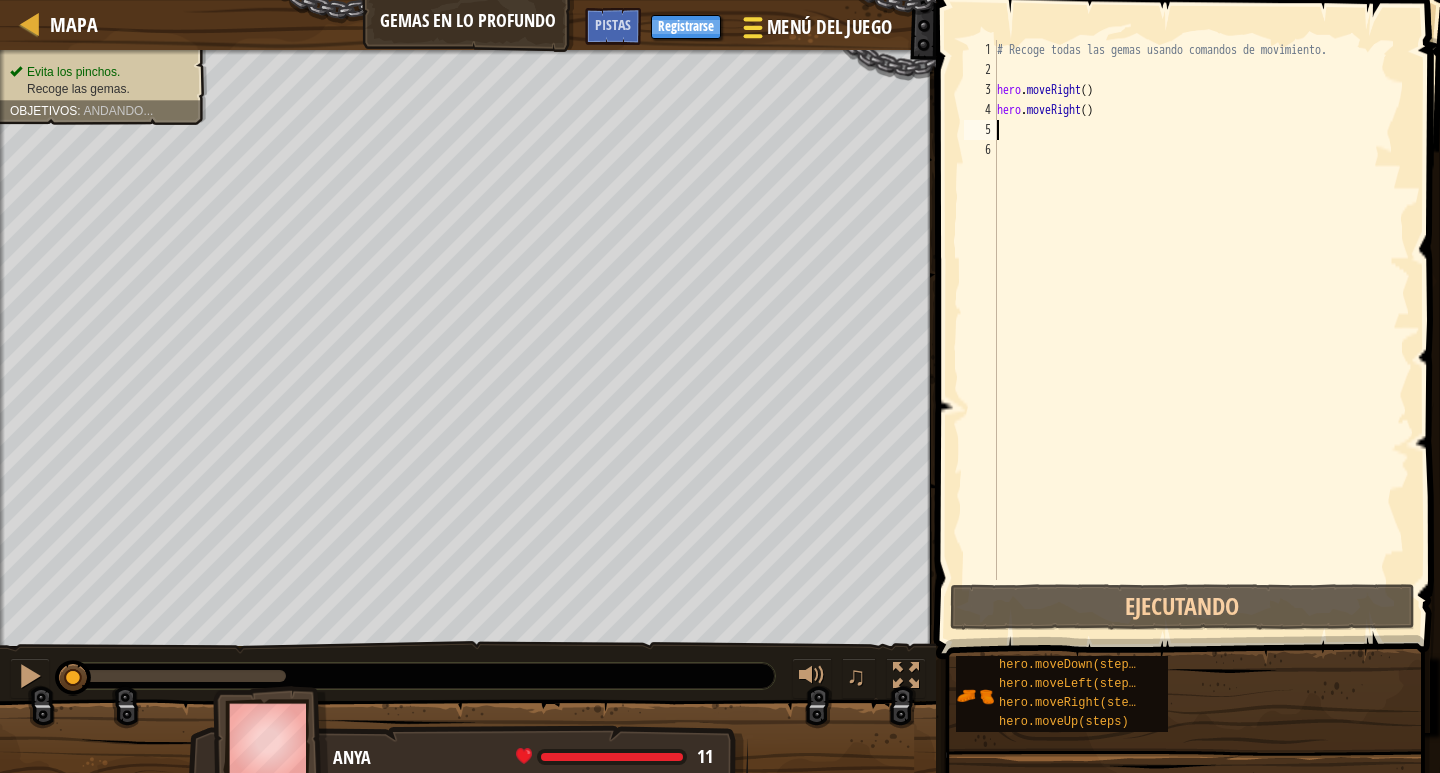 click at bounding box center (752, 19) 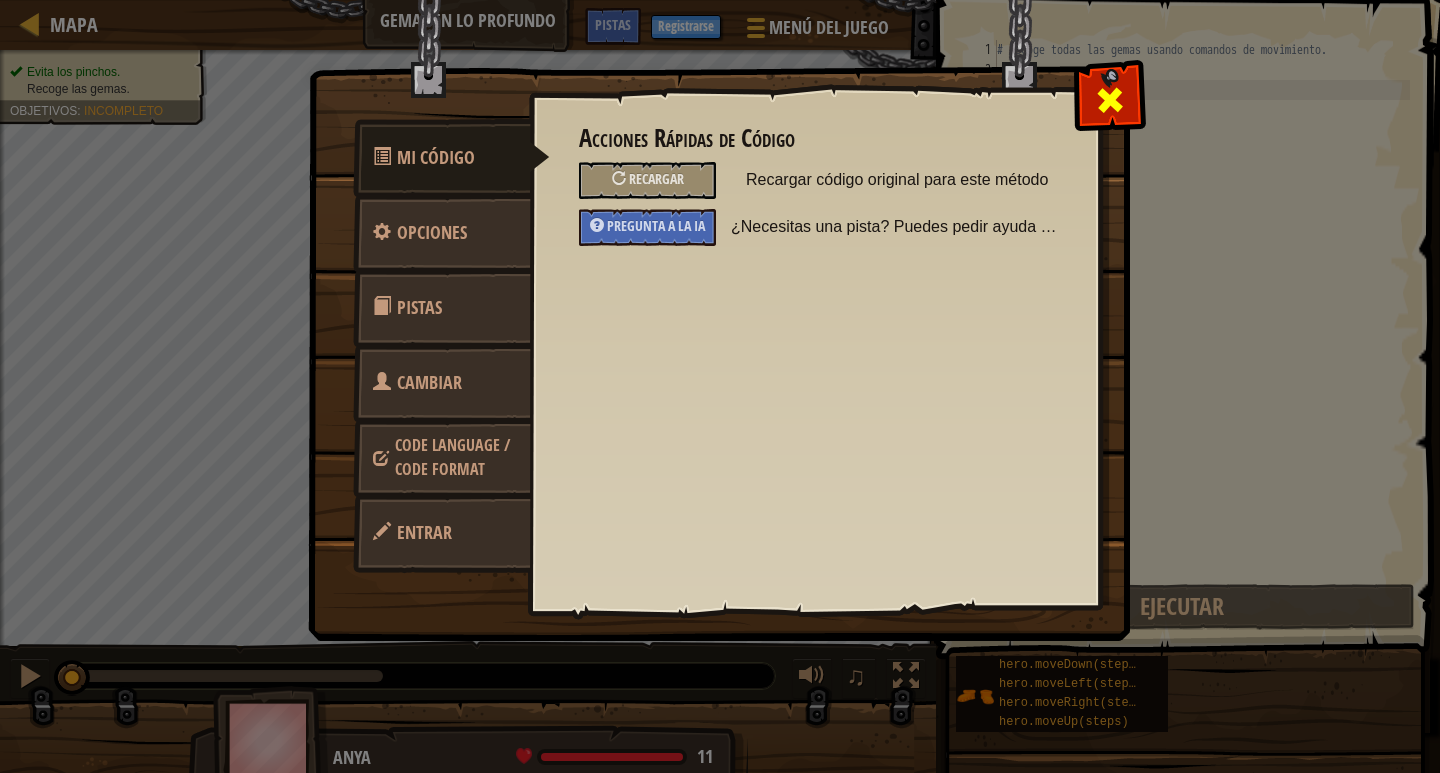 click at bounding box center (1110, 100) 